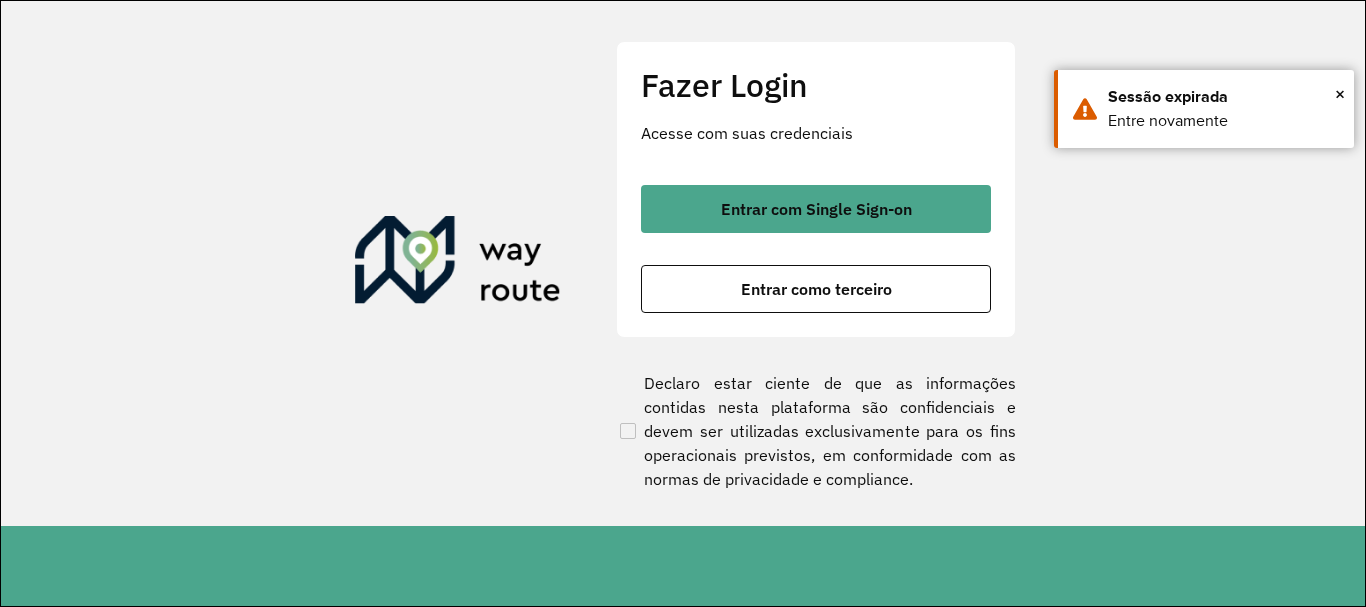 scroll, scrollTop: 0, scrollLeft: 0, axis: both 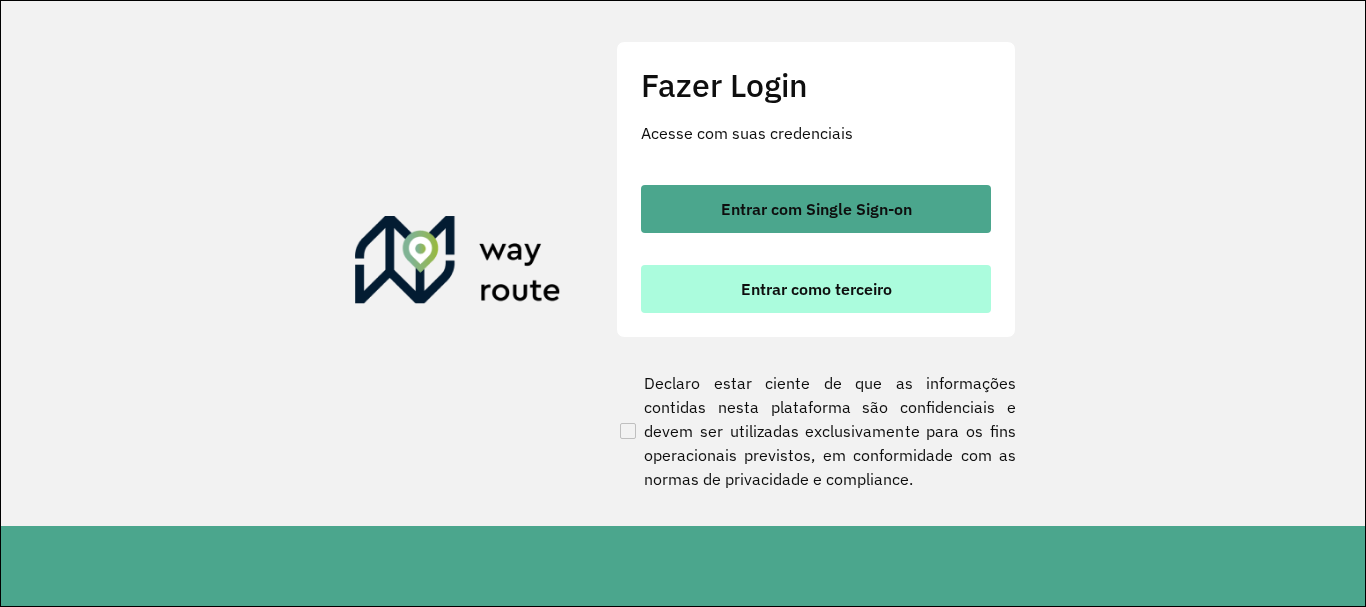click on "Entrar como terceiro" at bounding box center [816, 289] 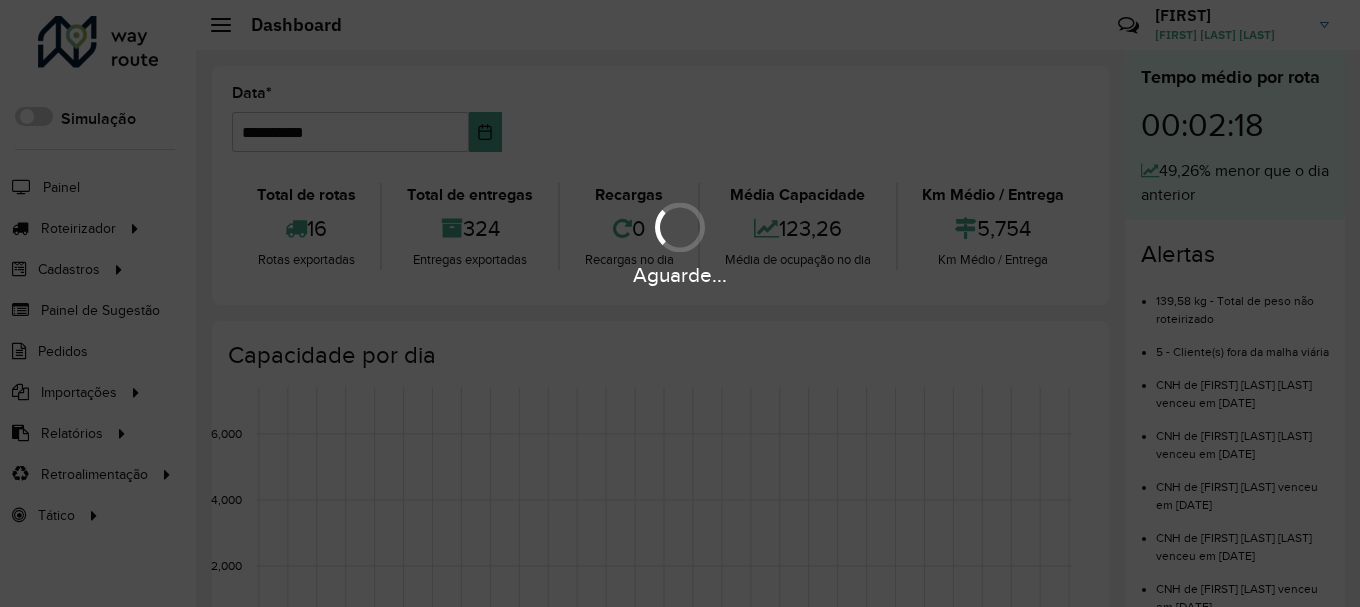 scroll, scrollTop: 0, scrollLeft: 0, axis: both 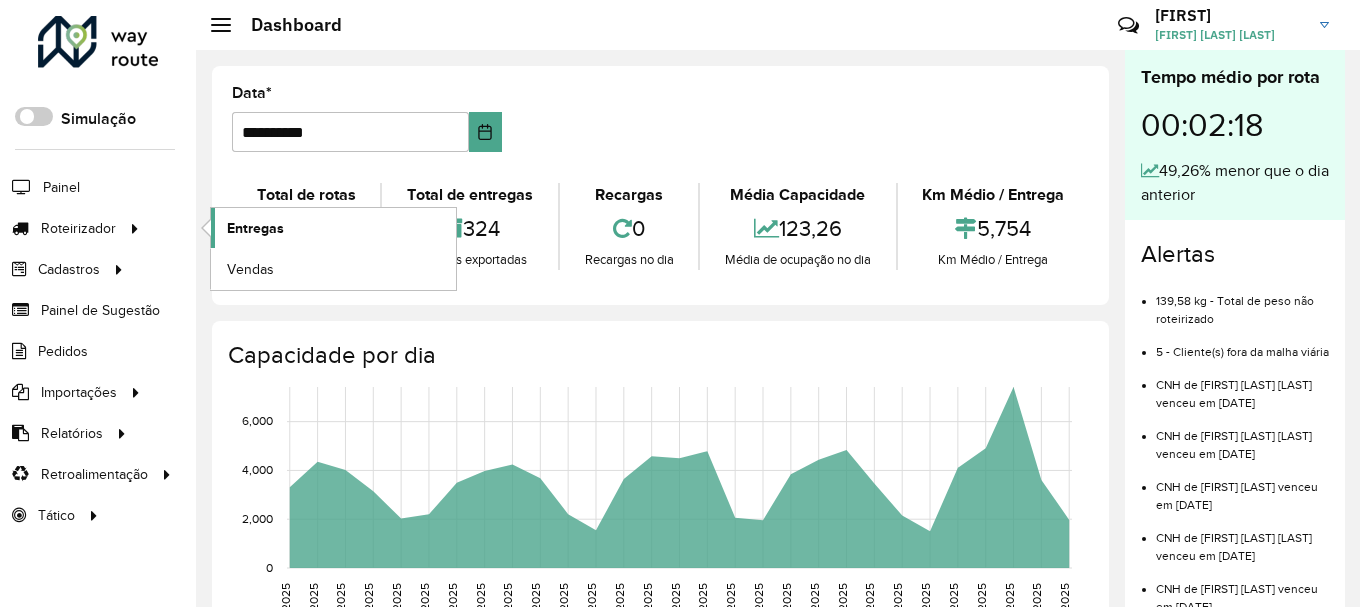 click on "Entregas" 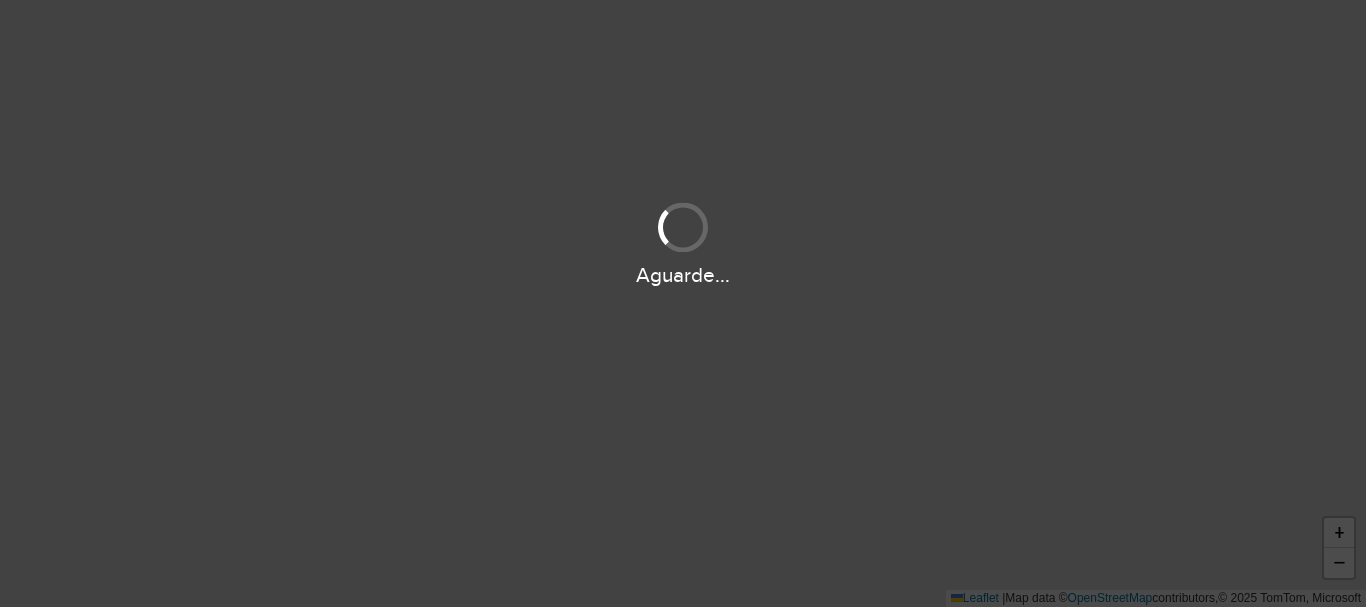 scroll, scrollTop: 0, scrollLeft: 0, axis: both 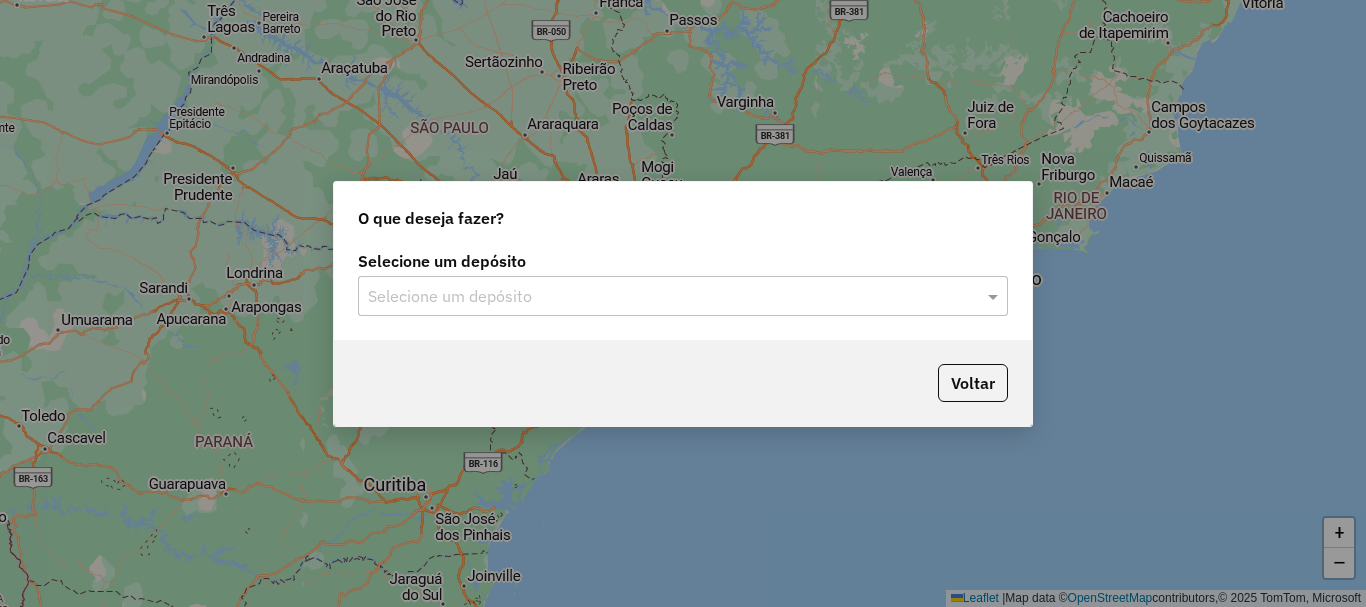 click 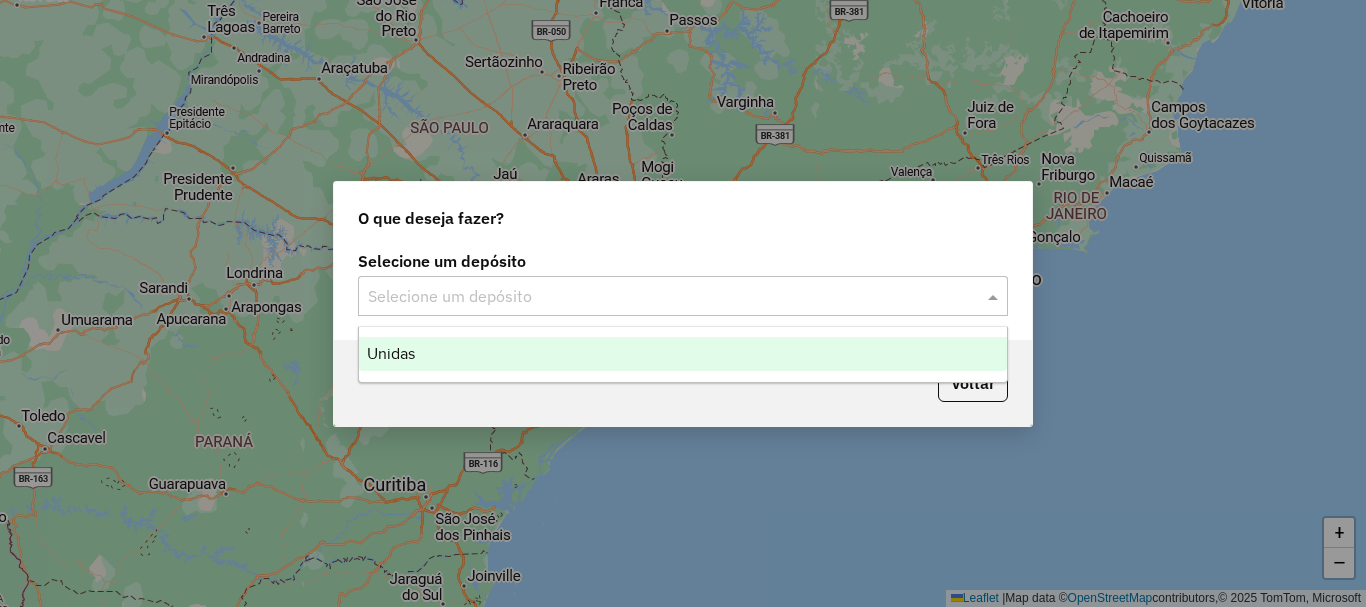 click on "Unidas" at bounding box center [683, 354] 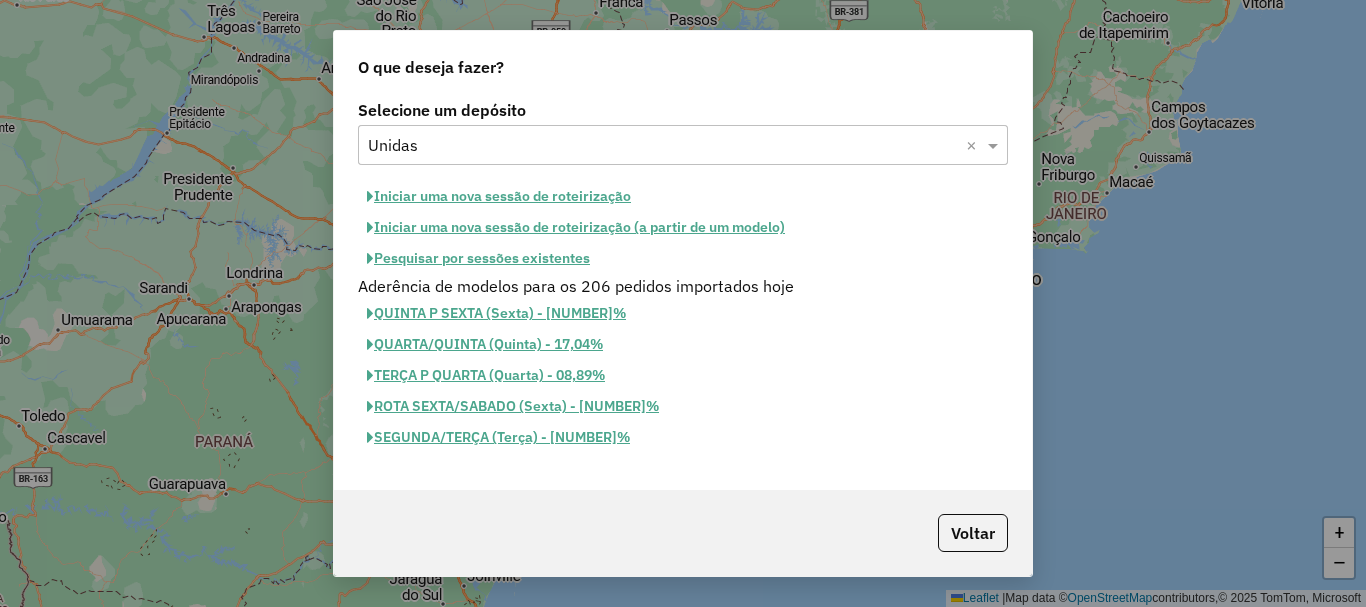 click on "Iniciar uma nova sessão de roteirização" 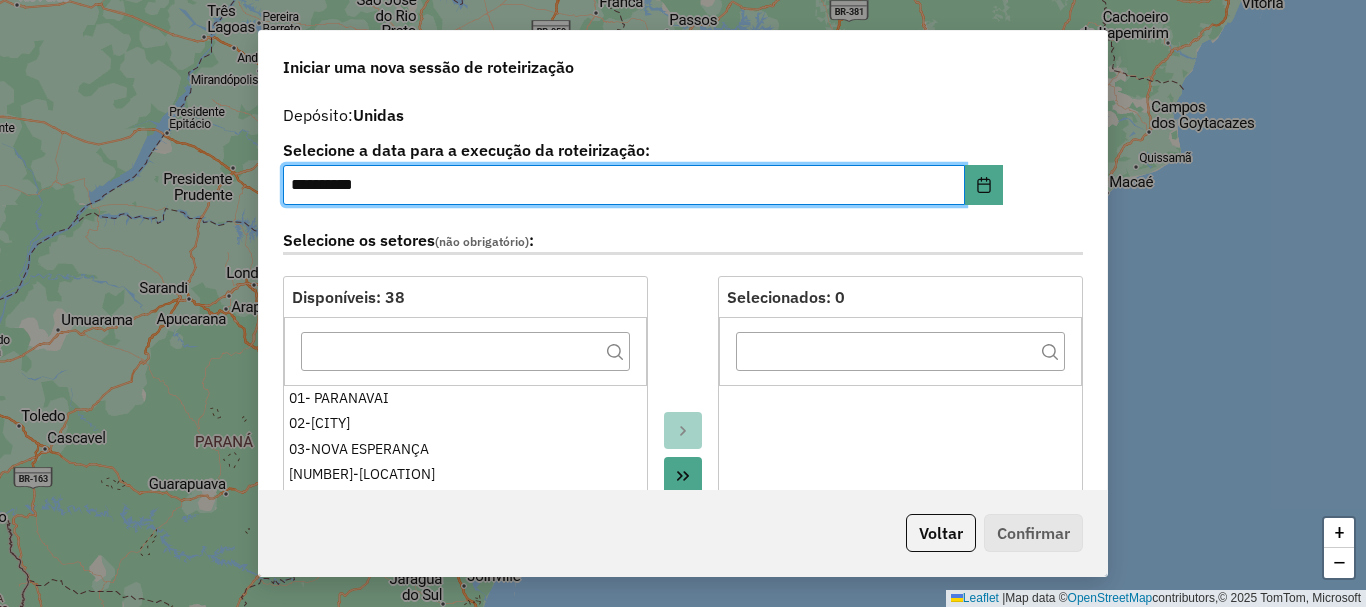 click 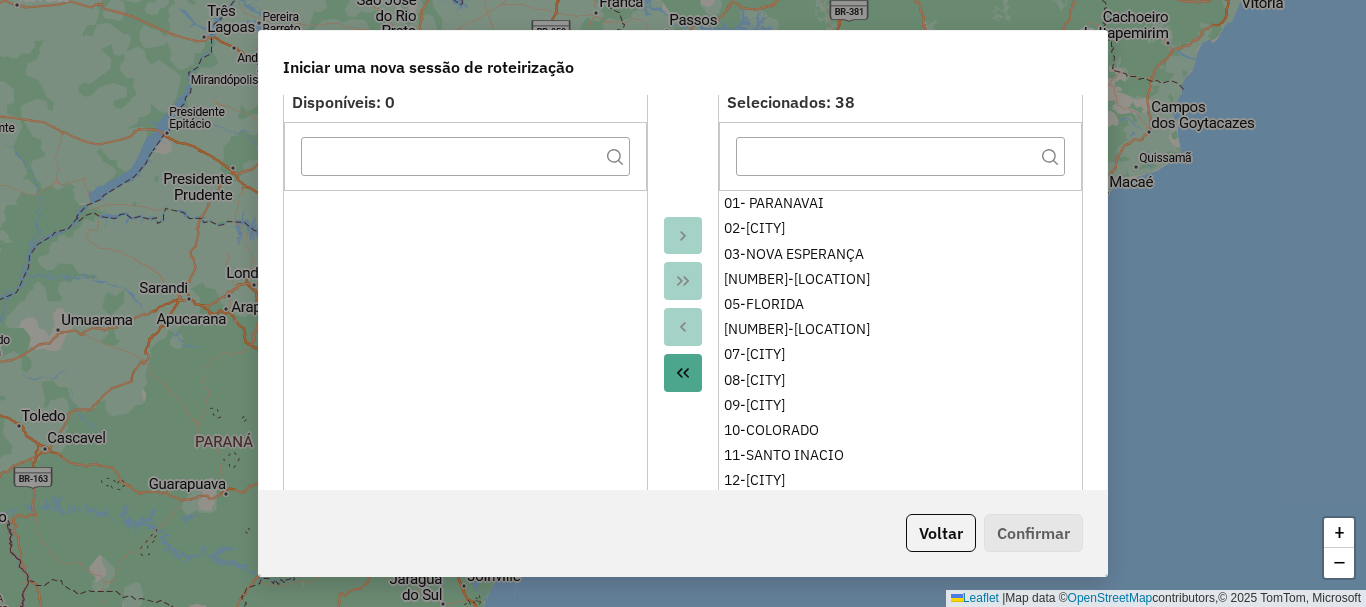 scroll, scrollTop: 500, scrollLeft: 0, axis: vertical 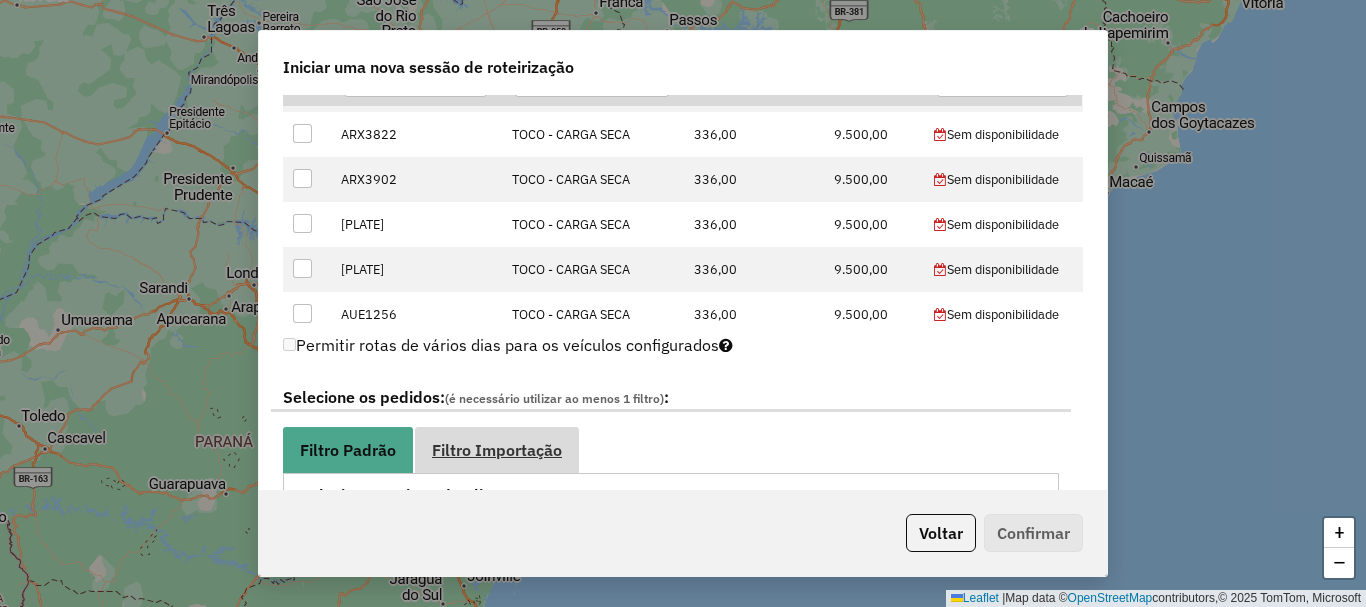 click on "Filtro Importação" at bounding box center [497, 449] 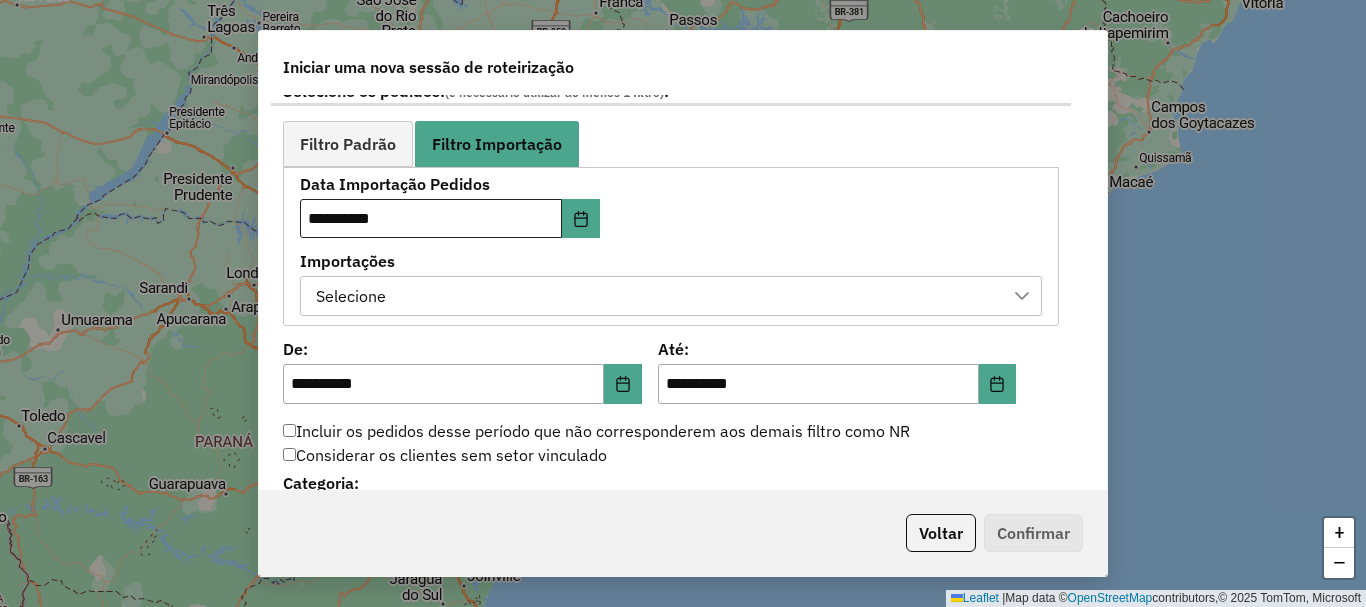 scroll, scrollTop: 1100, scrollLeft: 0, axis: vertical 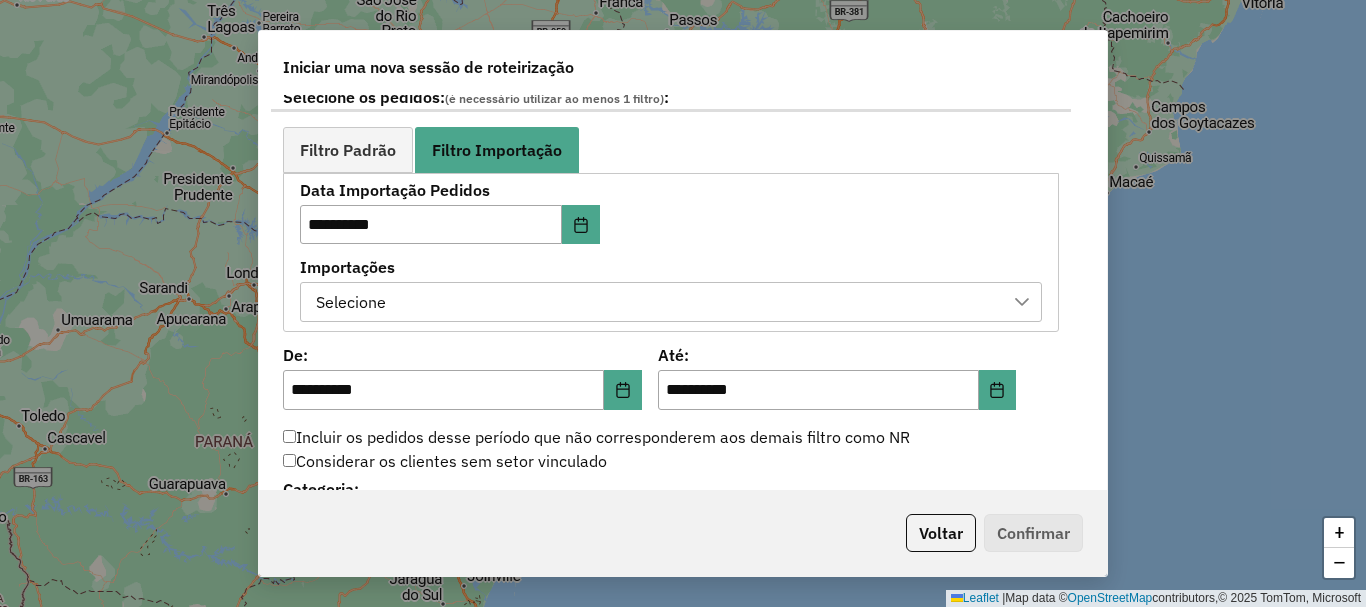 click on "Selecione" at bounding box center [656, 302] 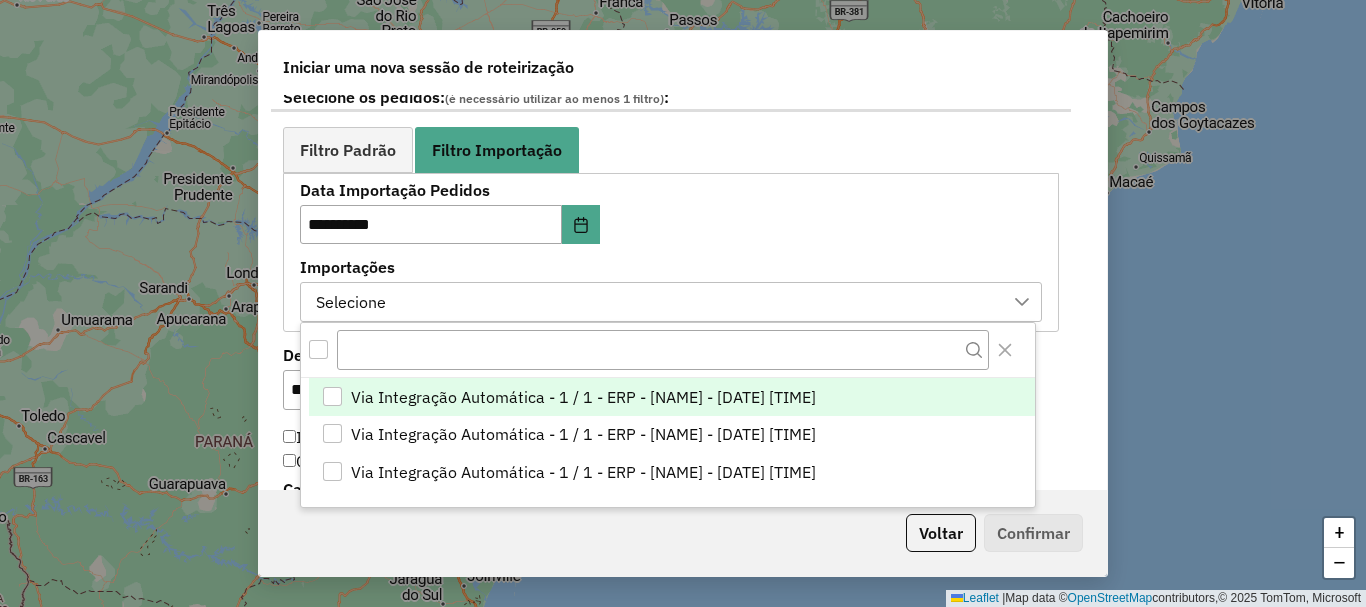 click on "Via Integração Automática - 1 / 1 - ERP - [NAME] - [DATE] [TIME]" at bounding box center [583, 397] 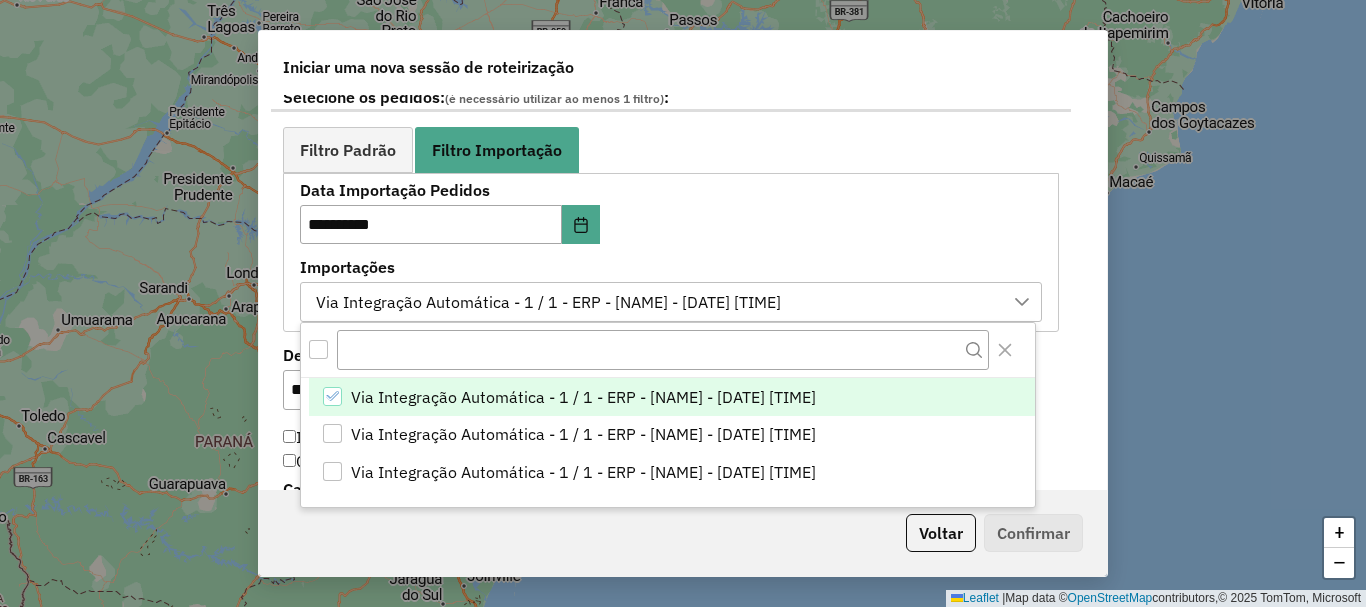 click on "**********" 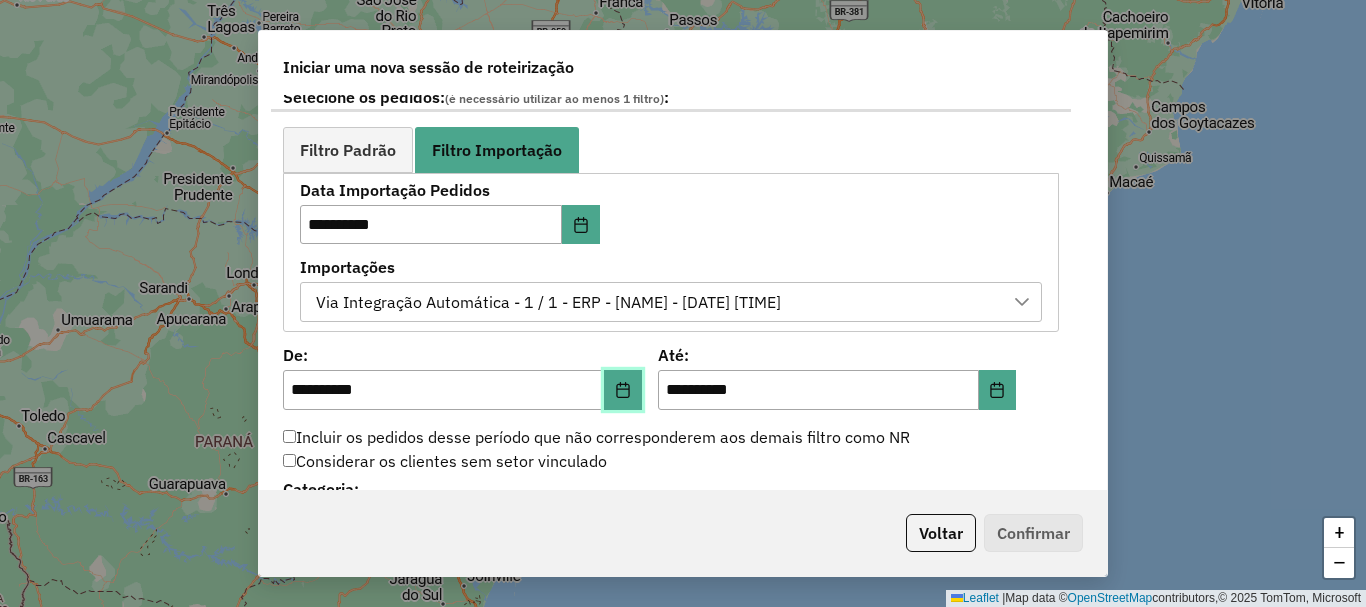 click at bounding box center (623, 390) 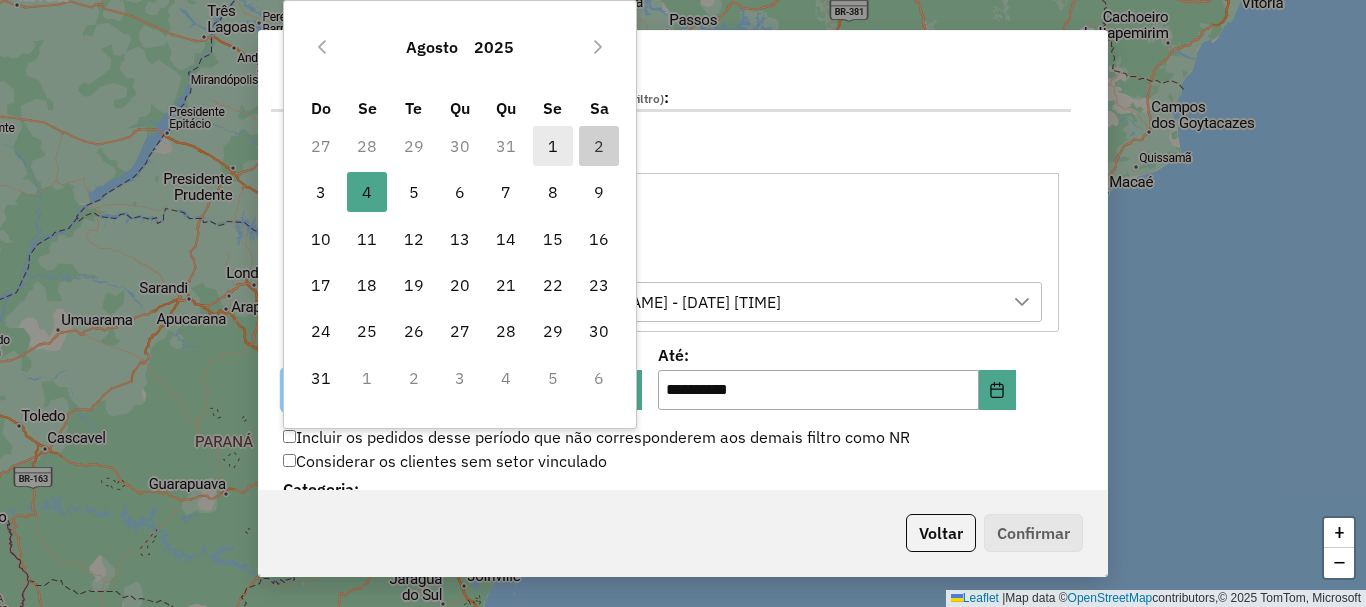 click on "1" at bounding box center (553, 146) 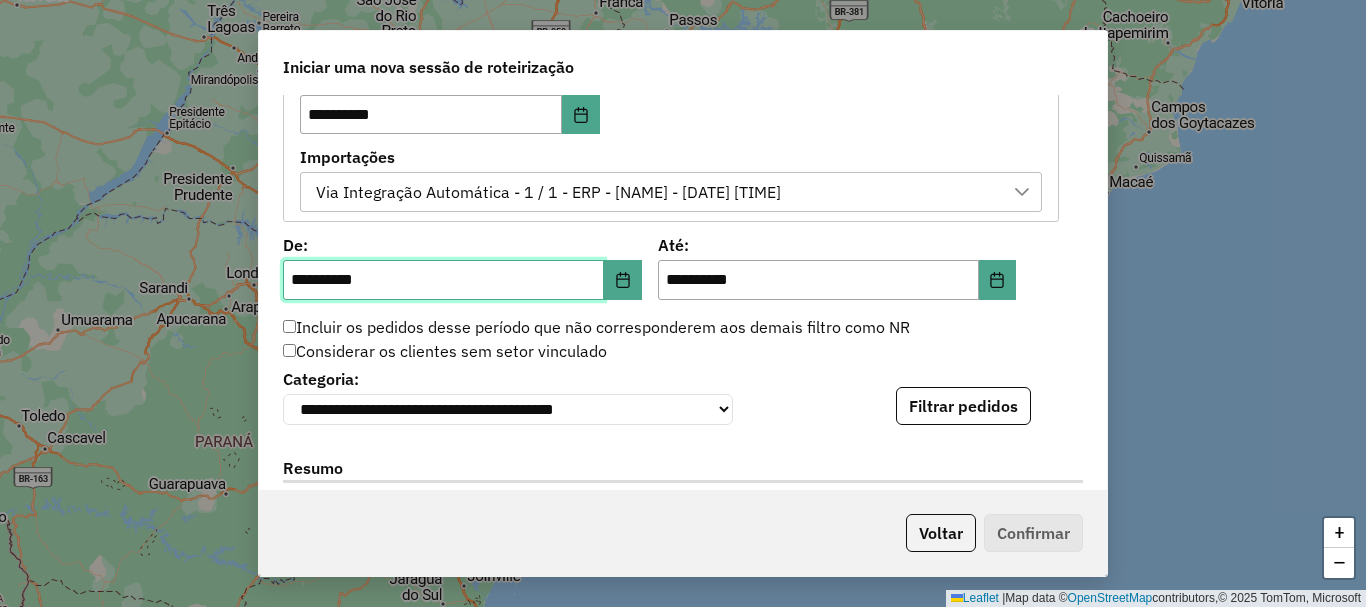 scroll, scrollTop: 1400, scrollLeft: 0, axis: vertical 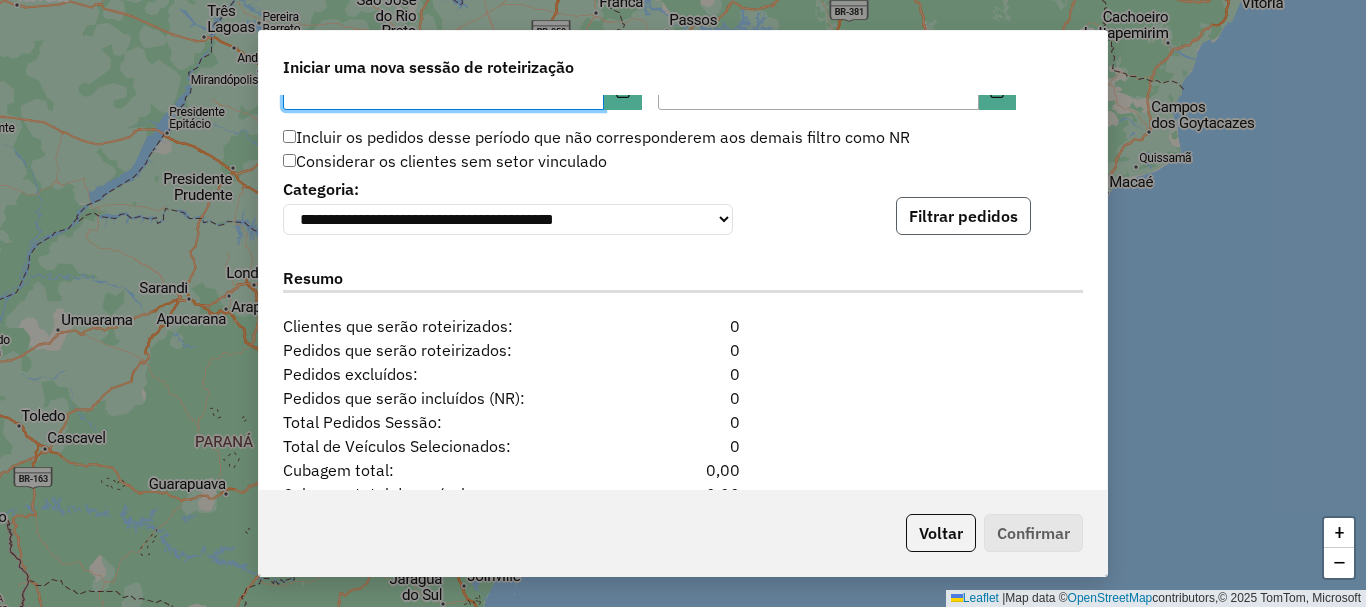 click on "Filtrar pedidos" 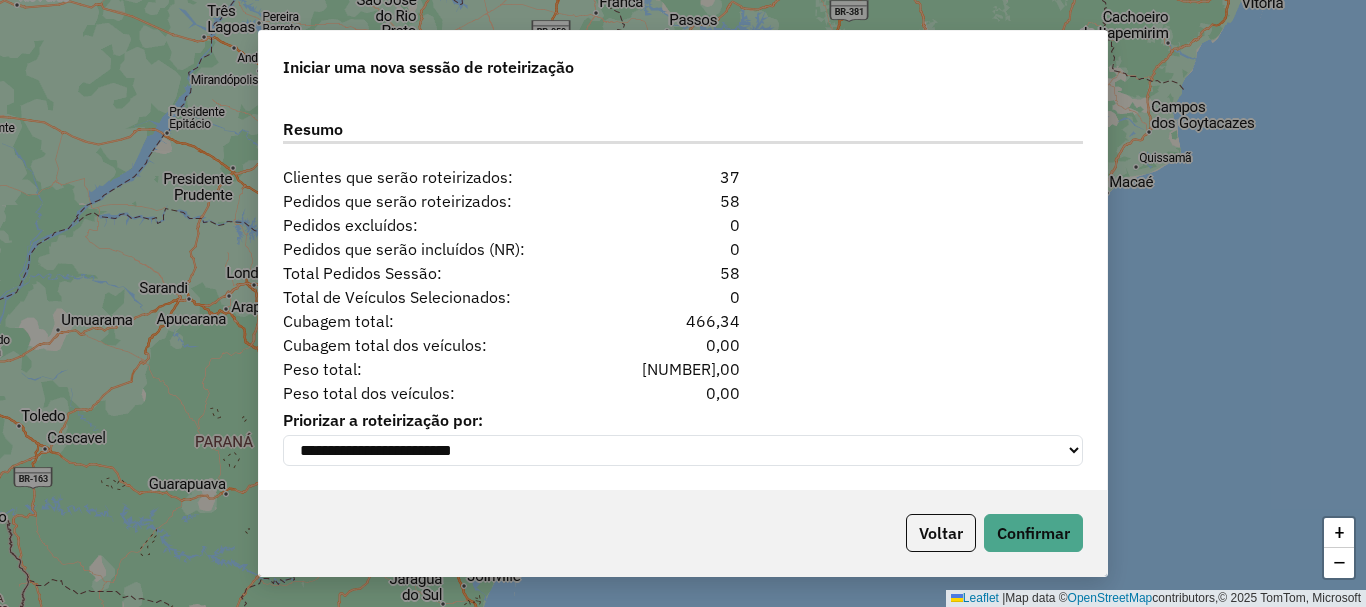 scroll, scrollTop: 1972, scrollLeft: 0, axis: vertical 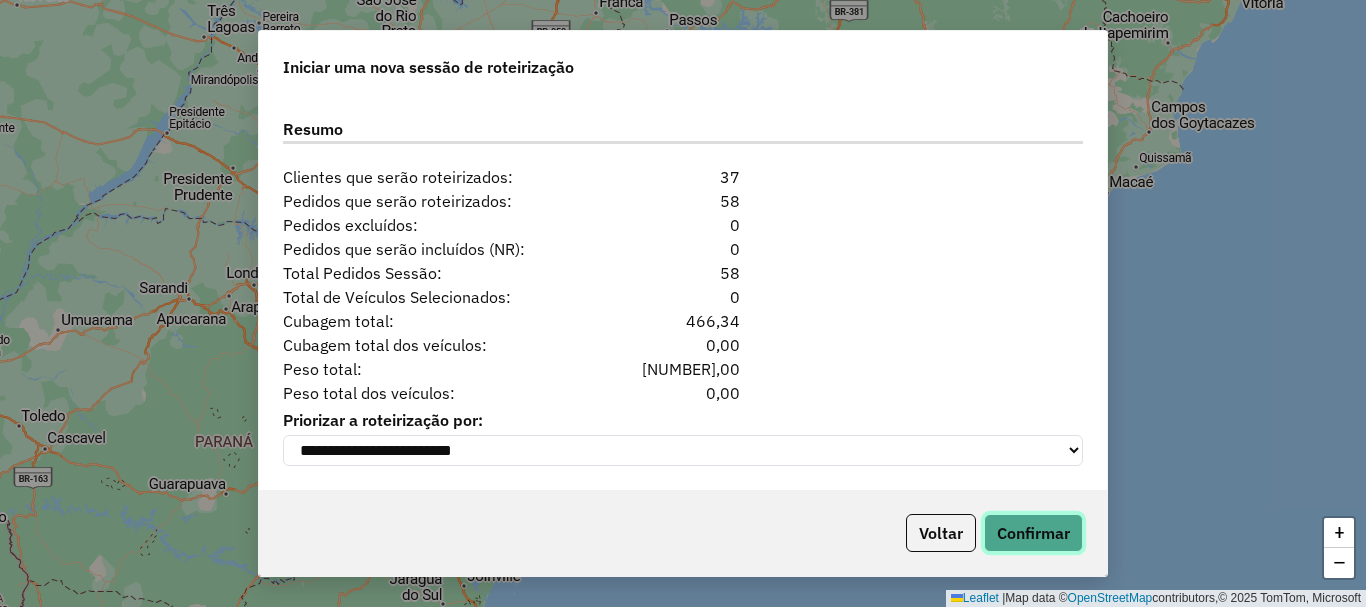 click on "Confirmar" 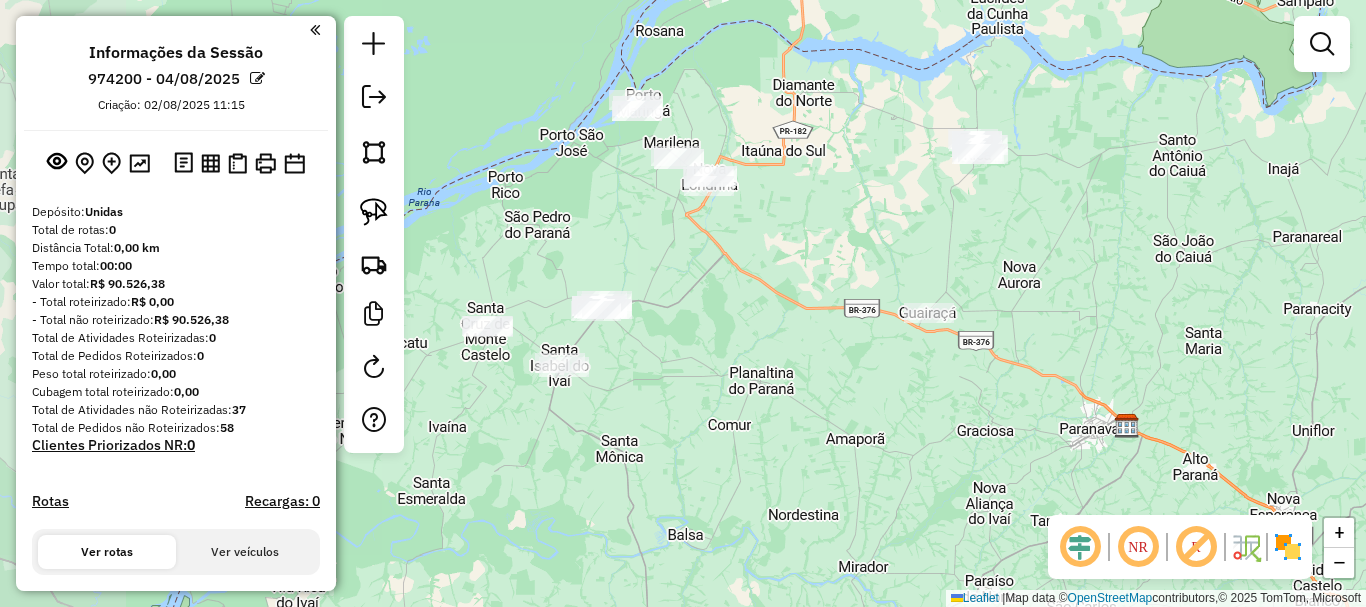 drag, startPoint x: 708, startPoint y: 375, endPoint x: 1114, endPoint y: 441, distance: 411.32956 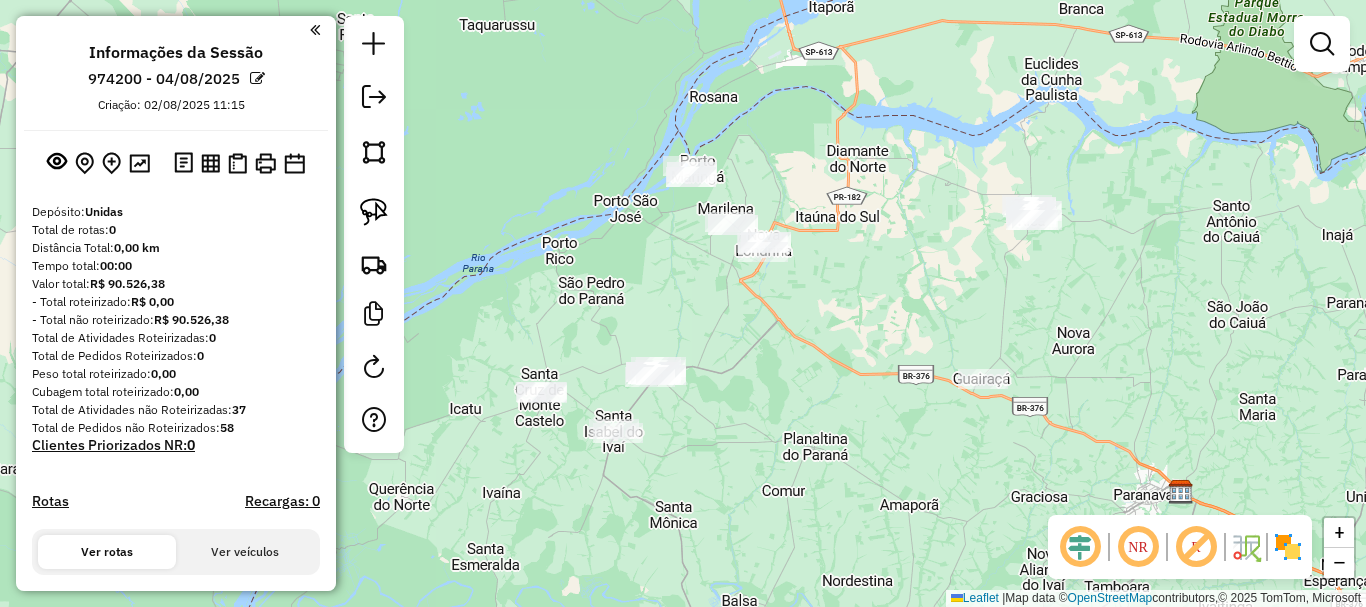 drag, startPoint x: 777, startPoint y: 274, endPoint x: 813, endPoint y: 344, distance: 78.714676 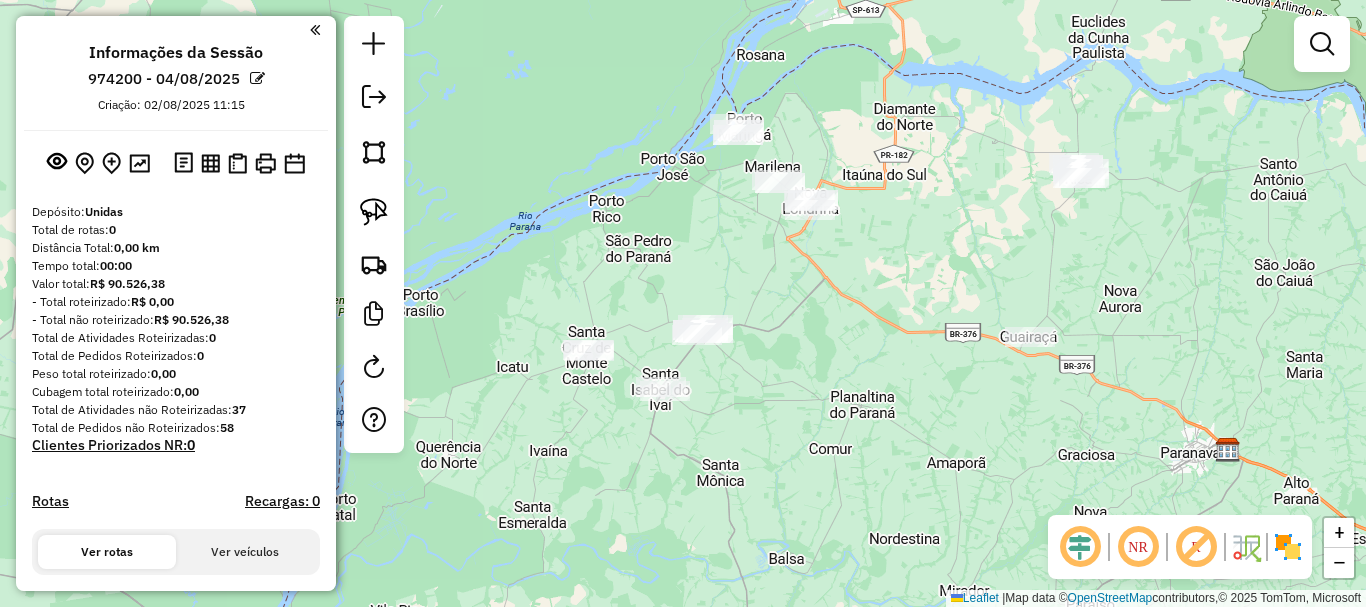 drag, startPoint x: 813, startPoint y: 344, endPoint x: 860, endPoint y: 302, distance: 63.03174 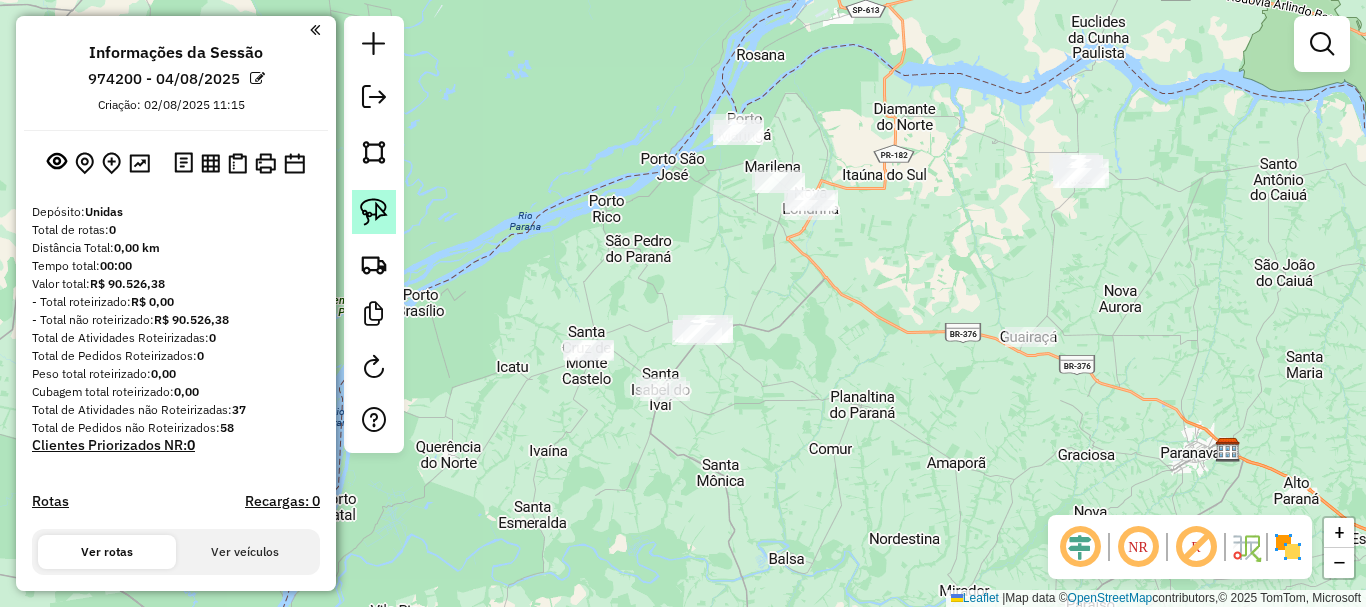 click 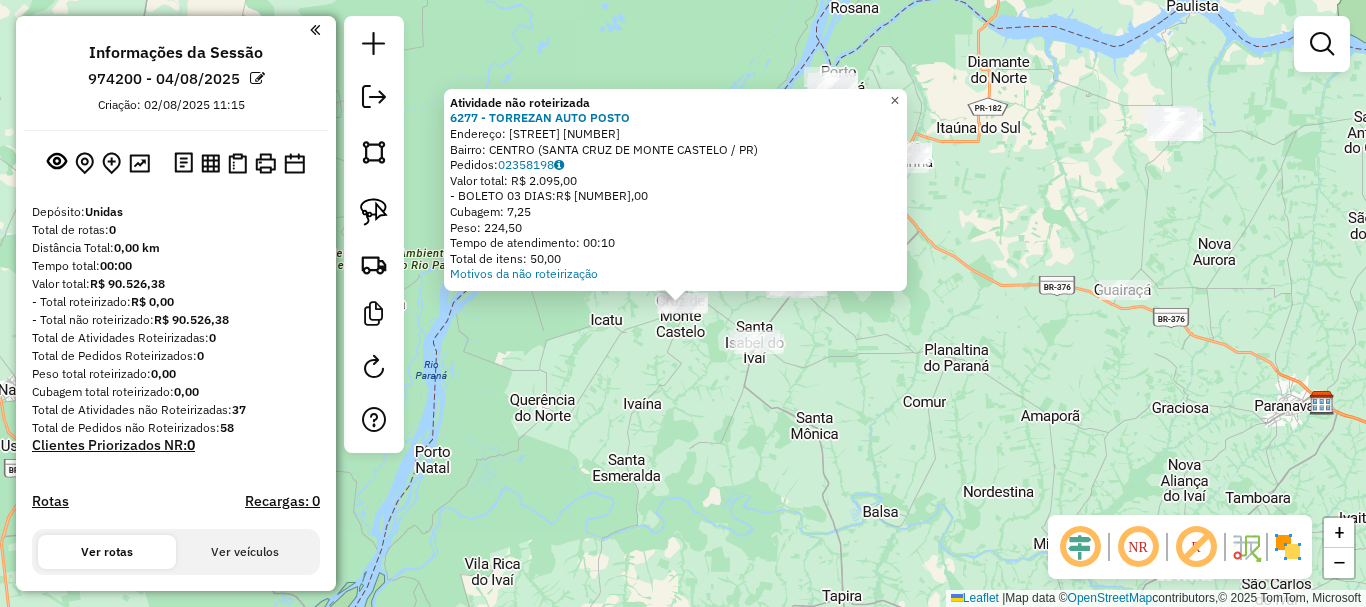 click on "×" 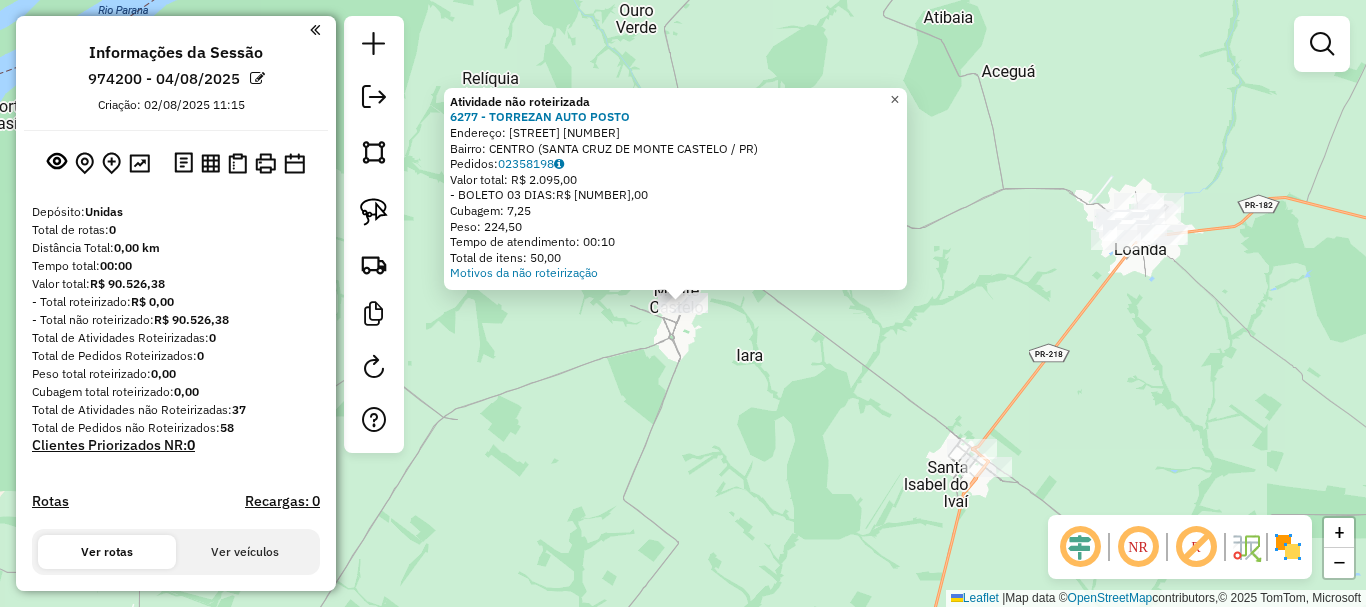 click on "×" 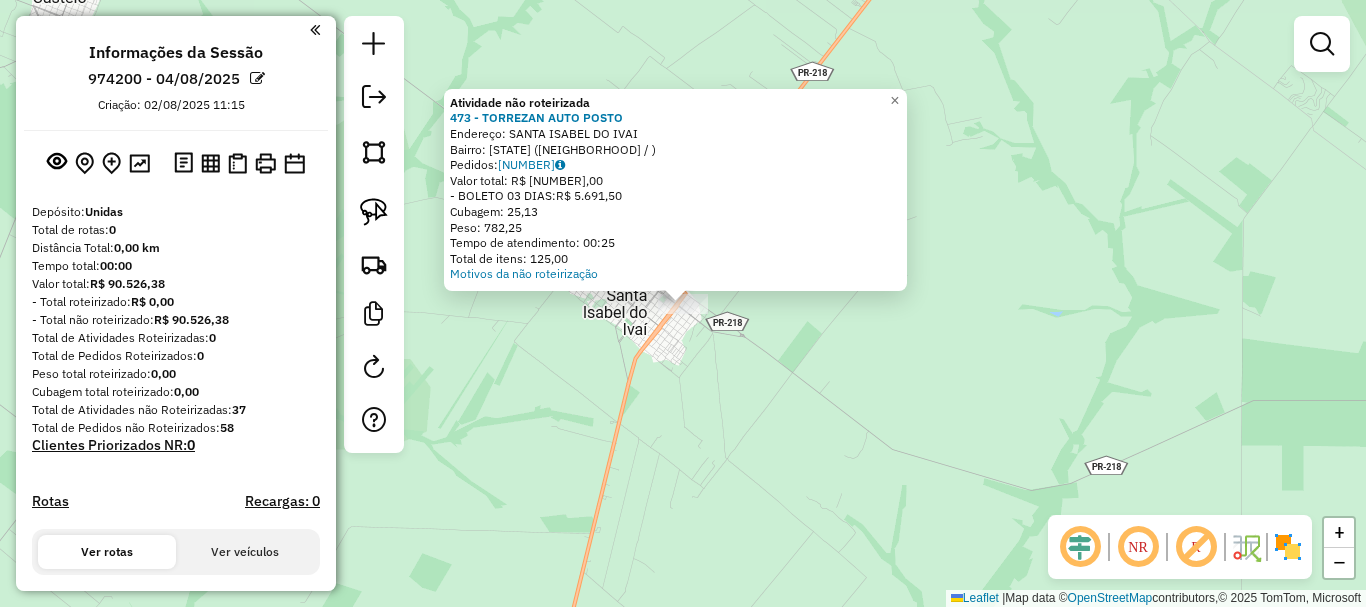 click on "Atividade não roteirizada [NUMBER] - [STORE_NAME]  Endereço: [CITY]   Bairro: [STATE] ([NEIGHBORHOOD] / )   Pedidos:  [NUMBER]   Valor total: R$ [NUMBER],00   - BOLETO 03 DIAS:  R$ [NUMBER],00   Cubagem: [NUMBER],00   Peso: [NUMBER],00   Tempo de atendimento: 00:25   Total de itens: [NUMBER],00  Motivos da não roteirização × Janela de atendimento Grade de atendimento Capacidade Transportadoras Veículos Cliente Pedidos  Rotas Selecione os dias de semana para filtrar as janelas de atendimento  Seg   Ter   Qua   Qui   Sex   Sáb   Dom  Informe o período da janela de atendimento: De: Até:  Filtrar exatamente a janela do cliente  Considerar janela de atendimento padrão  Selecione os dias de semana para filtrar as grades de atendimento  Seg   Ter   Qua   Qui   Sex   Sáb   Dom   Considerar clientes sem dia de atendimento cadastrado  Clientes fora do dia de atendimento selecionado Filtrar as atividades entre os valores definidos abaixo:  Peso mínimo:   Peso máximo:   Cubagem mínima:   Cubagem máxima:   De:   Até:   De:" 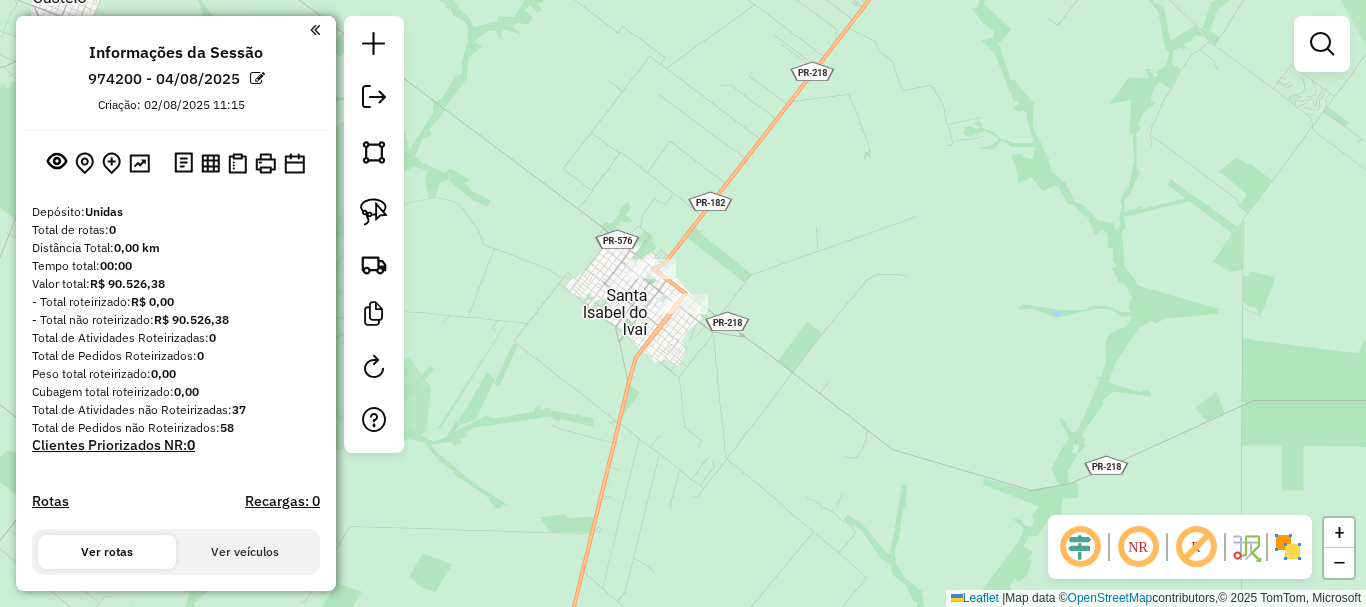 click on "Janela de atendimento Grade de atendimento Capacidade Transportadoras Veículos Cliente Pedidos  Rotas Selecione os dias de semana para filtrar as janelas de atendimento  Seg   Ter   Qua   Qui   Sex   Sáb   Dom  Informe o período da janela de atendimento: De: Até:  Filtrar exatamente a janela do cliente  Considerar janela de atendimento padrão  Selecione os dias de semana para filtrar as grades de atendimento  Seg   Ter   Qua   Qui   Sex   Sáb   Dom   Considerar clientes sem dia de atendimento cadastrado  Clientes fora do dia de atendimento selecionado Filtrar as atividades entre os valores definidos abaixo:  Peso mínimo:   Peso máximo:   Cubagem mínima:   Cubagem máxima:   De:   Até:  Filtrar as atividades entre o tempo de atendimento definido abaixo:  De:   Até:   Considerar capacidade total dos clientes não roteirizados Transportadora: Selecione um ou mais itens Tipo de veículo: Selecione um ou mais itens Veículo: Selecione um ou mais itens Motorista: Selecione um ou mais itens Nome: Rótulo:" 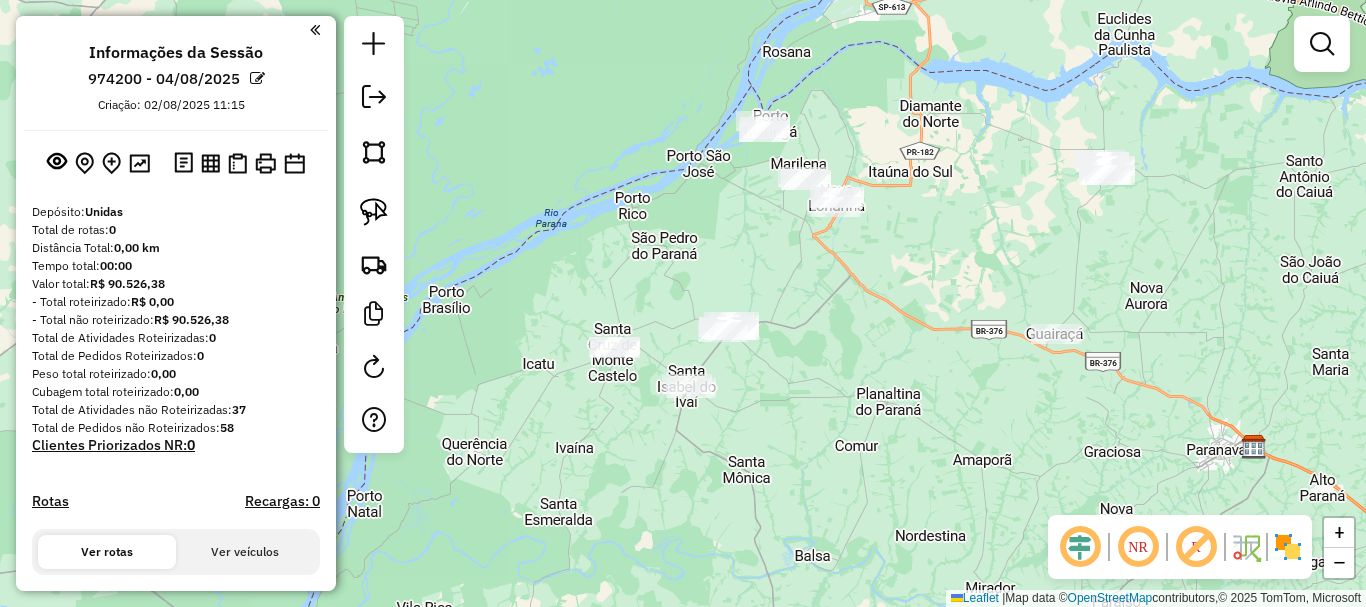 drag, startPoint x: 823, startPoint y: 282, endPoint x: 790, endPoint y: 354, distance: 79.20227 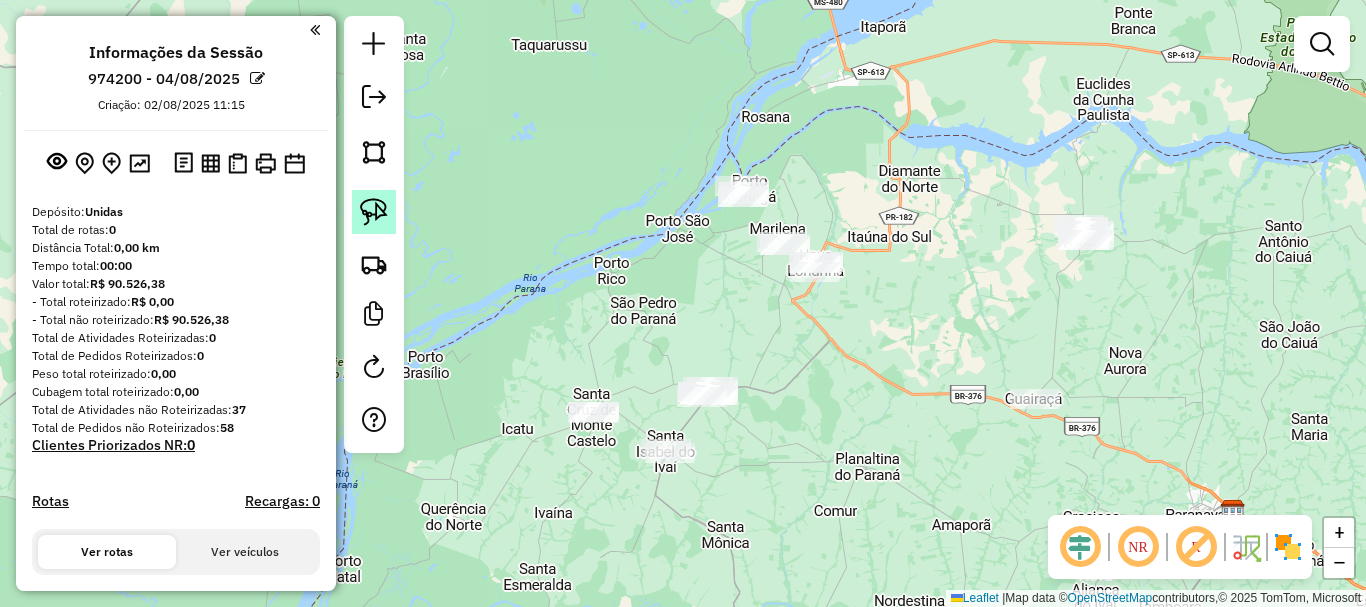 click 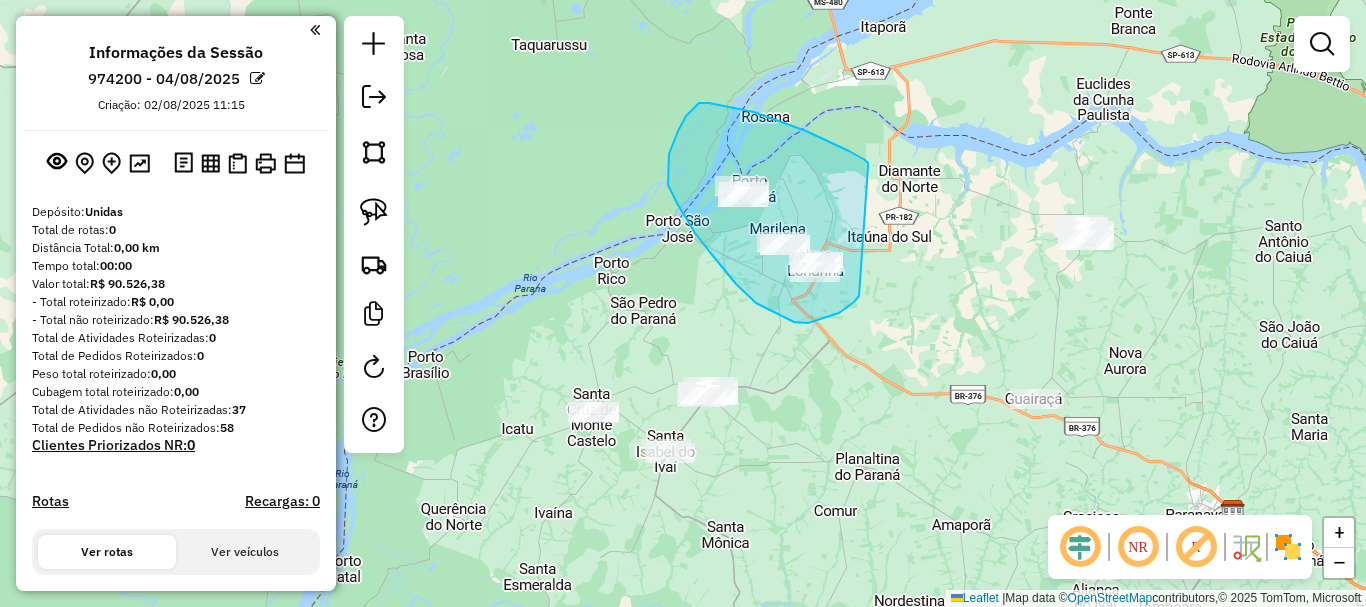 drag, startPoint x: 868, startPoint y: 167, endPoint x: 859, endPoint y: 296, distance: 129.31357 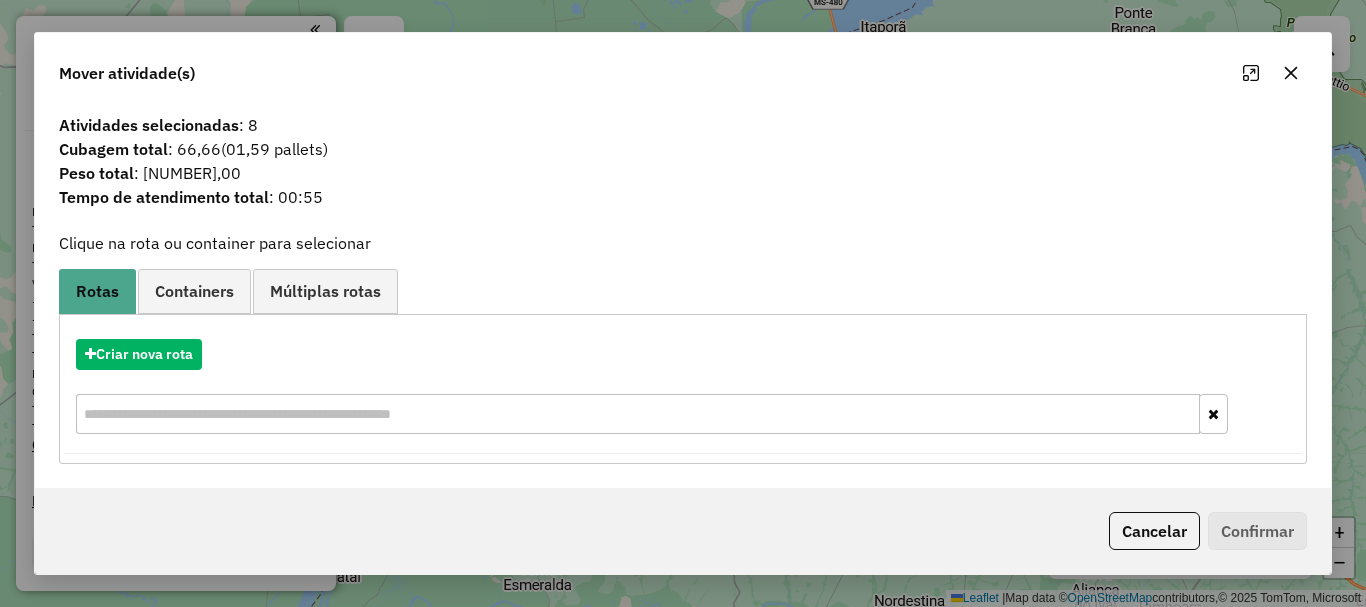 click 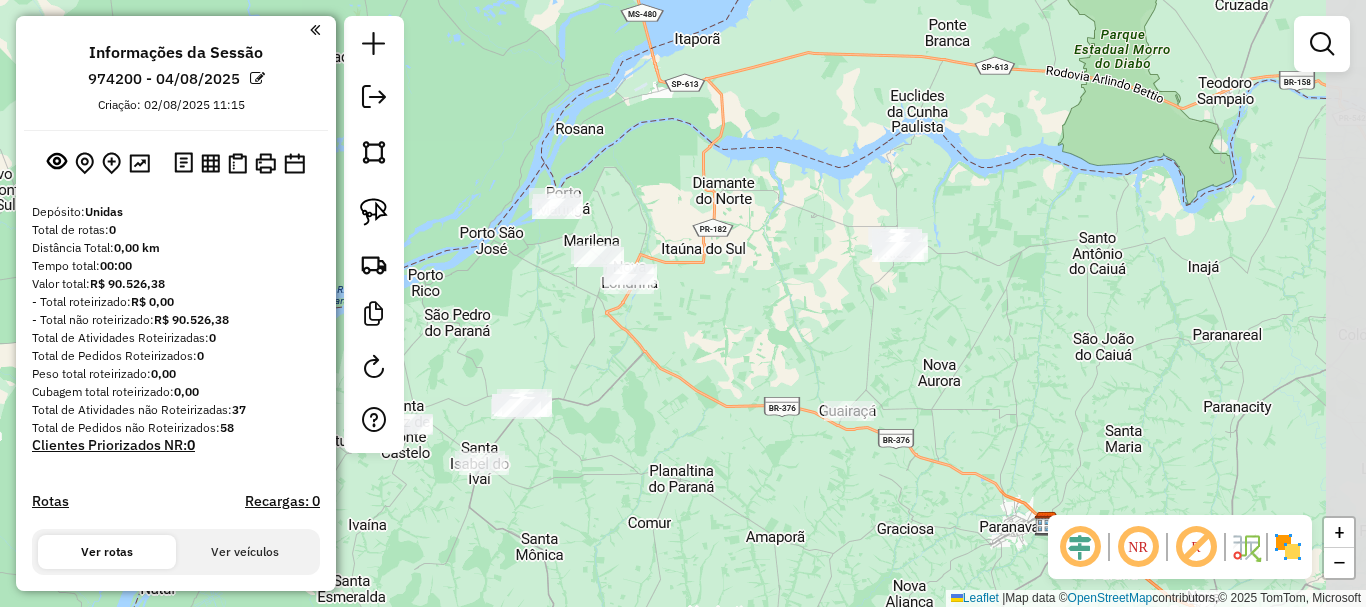 drag, startPoint x: 1211, startPoint y: 208, endPoint x: 1050, endPoint y: 209, distance: 161.00311 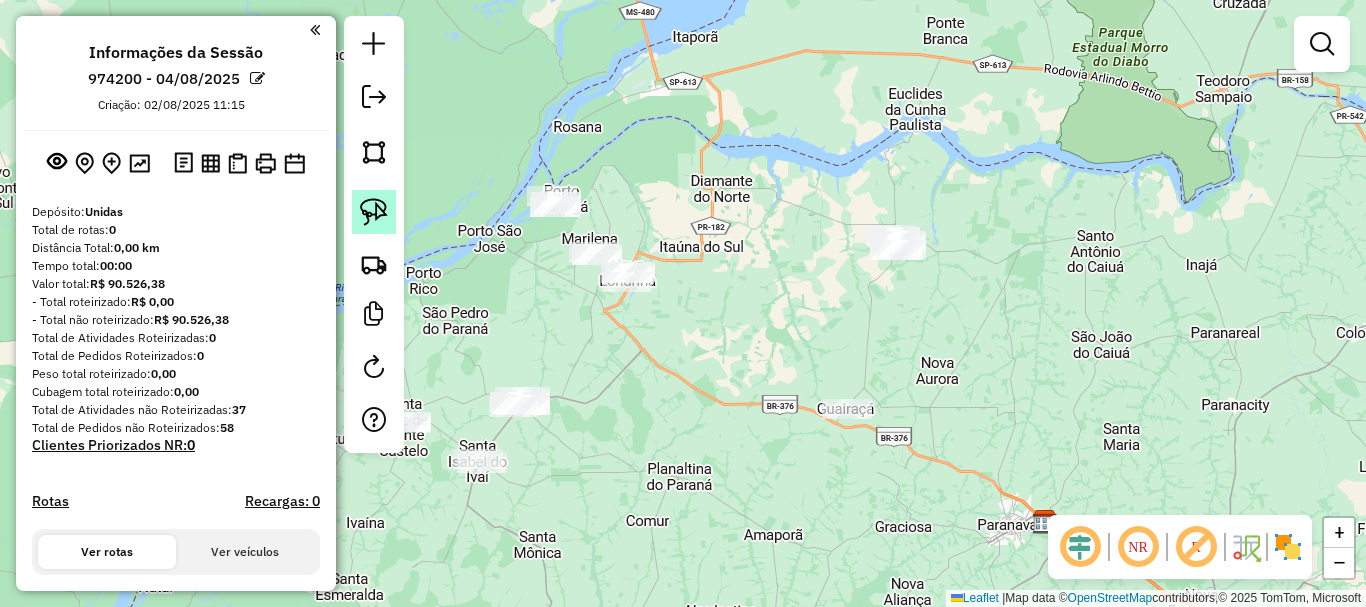 click 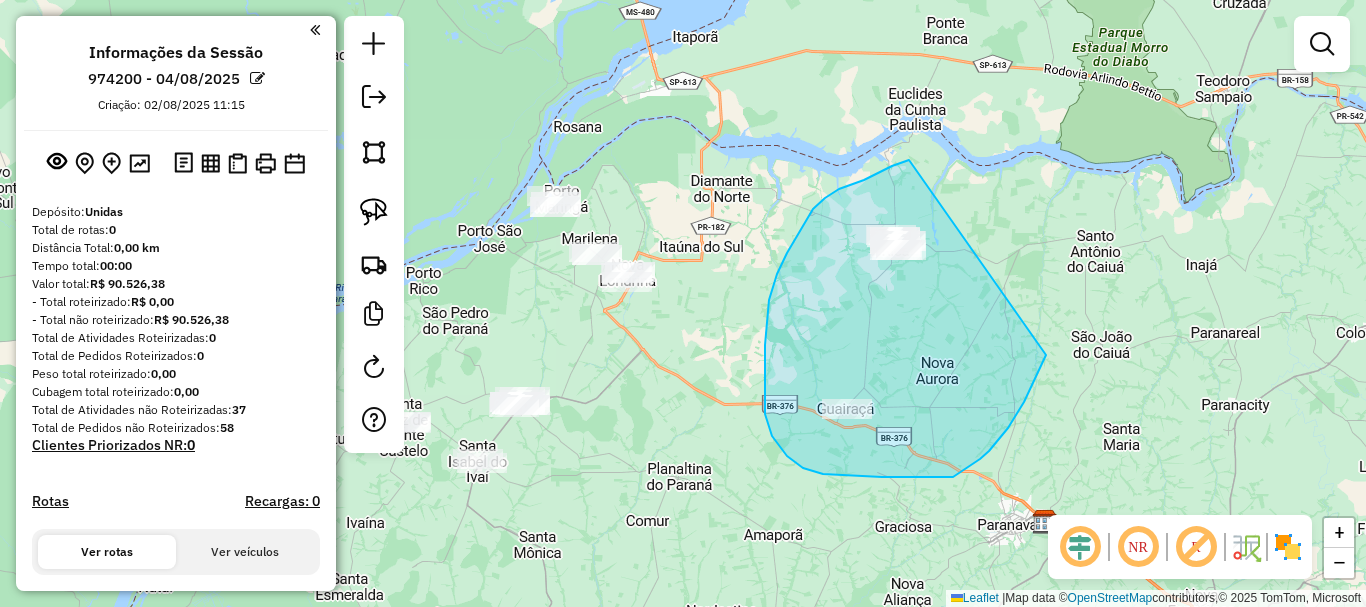 drag, startPoint x: 909, startPoint y: 160, endPoint x: 1063, endPoint y: 302, distance: 209.47554 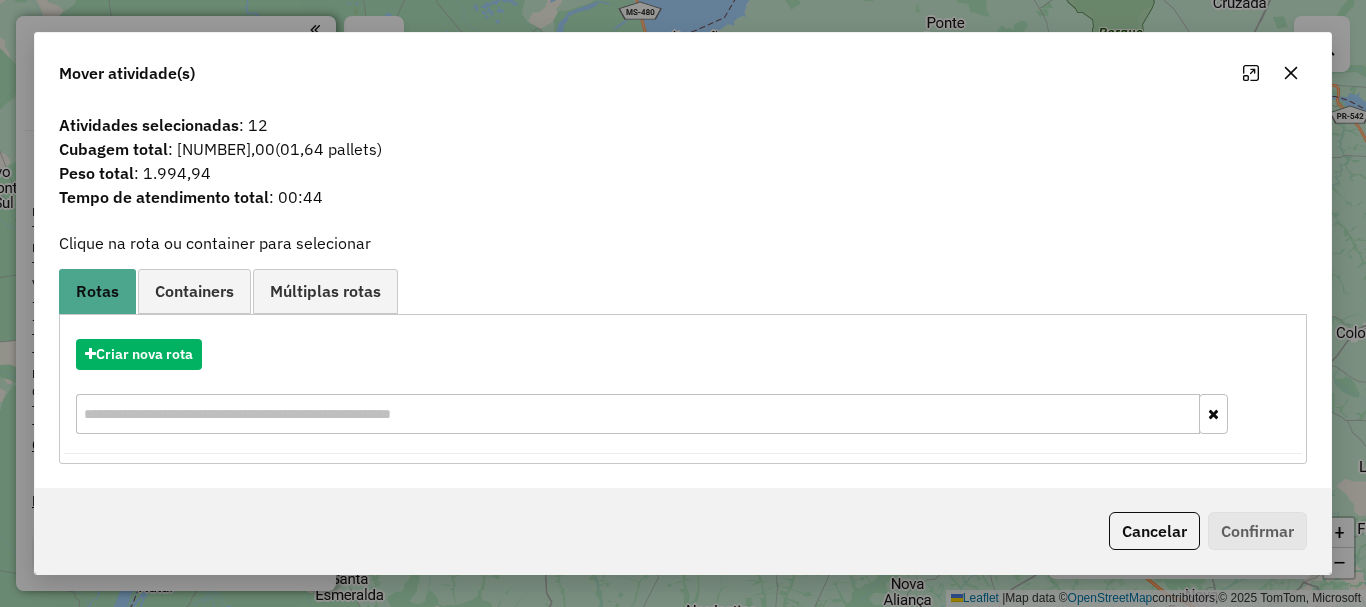 click 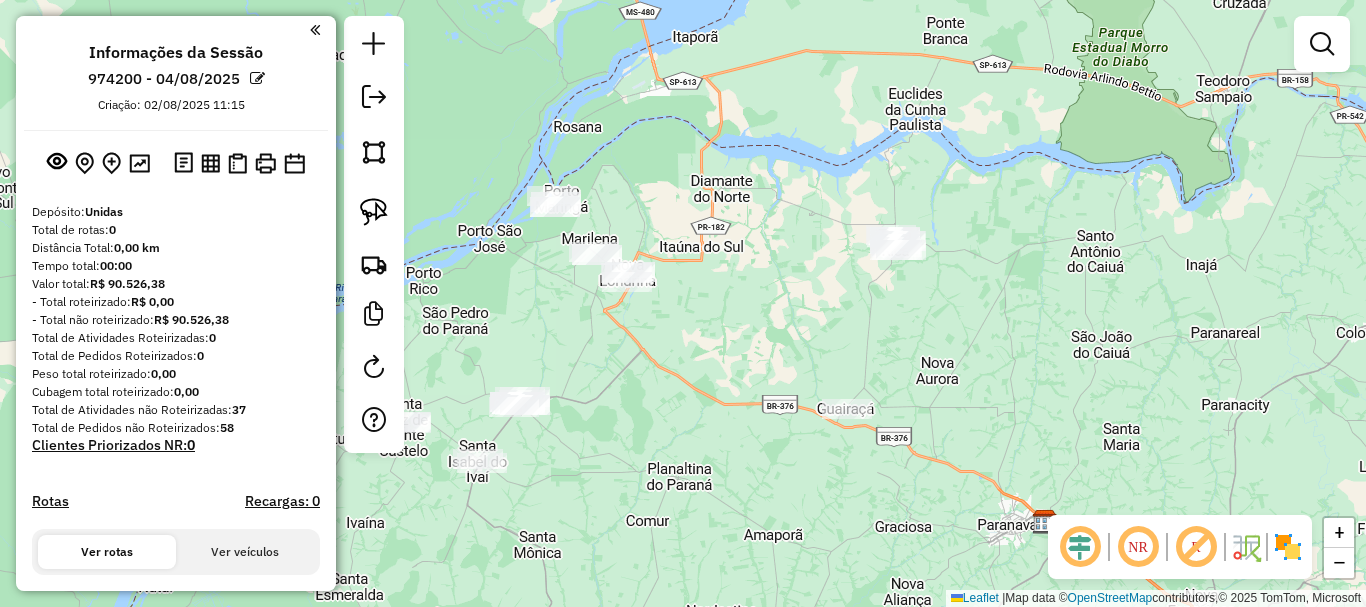 drag, startPoint x: 715, startPoint y: 304, endPoint x: 773, endPoint y: 314, distance: 58.855755 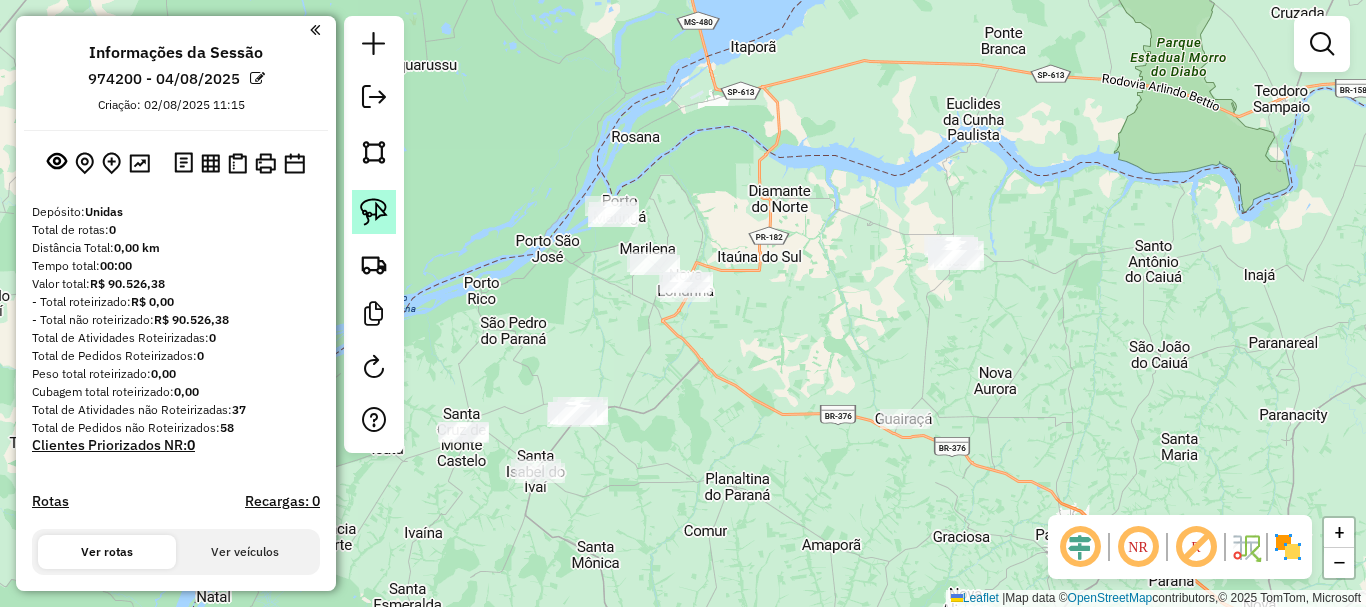 click 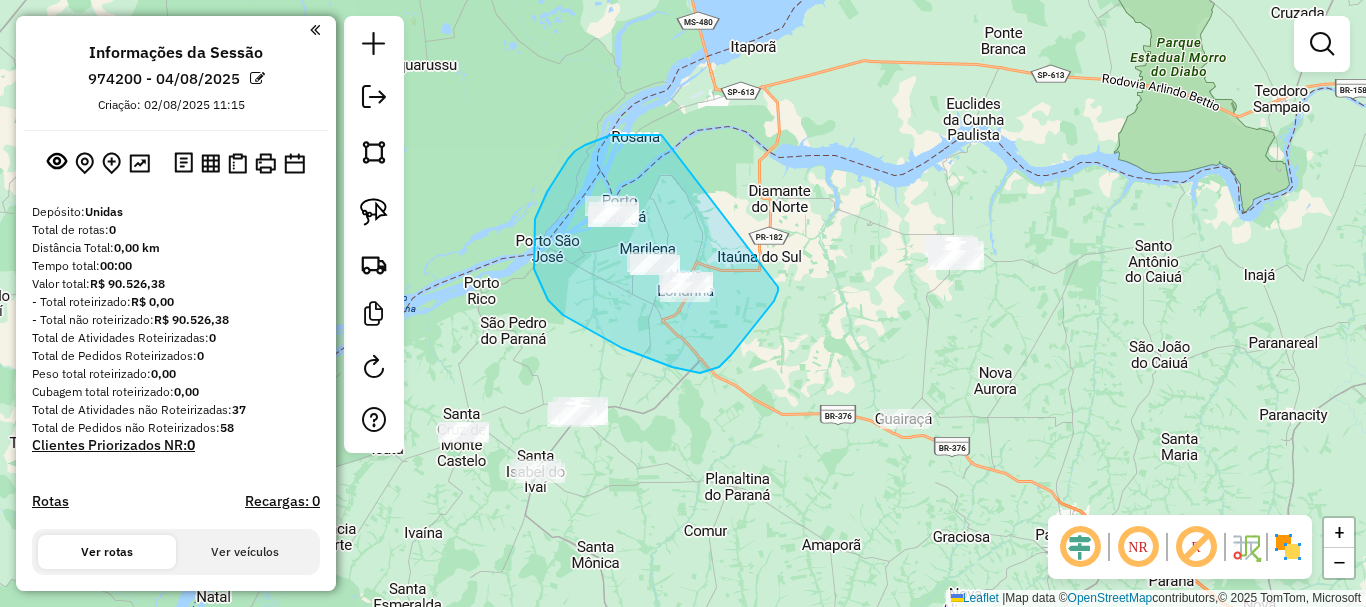 drag, startPoint x: 663, startPoint y: 137, endPoint x: 778, endPoint y: 287, distance: 189.01057 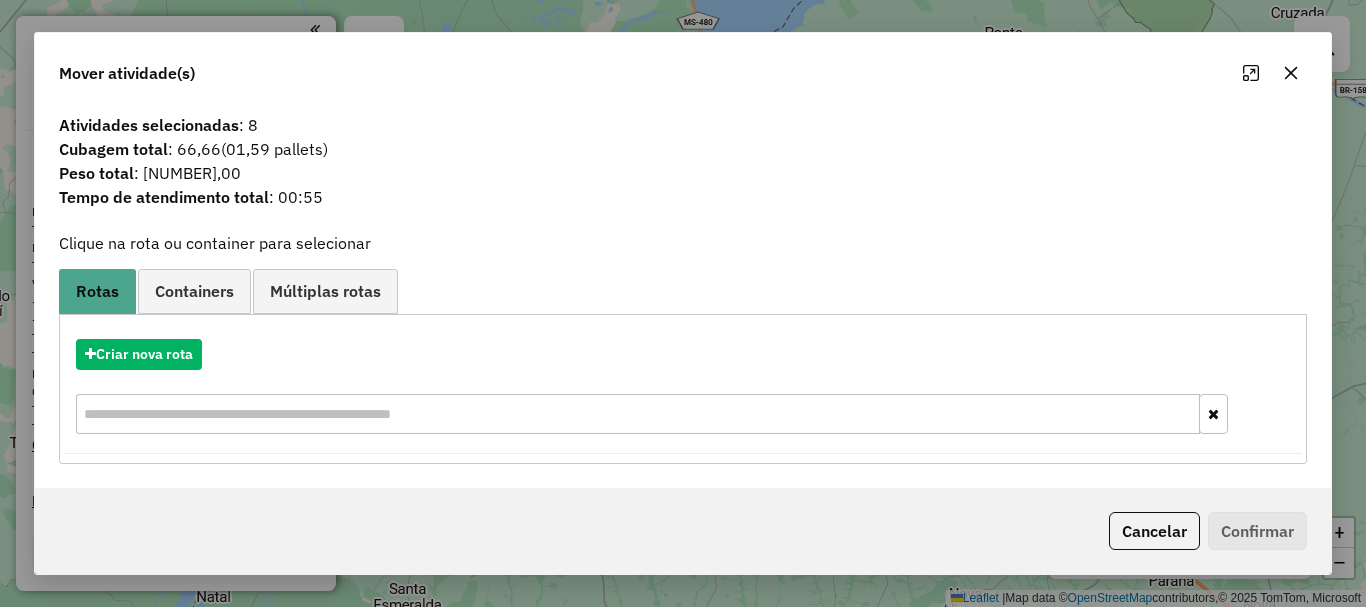 click 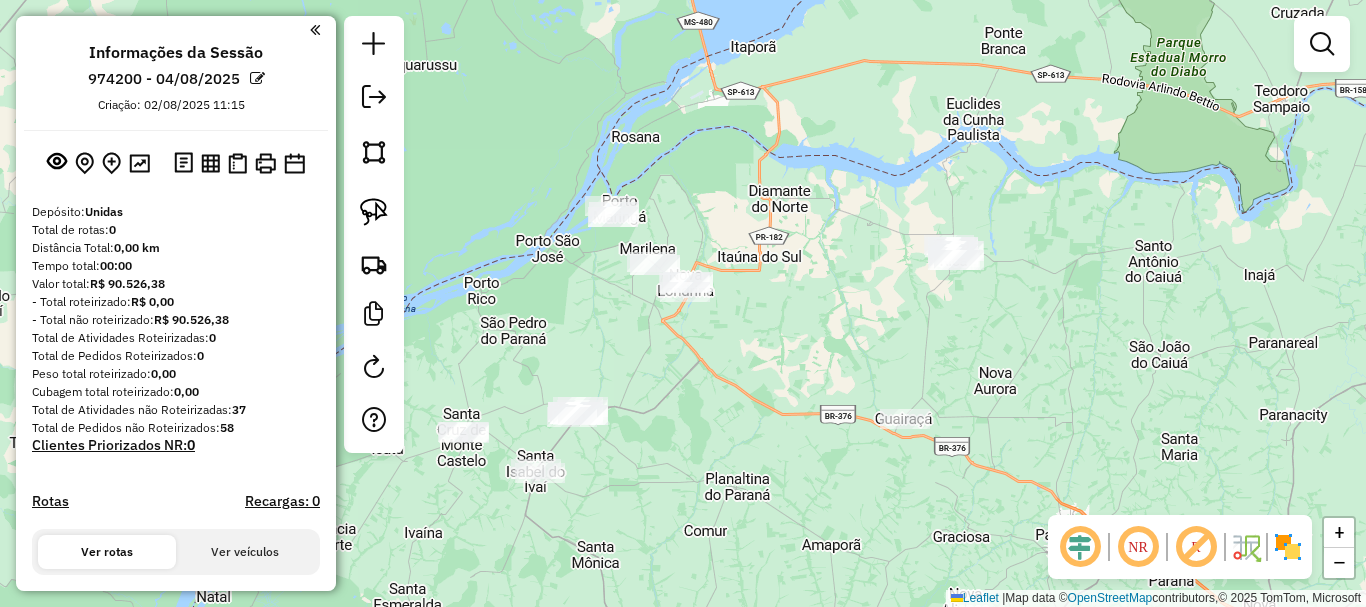 drag, startPoint x: 379, startPoint y: 209, endPoint x: 463, endPoint y: 204, distance: 84.14868 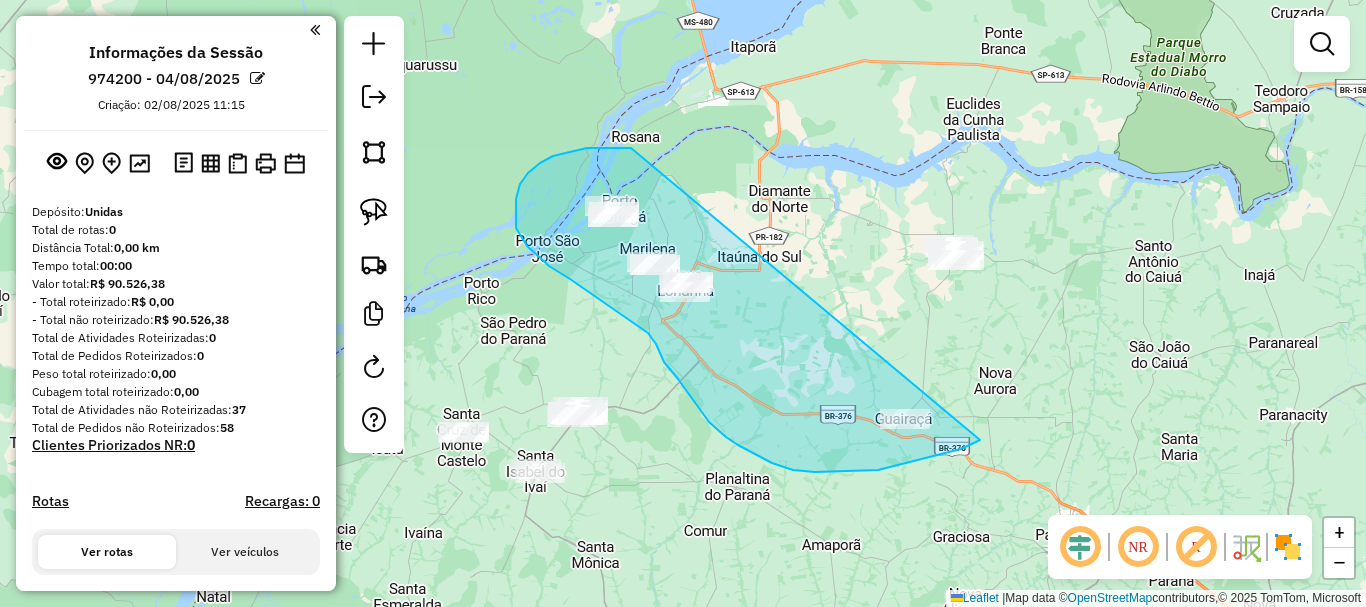 drag, startPoint x: 631, startPoint y: 148, endPoint x: 997, endPoint y: 417, distance: 454.2213 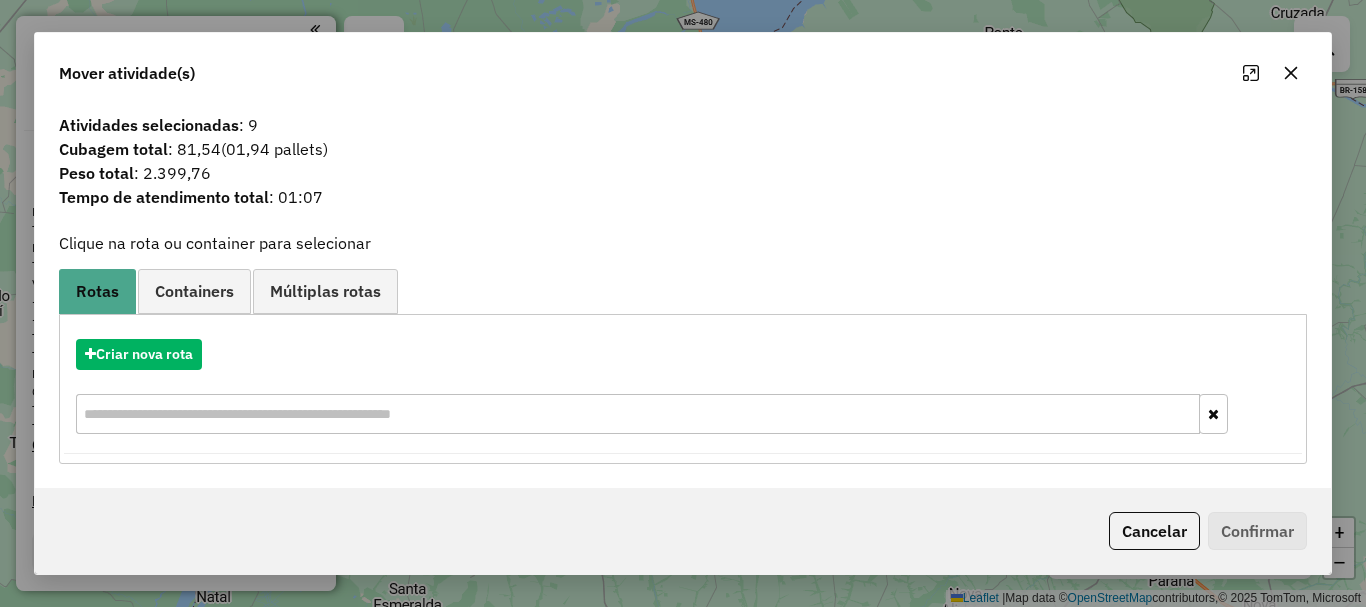 click 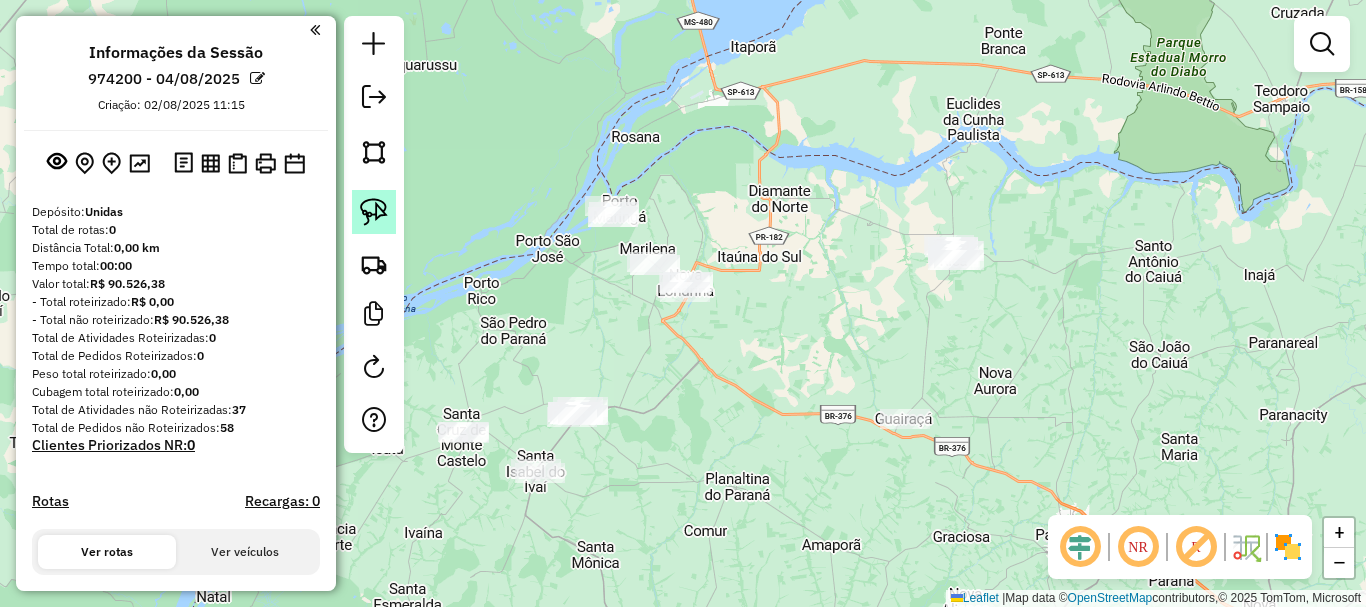 click 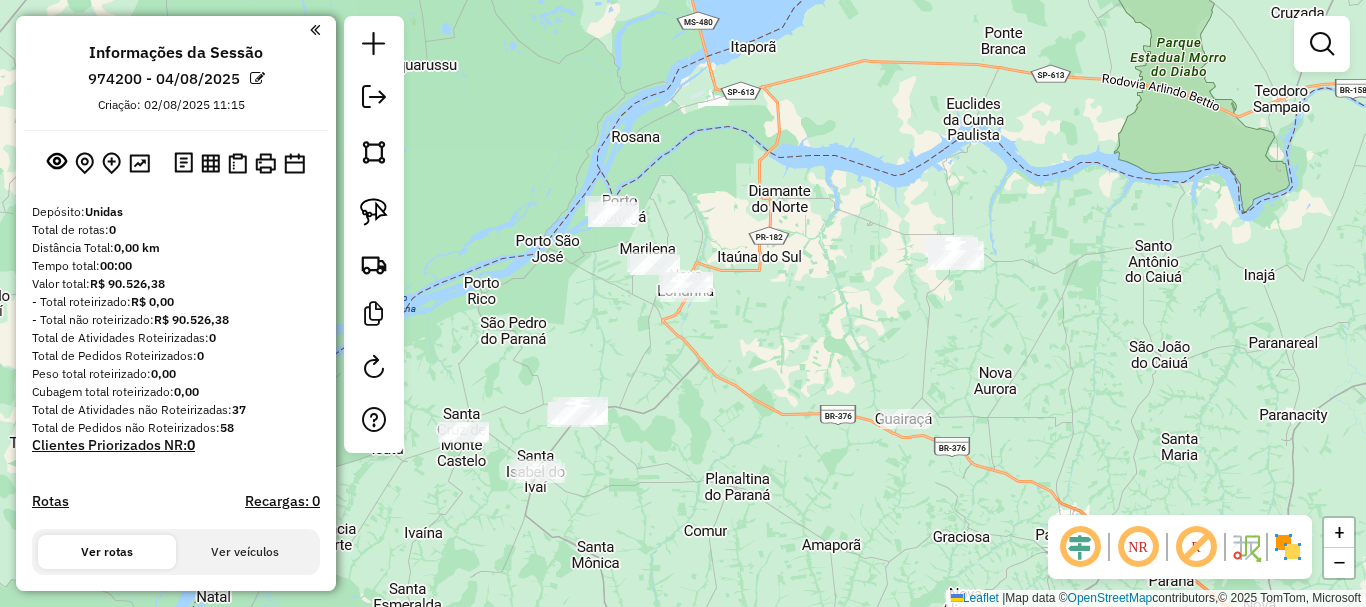 click on "Janela de atendimento Grade de atendimento Capacidade Transportadoras Veículos Cliente Pedidos  Rotas Selecione os dias de semana para filtrar as janelas de atendimento  Seg   Ter   Qua   Qui   Sex   Sáb   Dom  Informe o período da janela de atendimento: De: Até:  Filtrar exatamente a janela do cliente  Considerar janela de atendimento padrão  Selecione os dias de semana para filtrar as grades de atendimento  Seg   Ter   Qua   Qui   Sex   Sáb   Dom   Considerar clientes sem dia de atendimento cadastrado  Clientes fora do dia de atendimento selecionado Filtrar as atividades entre os valores definidos abaixo:  Peso mínimo:   Peso máximo:   Cubagem mínima:   Cubagem máxima:   De:   Até:  Filtrar as atividades entre o tempo de atendimento definido abaixo:  De:   Até:   Considerar capacidade total dos clientes não roteirizados Transportadora: Selecione um ou mais itens Tipo de veículo: Selecione um ou mais itens Veículo: Selecione um ou mais itens Motorista: Selecione um ou mais itens Nome: Rótulo:" 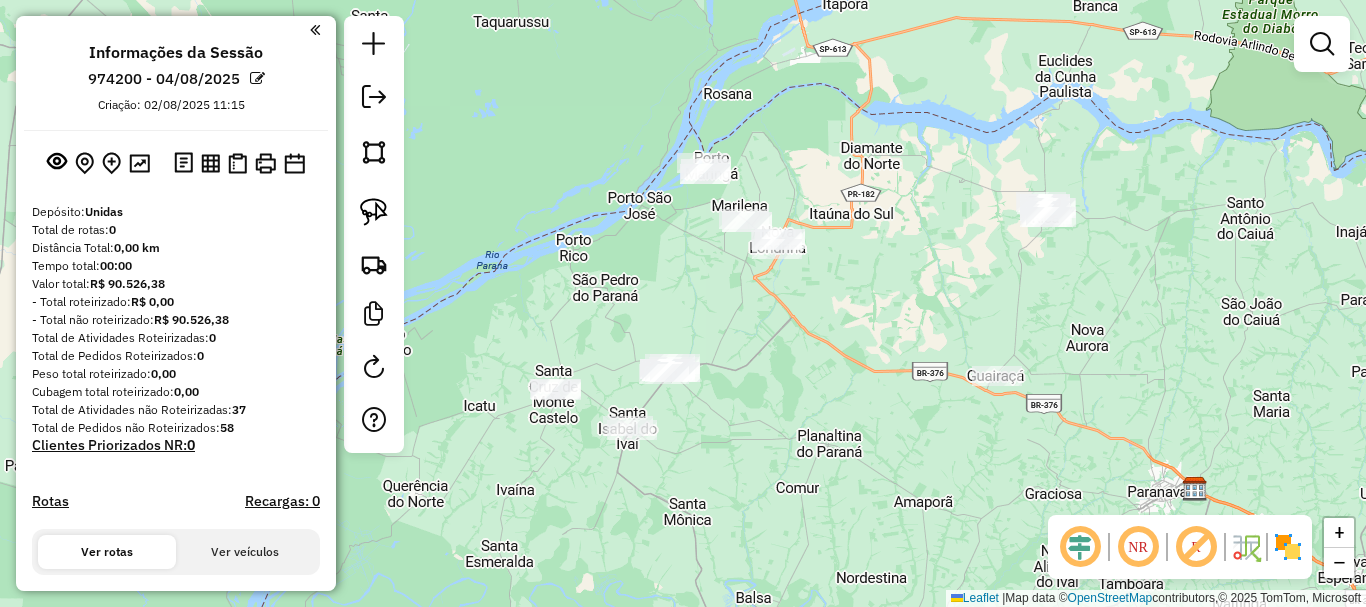 drag, startPoint x: 648, startPoint y: 392, endPoint x: 734, endPoint y: 350, distance: 95.707886 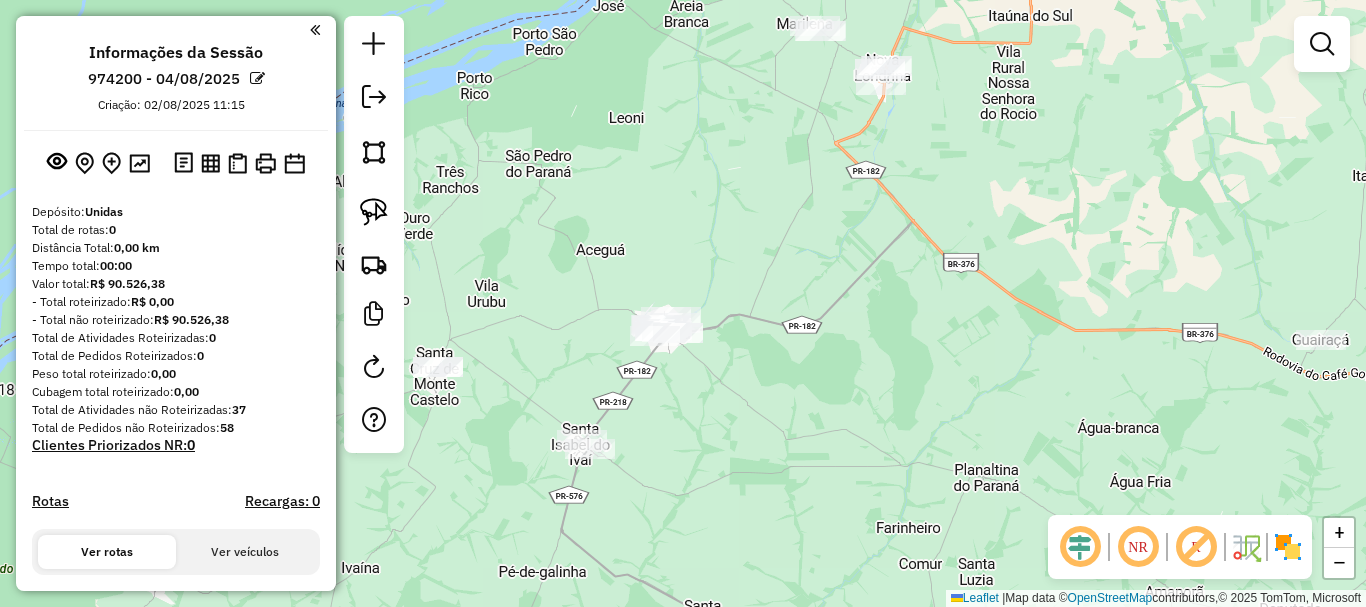 drag, startPoint x: 676, startPoint y: 411, endPoint x: 747, endPoint y: 402, distance: 71.568146 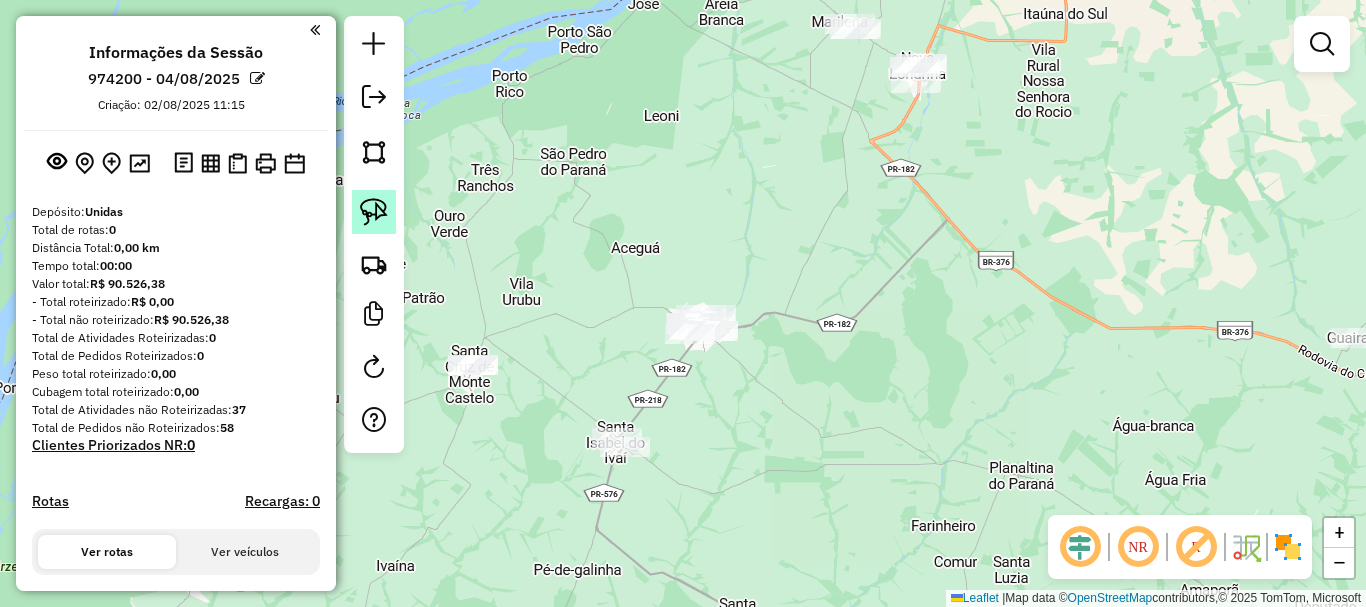 drag, startPoint x: 372, startPoint y: 220, endPoint x: 620, endPoint y: 230, distance: 248.20154 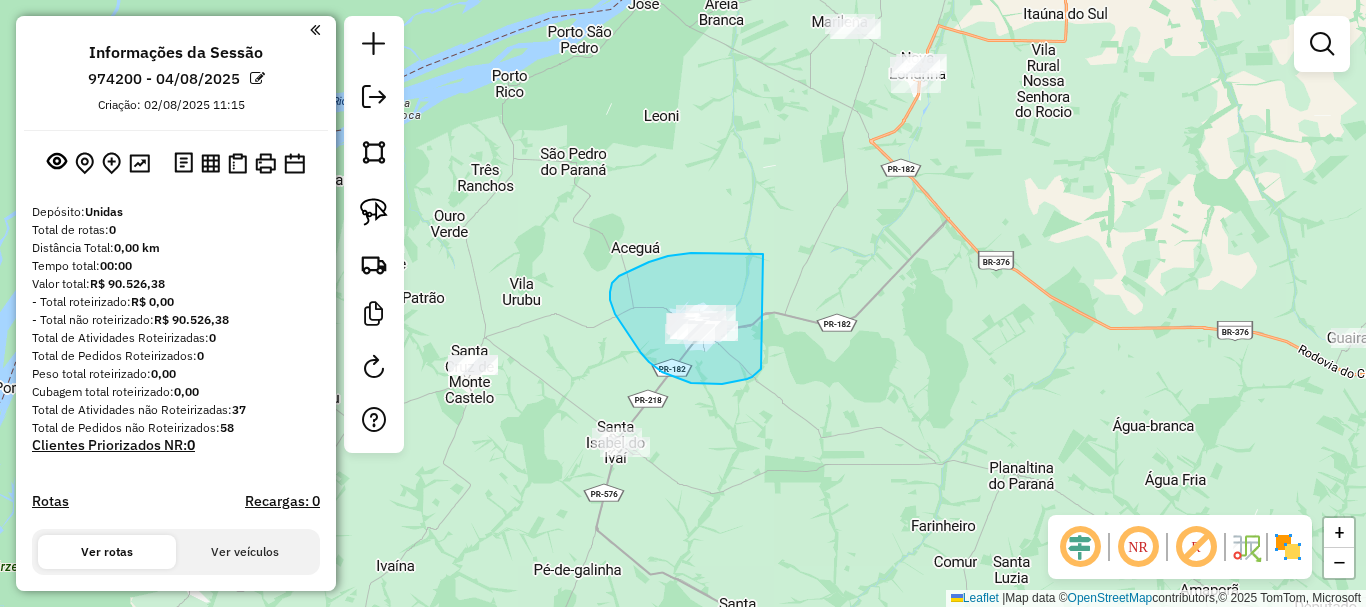 drag, startPoint x: 763, startPoint y: 254, endPoint x: 787, endPoint y: 325, distance: 74.94665 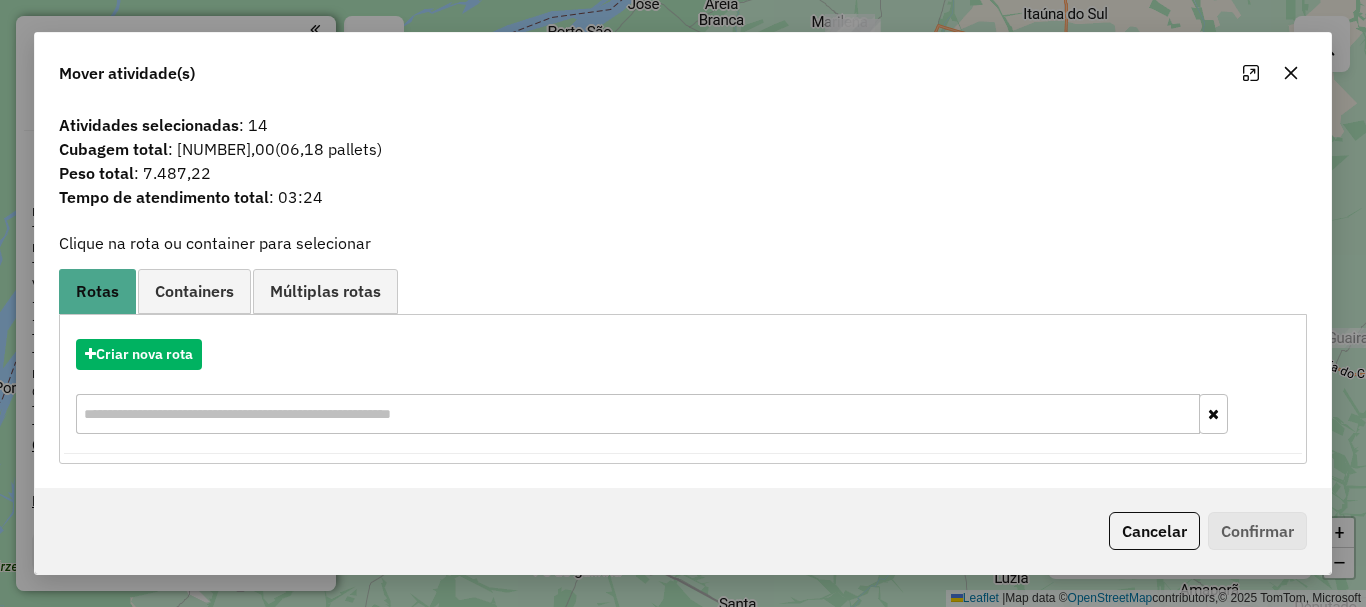 click 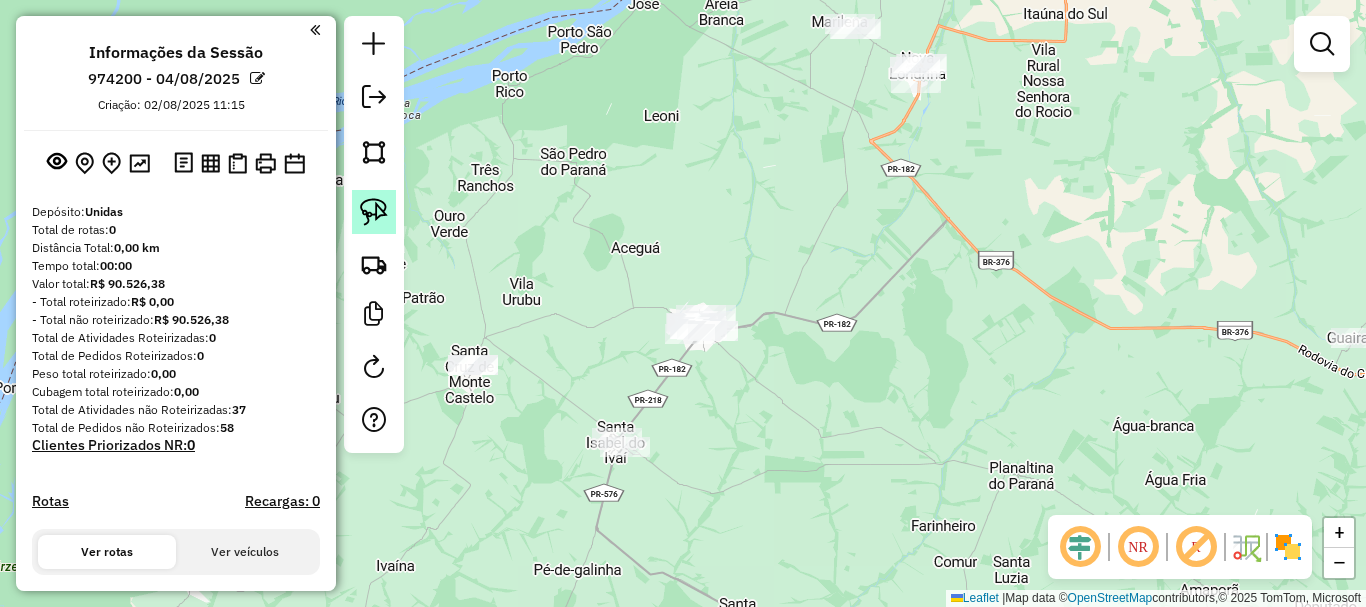 click 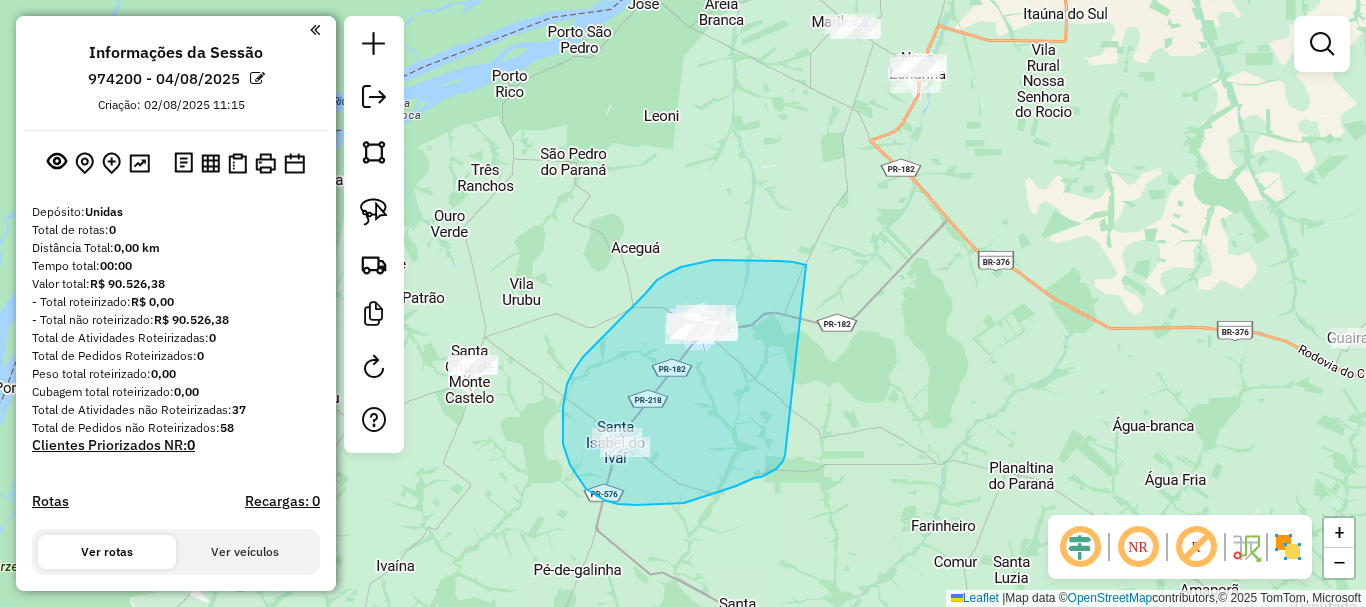 drag, startPoint x: 805, startPoint y: 264, endPoint x: 786, endPoint y: 449, distance: 185.97311 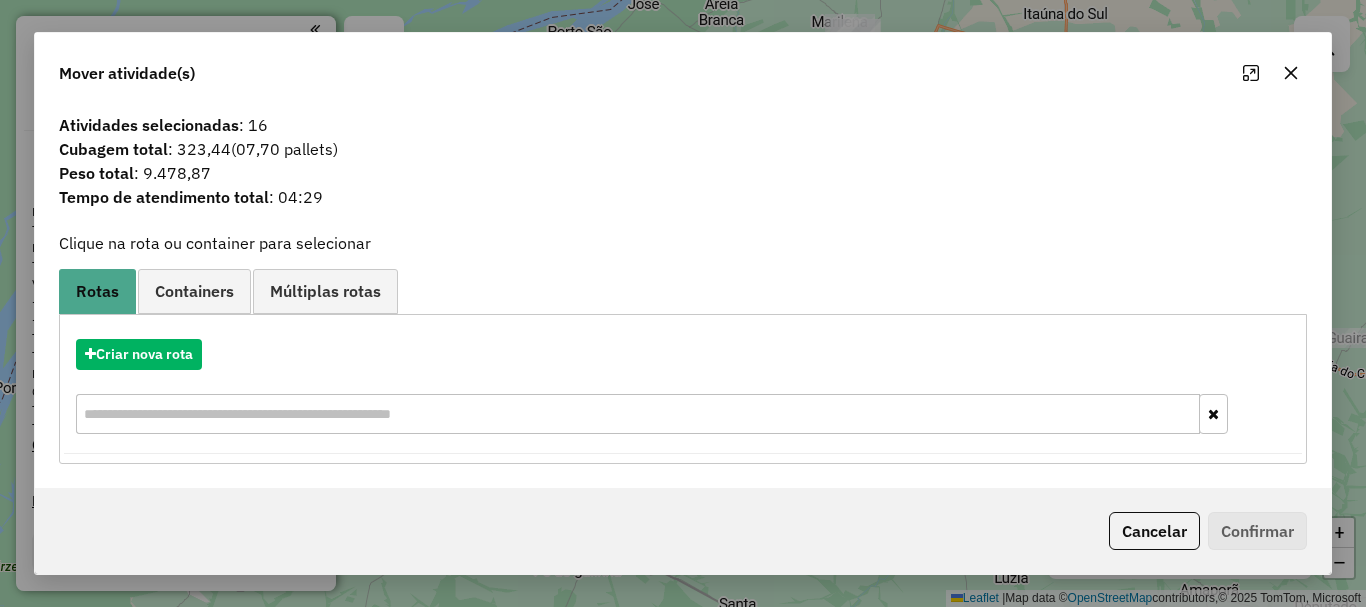 click 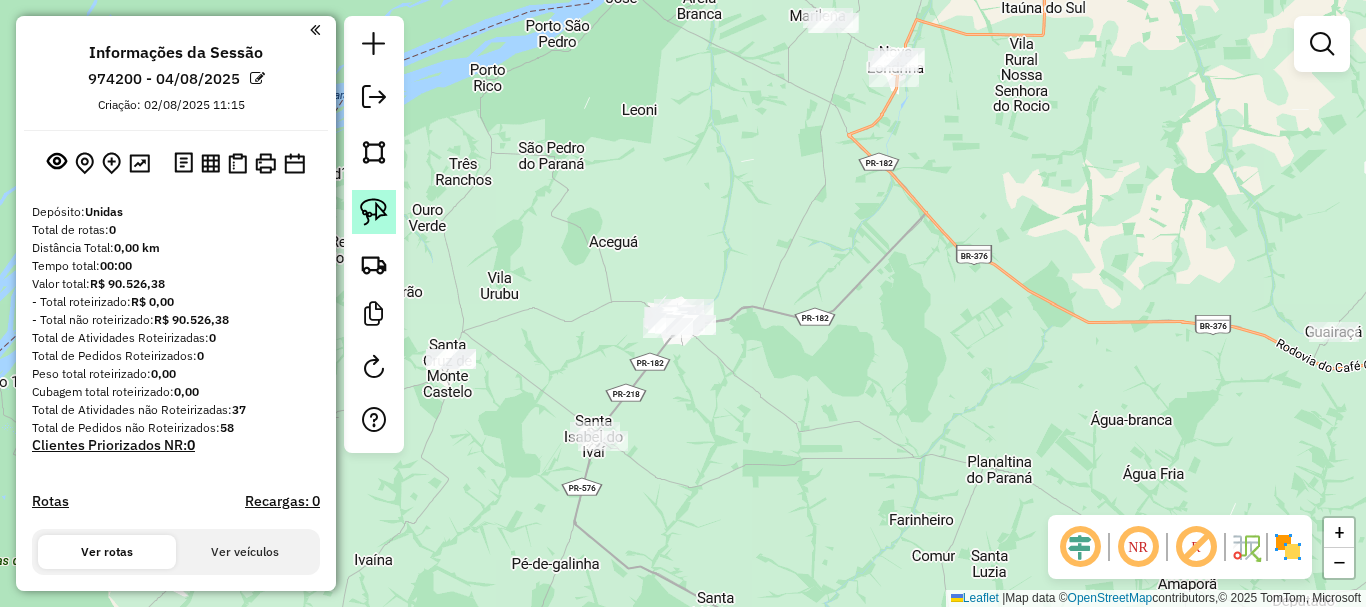 click 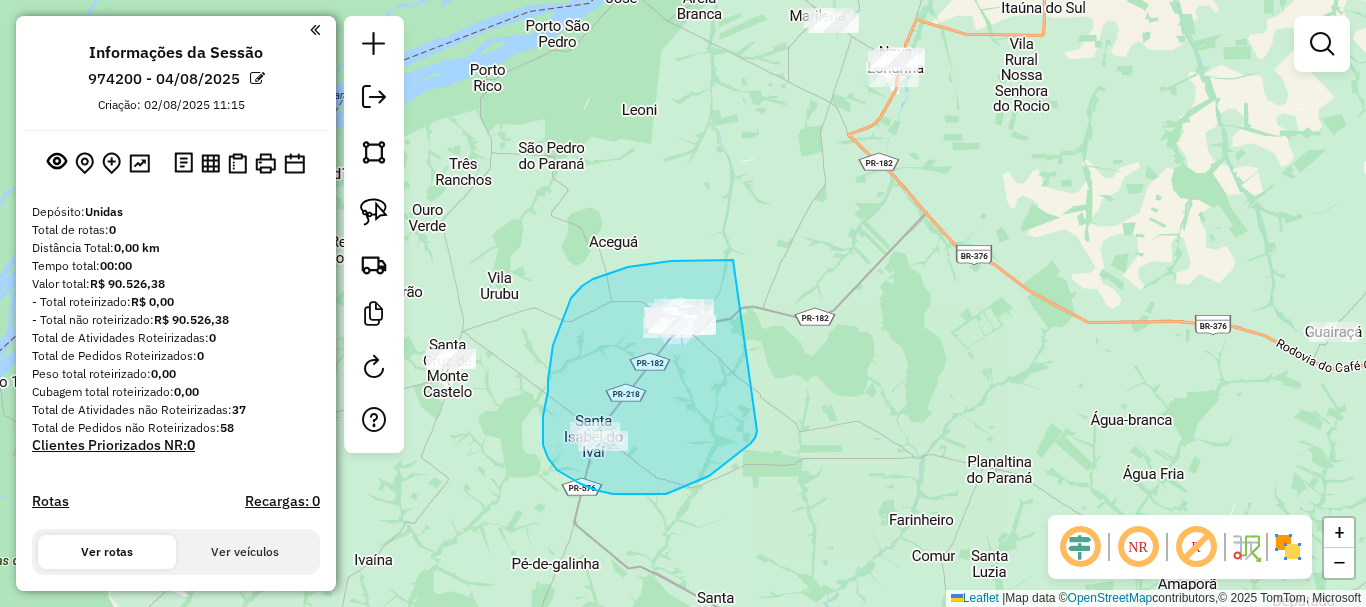 drag, startPoint x: 733, startPoint y: 260, endPoint x: 757, endPoint y: 431, distance: 172.676 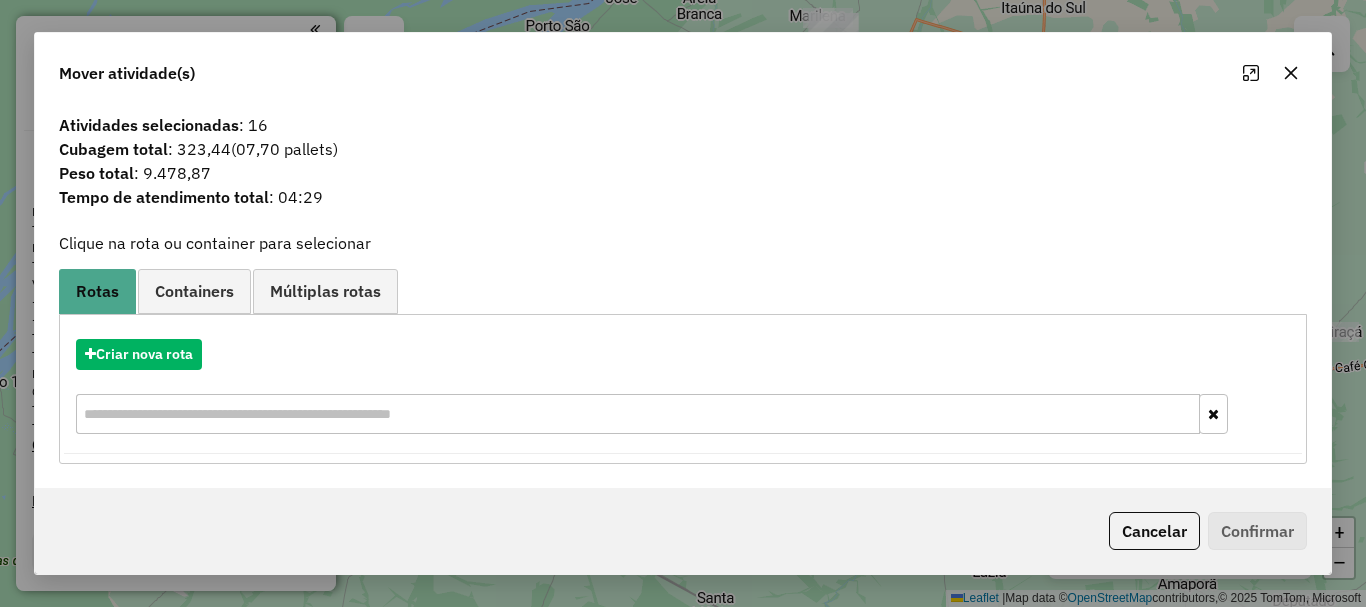 click 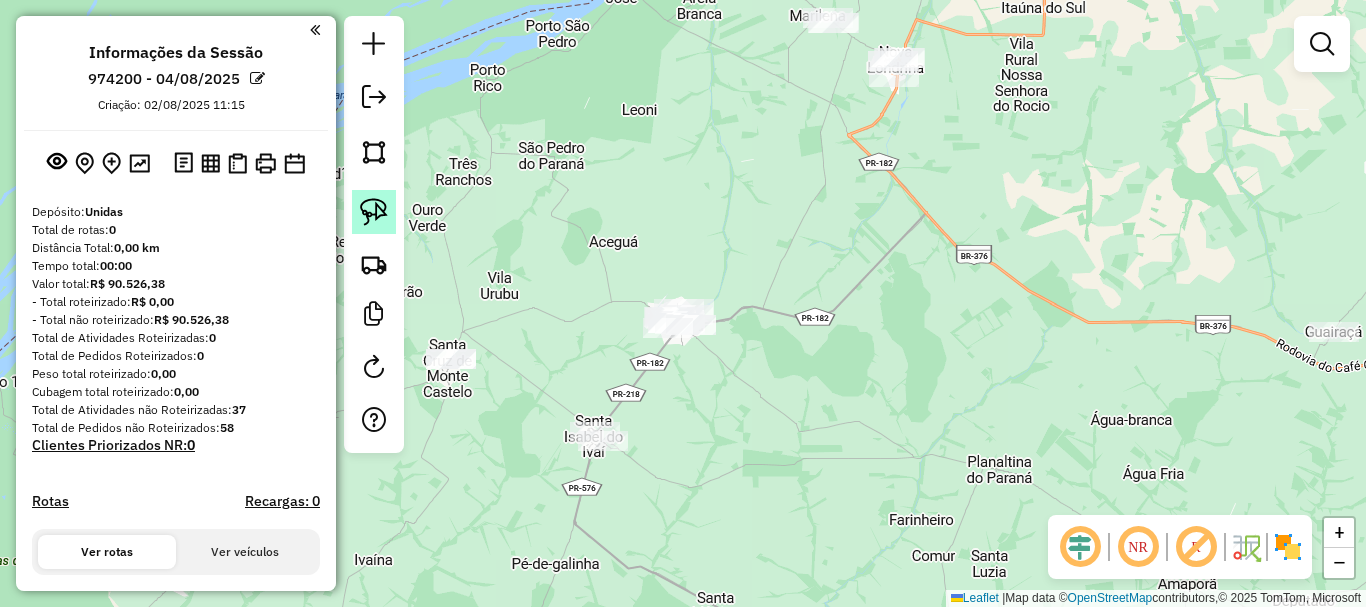 click 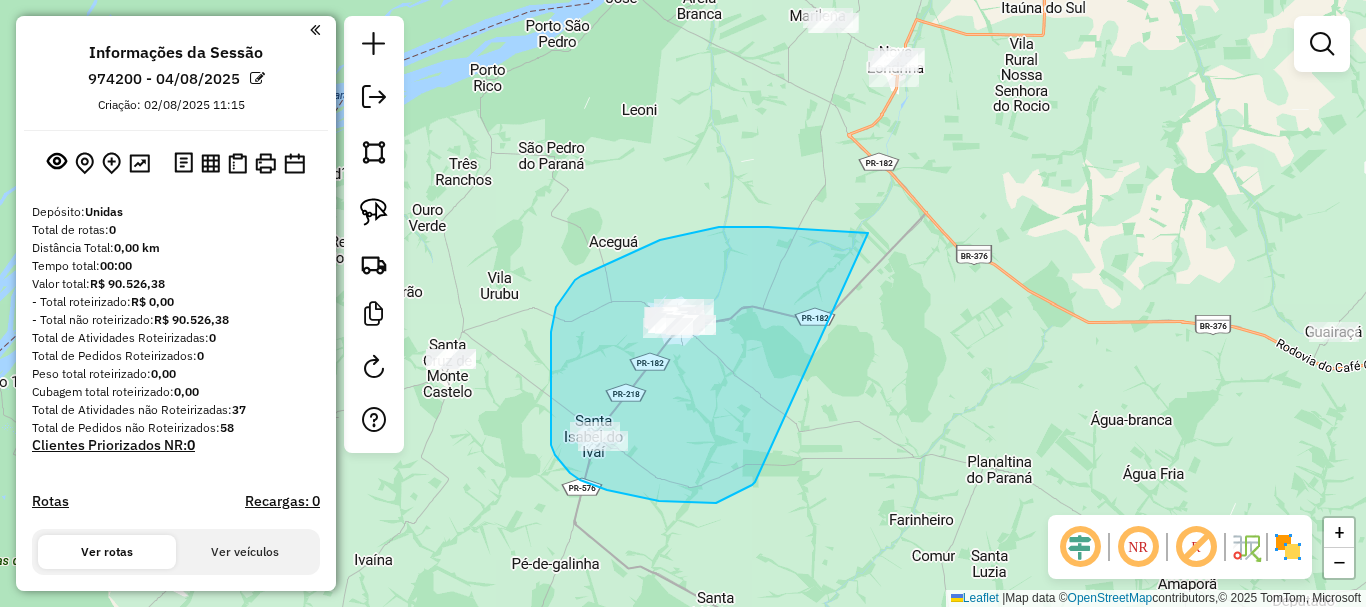 drag, startPoint x: 868, startPoint y: 233, endPoint x: 759, endPoint y: 471, distance: 261.7728 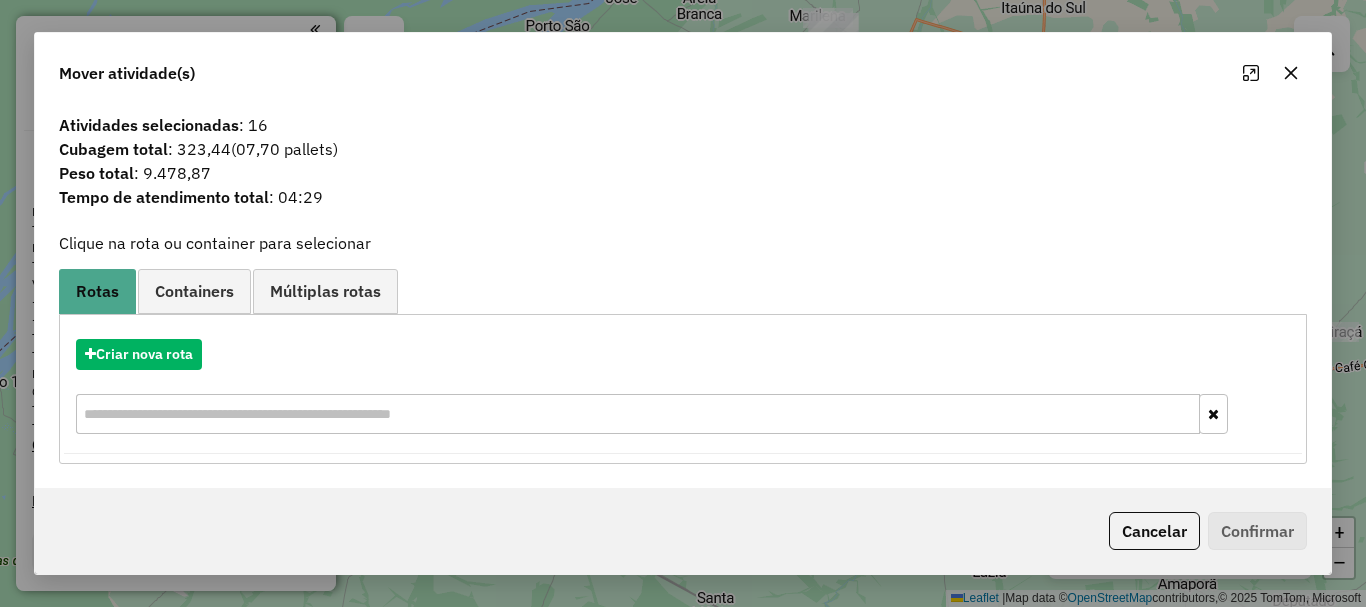 click 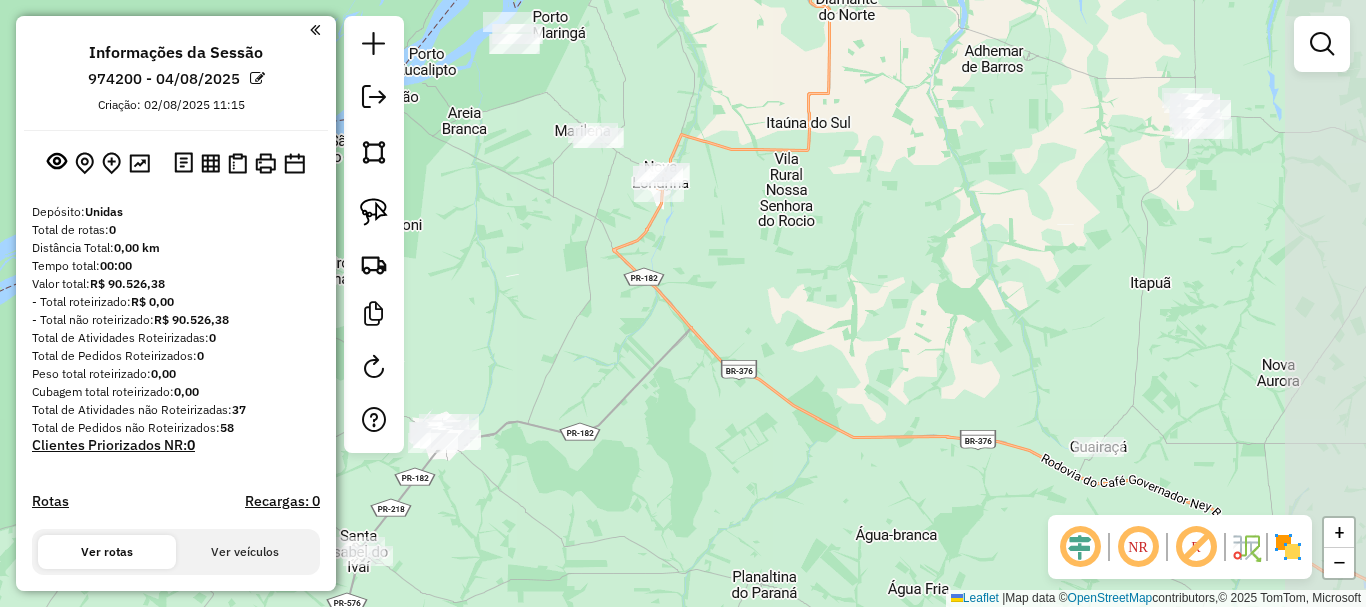 drag, startPoint x: 1109, startPoint y: 182, endPoint x: 905, endPoint y: 264, distance: 219.8636 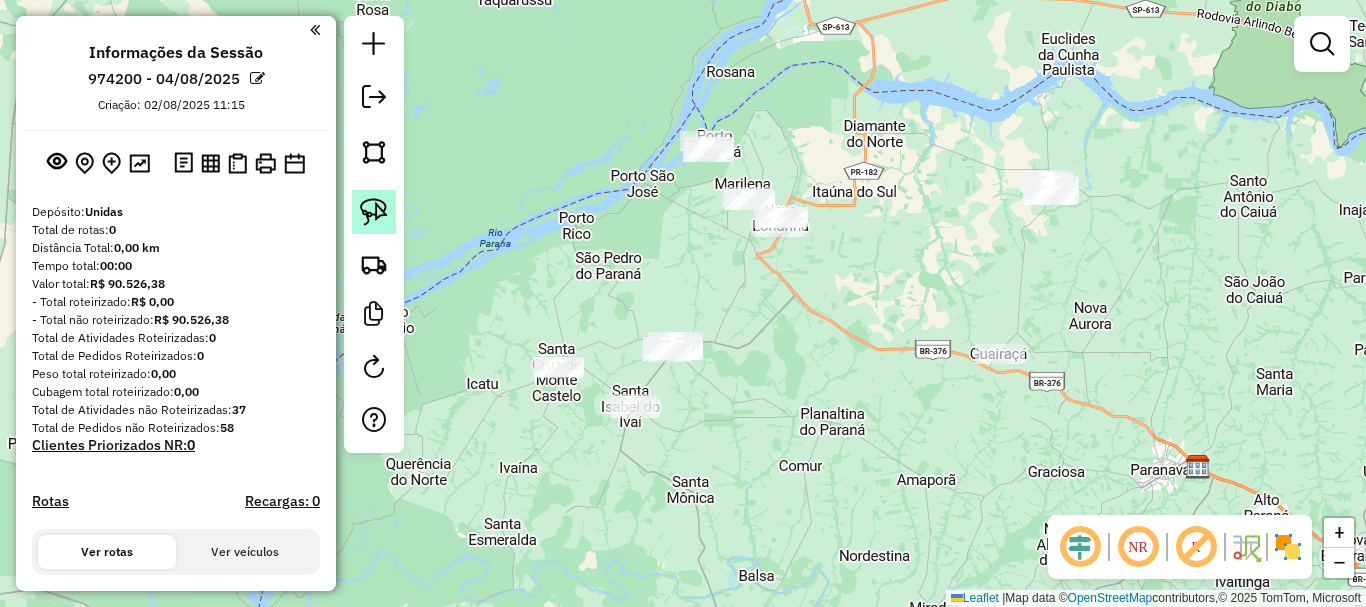click 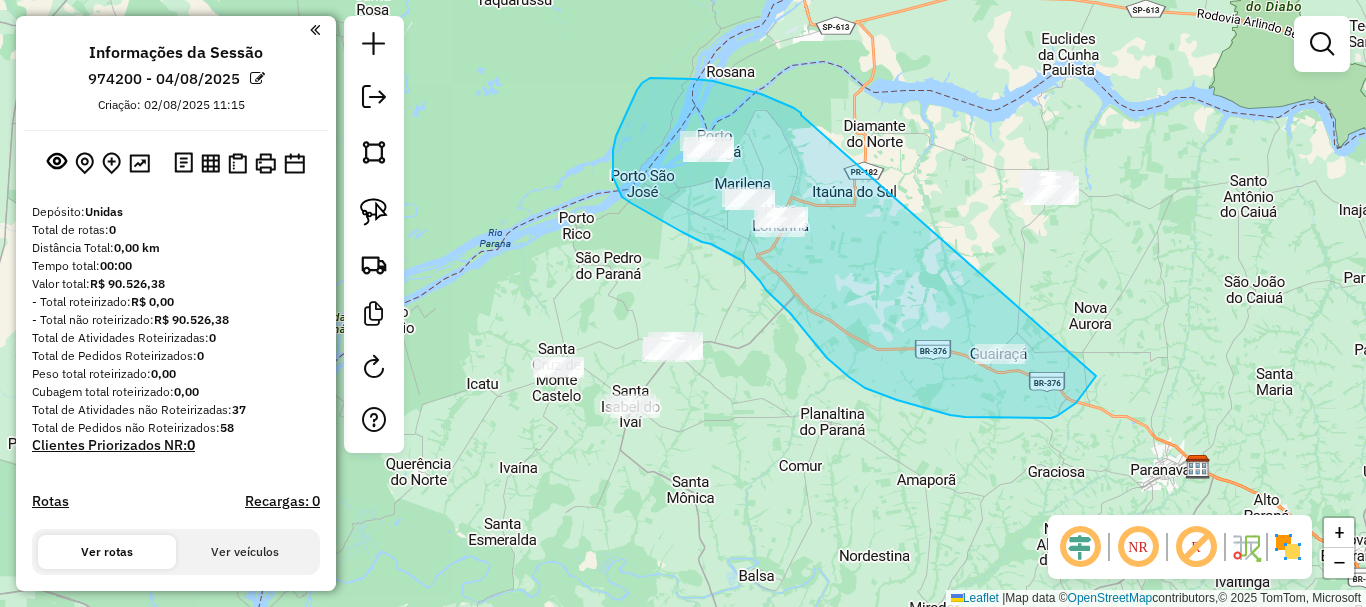 drag, startPoint x: 801, startPoint y: 115, endPoint x: 1096, endPoint y: 376, distance: 393.88577 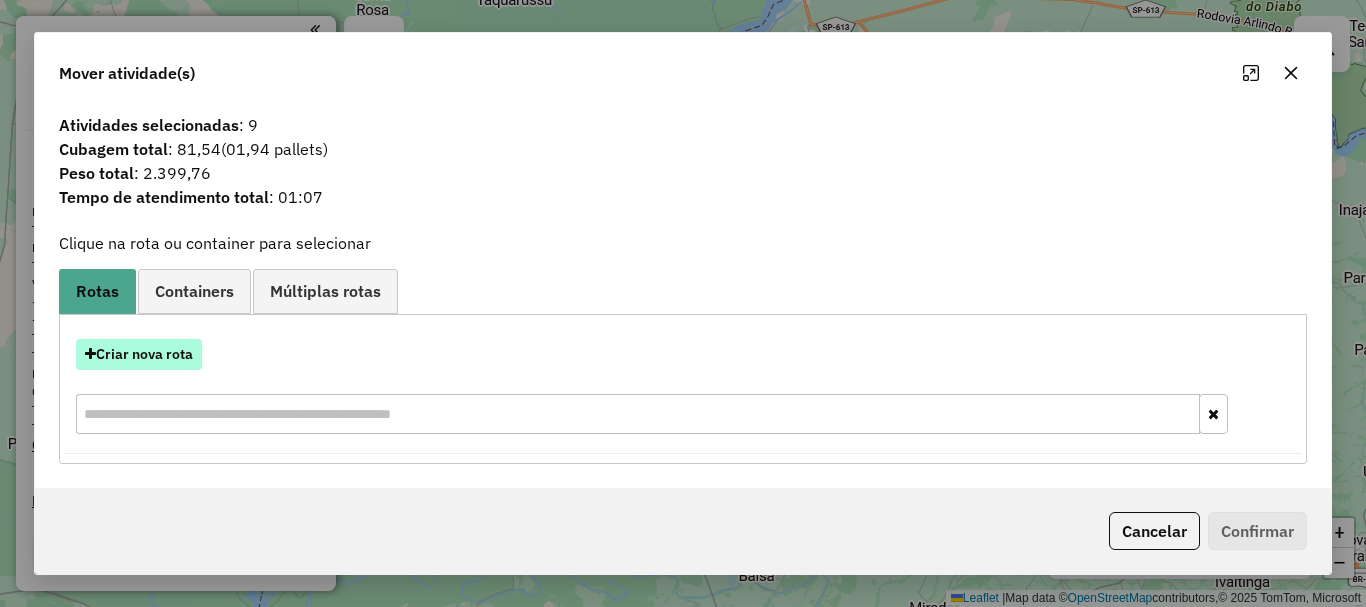click on "Criar nova rota" at bounding box center [139, 354] 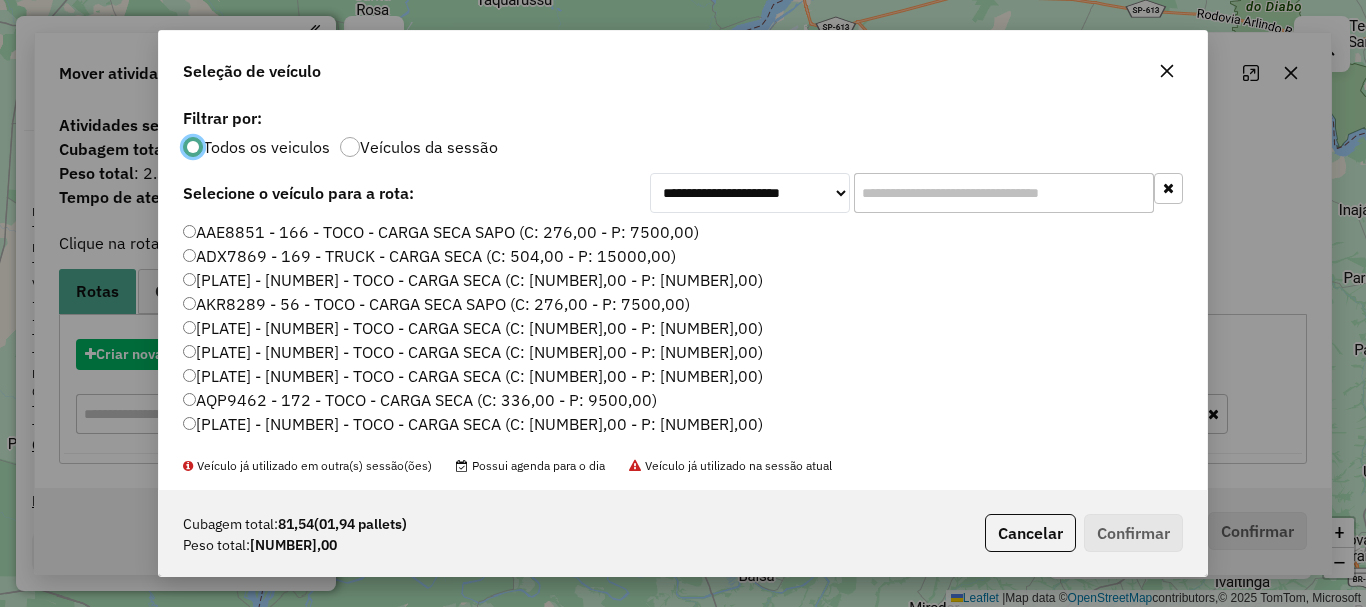 scroll, scrollTop: 11, scrollLeft: 6, axis: both 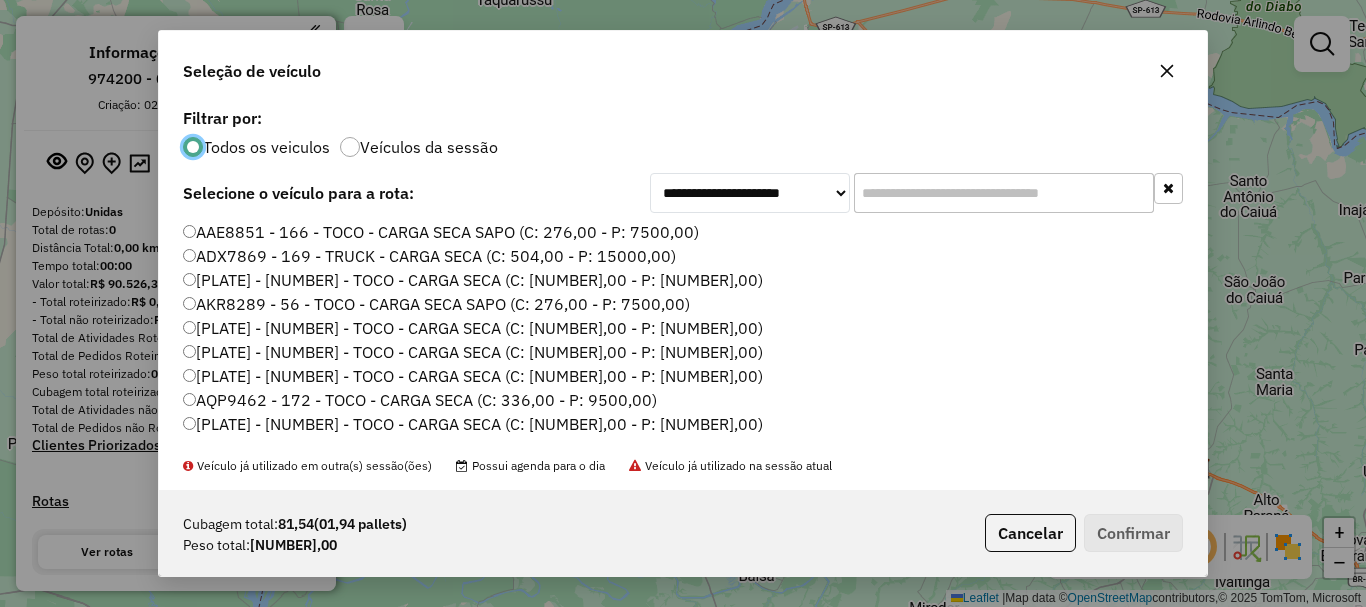 click 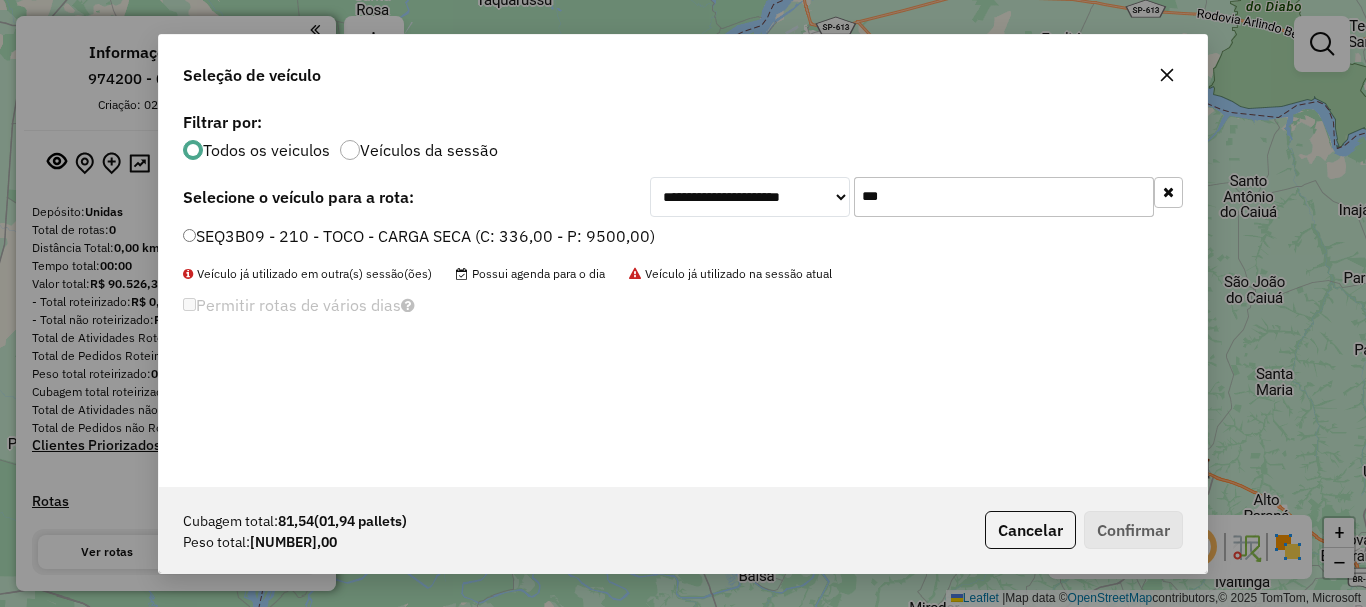 type on "***" 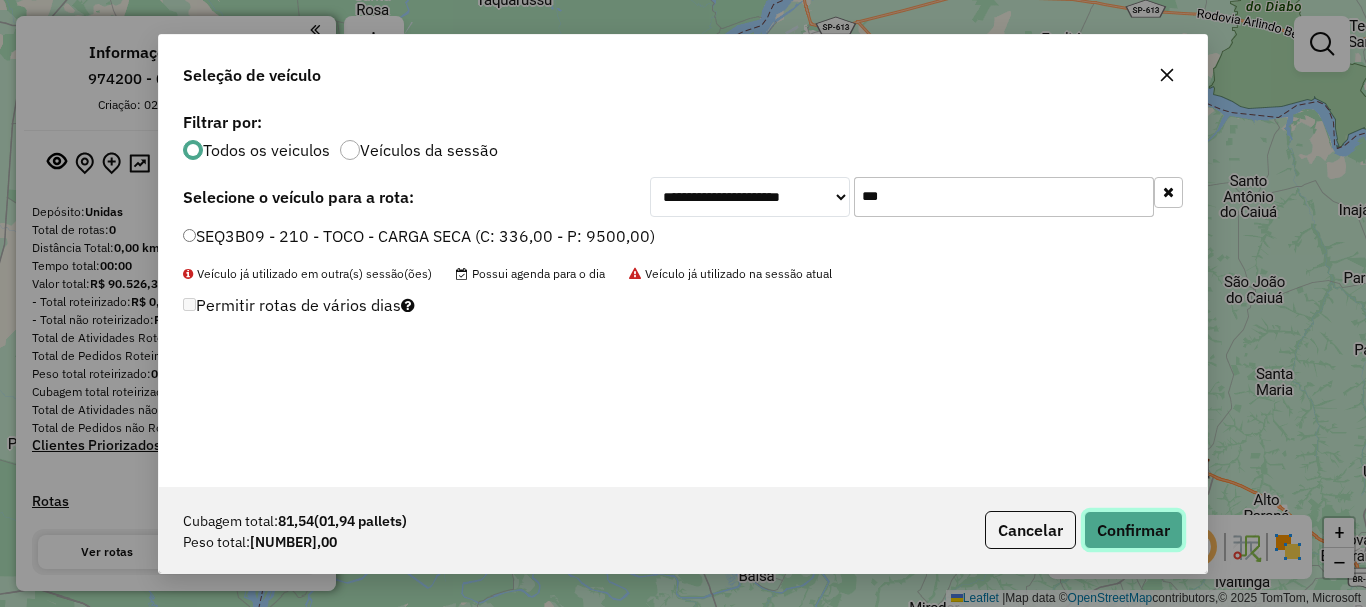 click on "Confirmar" 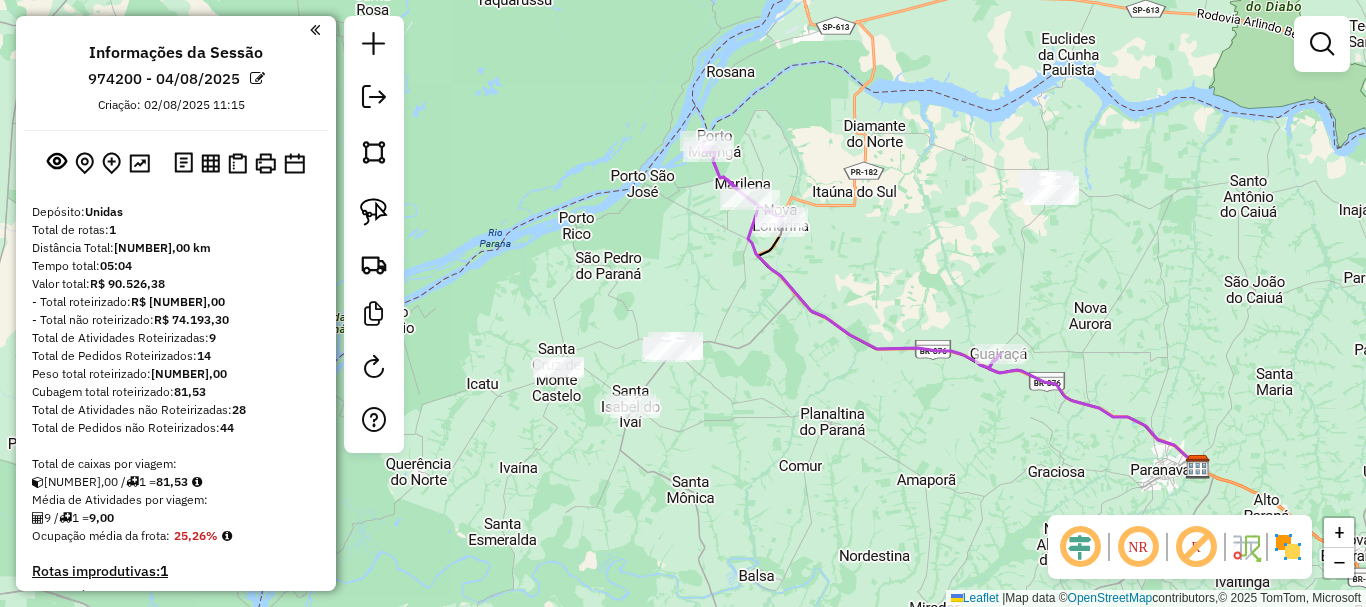 click 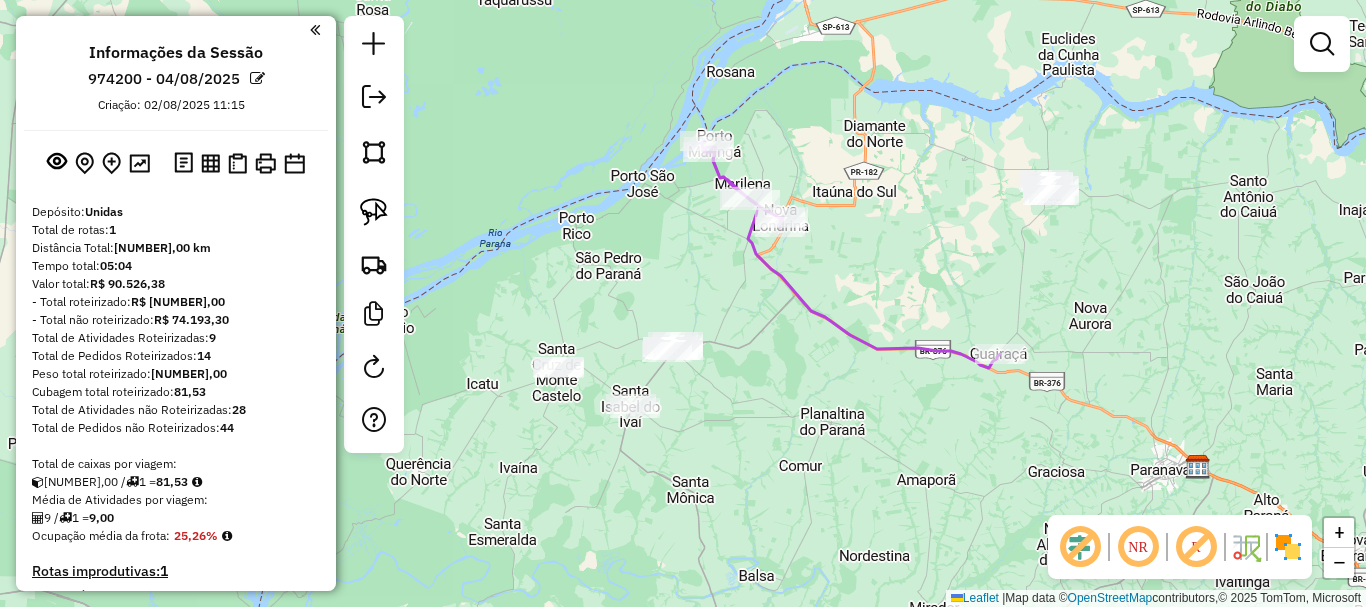 scroll, scrollTop: 200, scrollLeft: 0, axis: vertical 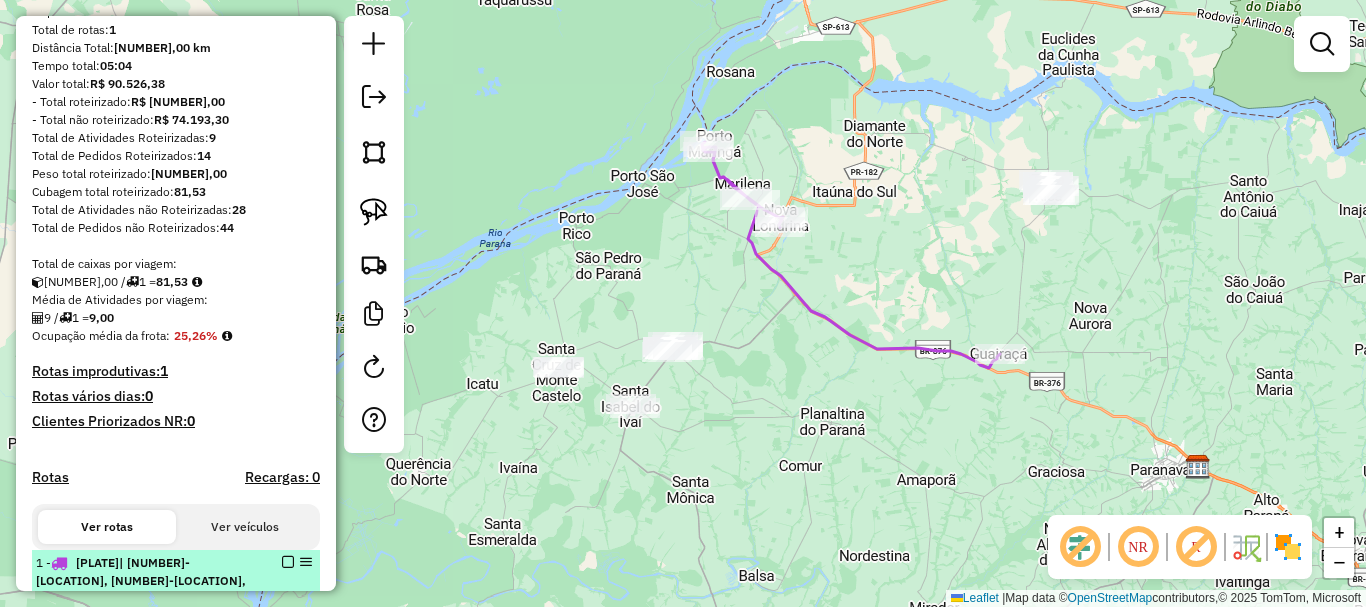 click at bounding box center (288, 562) 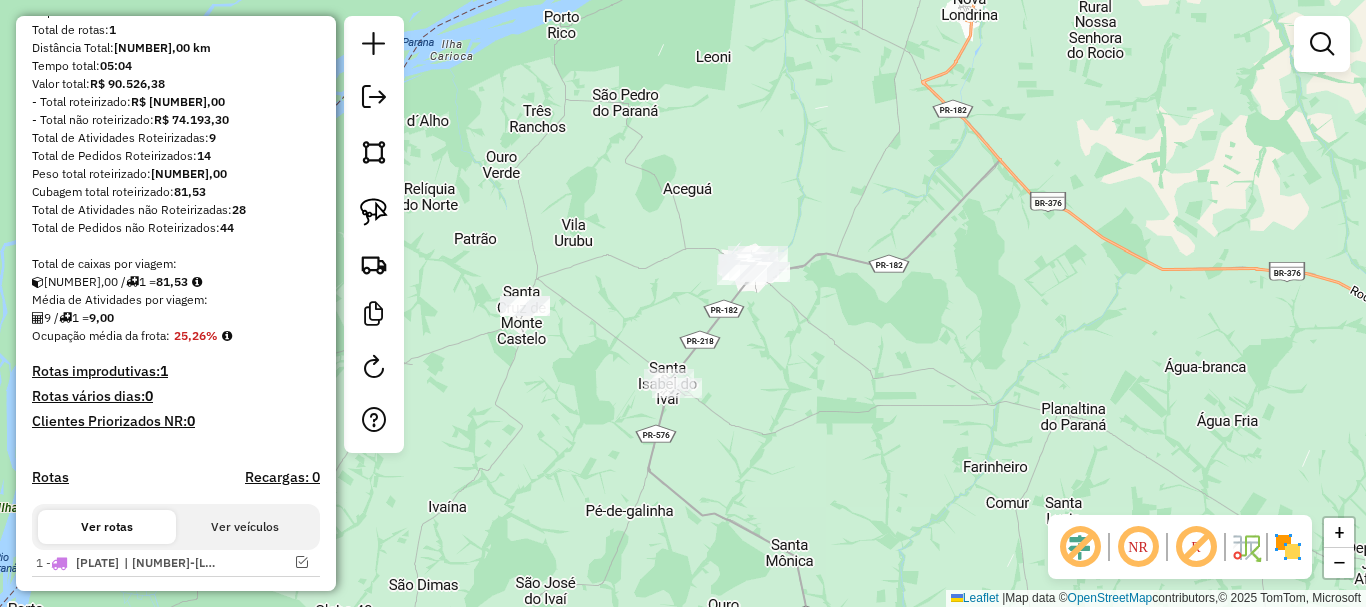 drag, startPoint x: 654, startPoint y: 356, endPoint x: 686, endPoint y: 297, distance: 67.11929 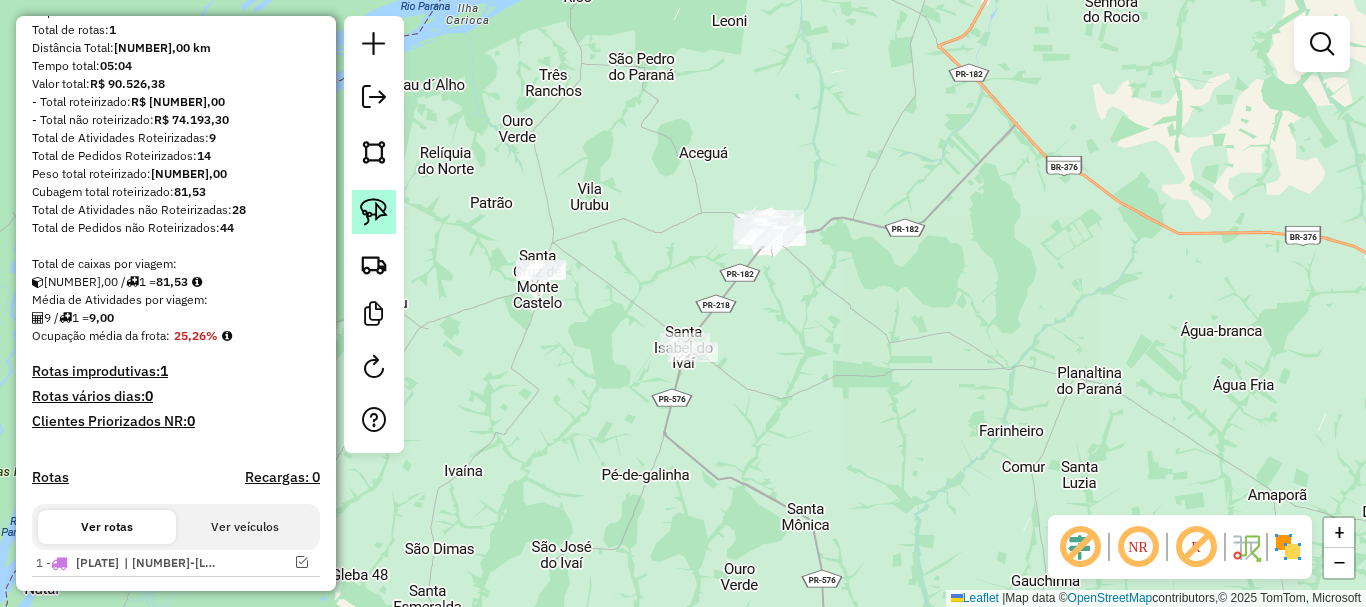 click 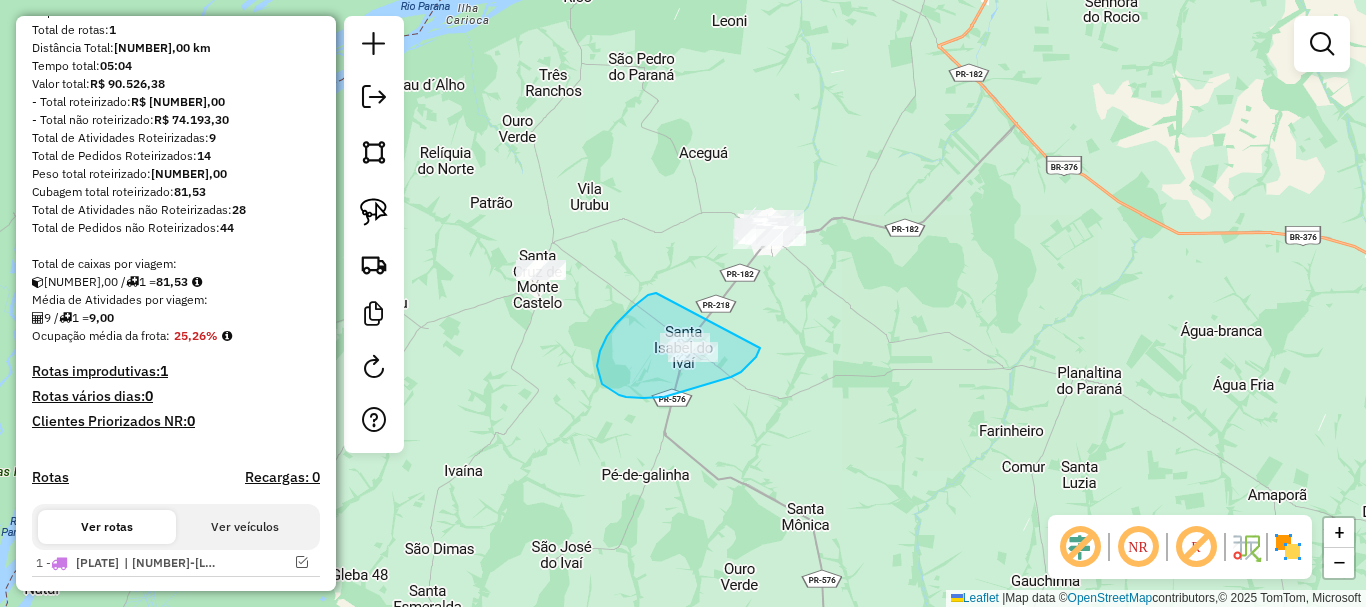 drag, startPoint x: 656, startPoint y: 293, endPoint x: 760, endPoint y: 348, distance: 117.64778 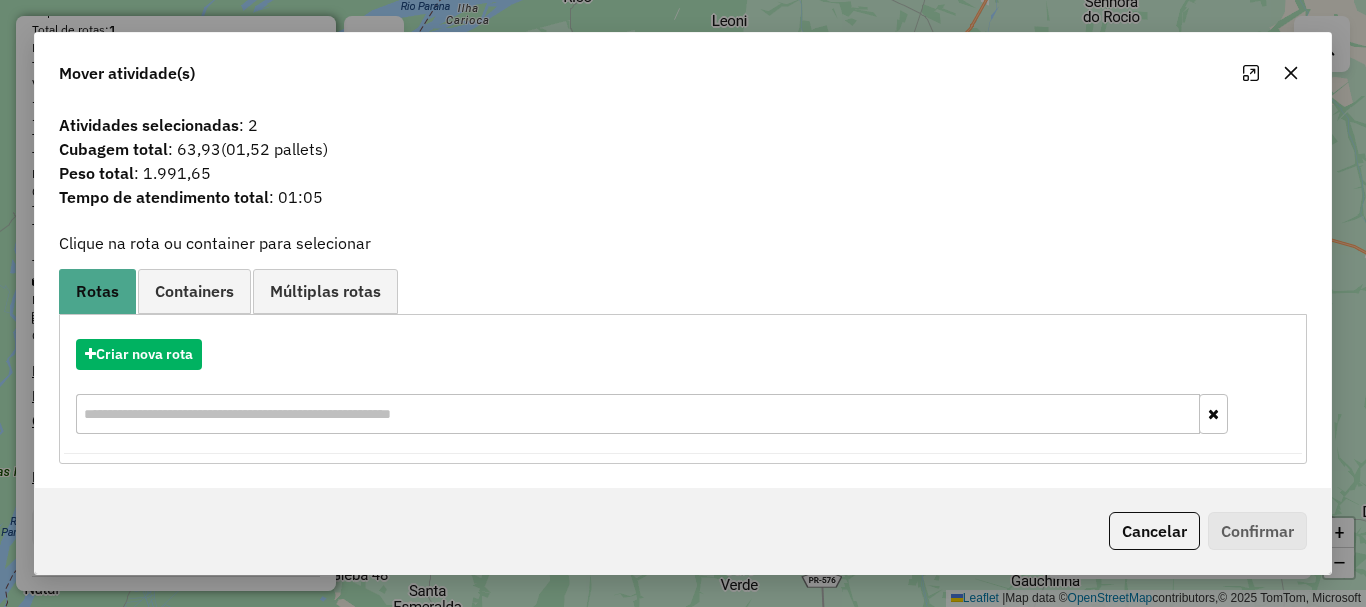 click on "Mover atividade(s)" 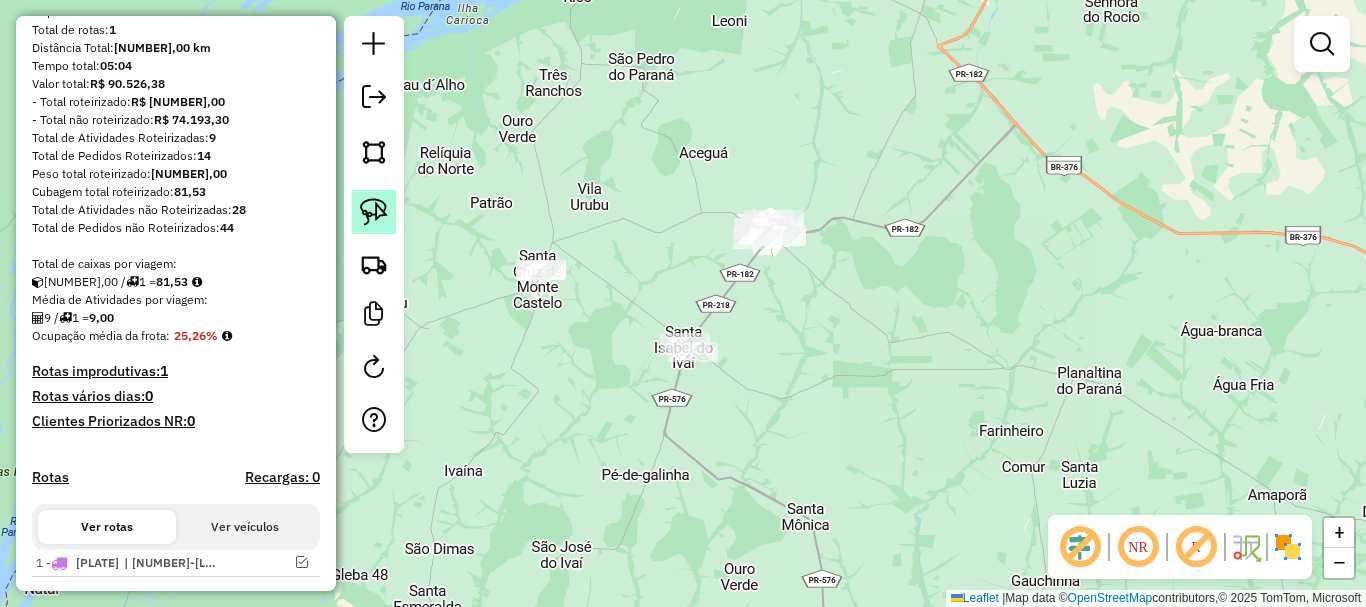 click 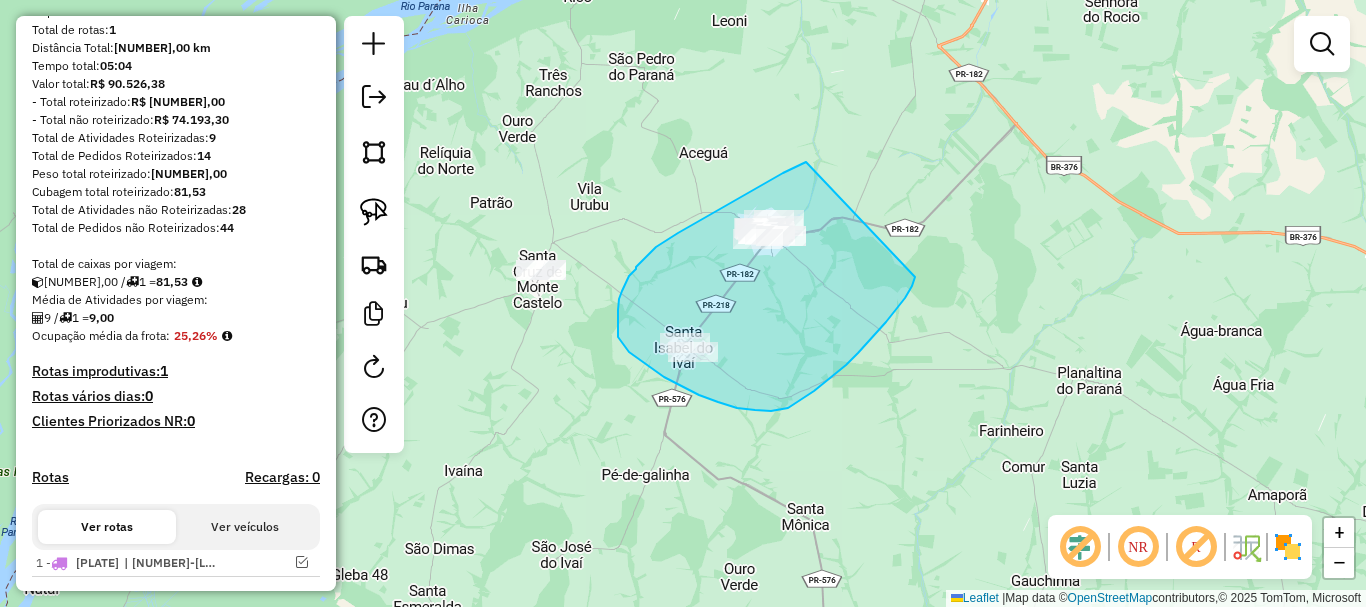 drag, startPoint x: 806, startPoint y: 162, endPoint x: 915, endPoint y: 276, distance: 157.72444 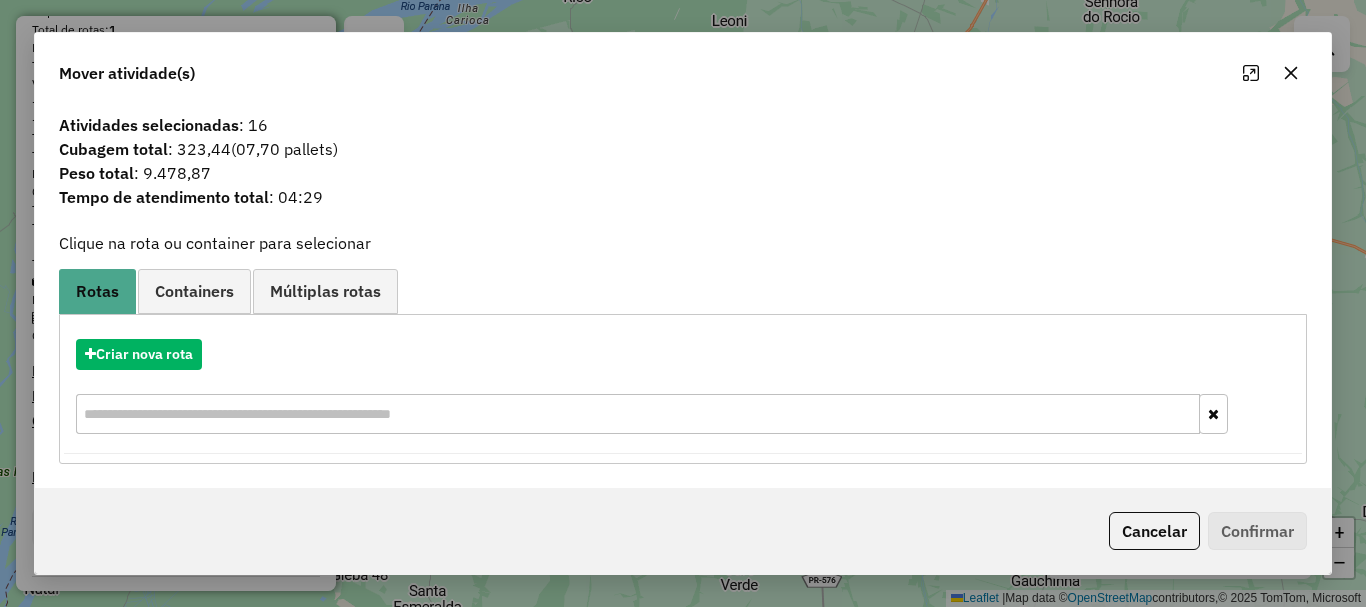 click 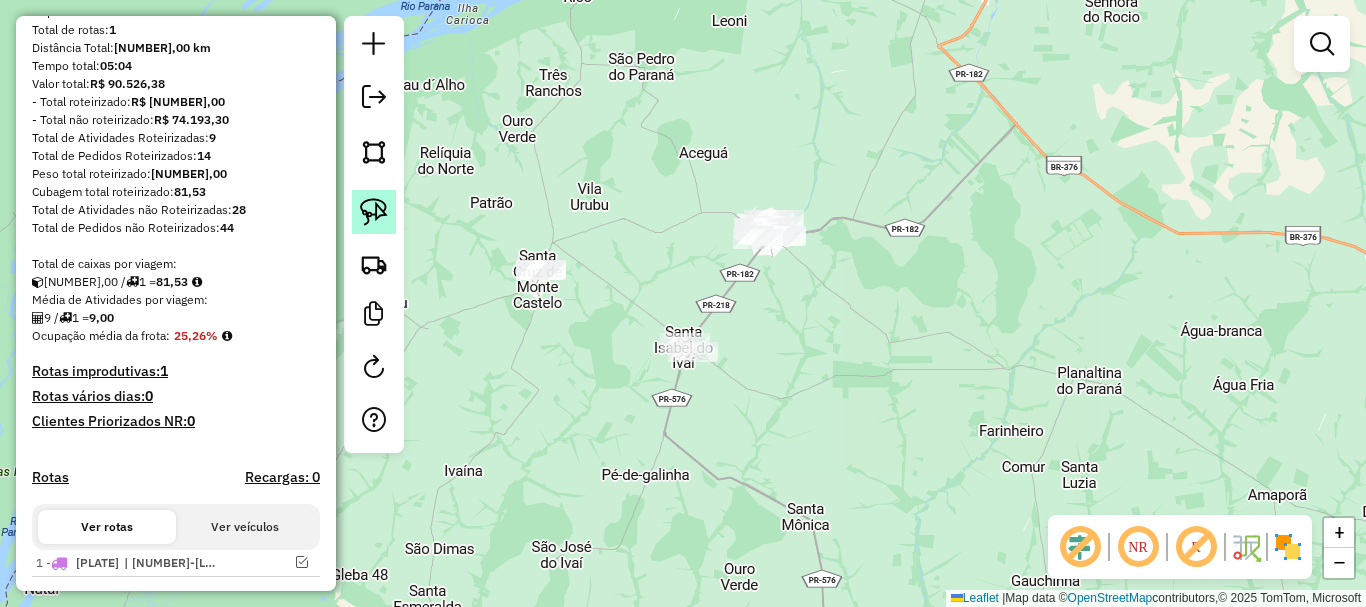 click 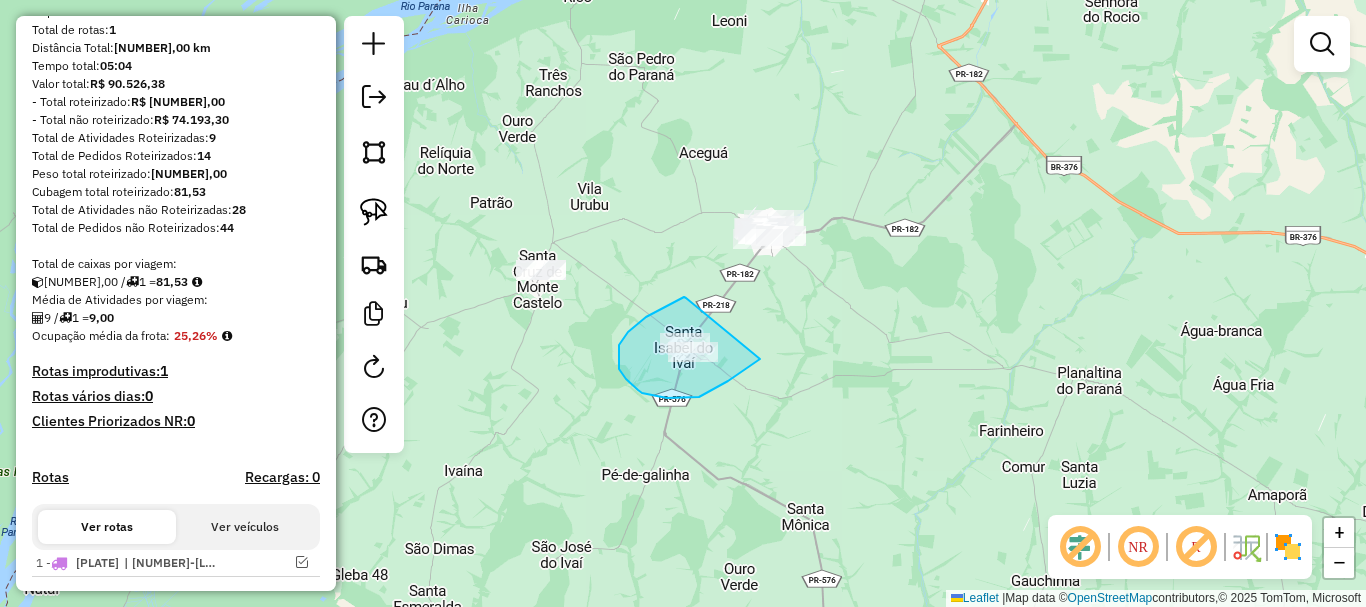 drag, startPoint x: 686, startPoint y: 298, endPoint x: 760, endPoint y: 359, distance: 95.90099 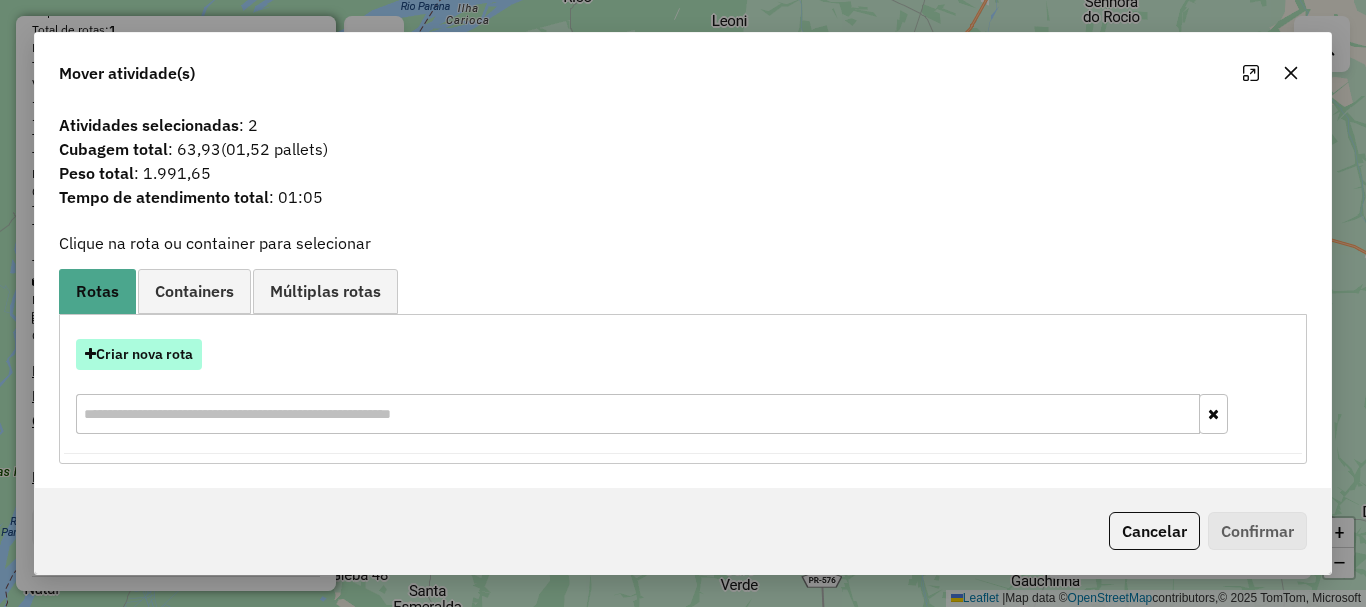 click on "Criar nova rota" at bounding box center [139, 354] 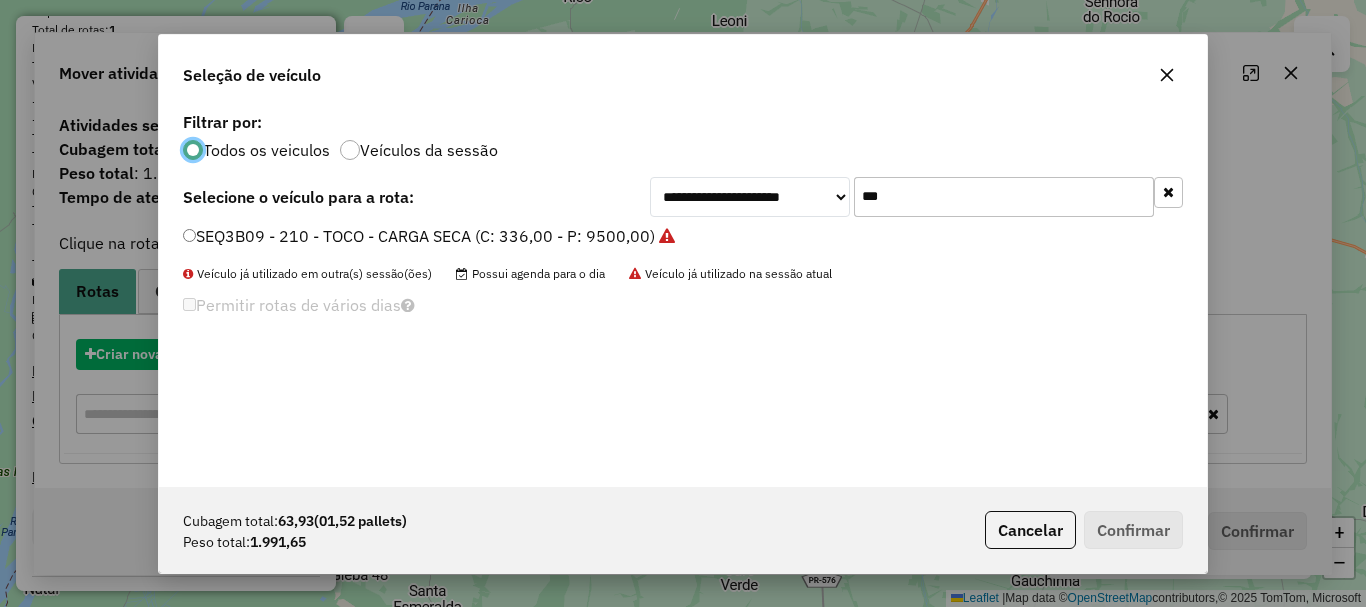scroll, scrollTop: 11, scrollLeft: 6, axis: both 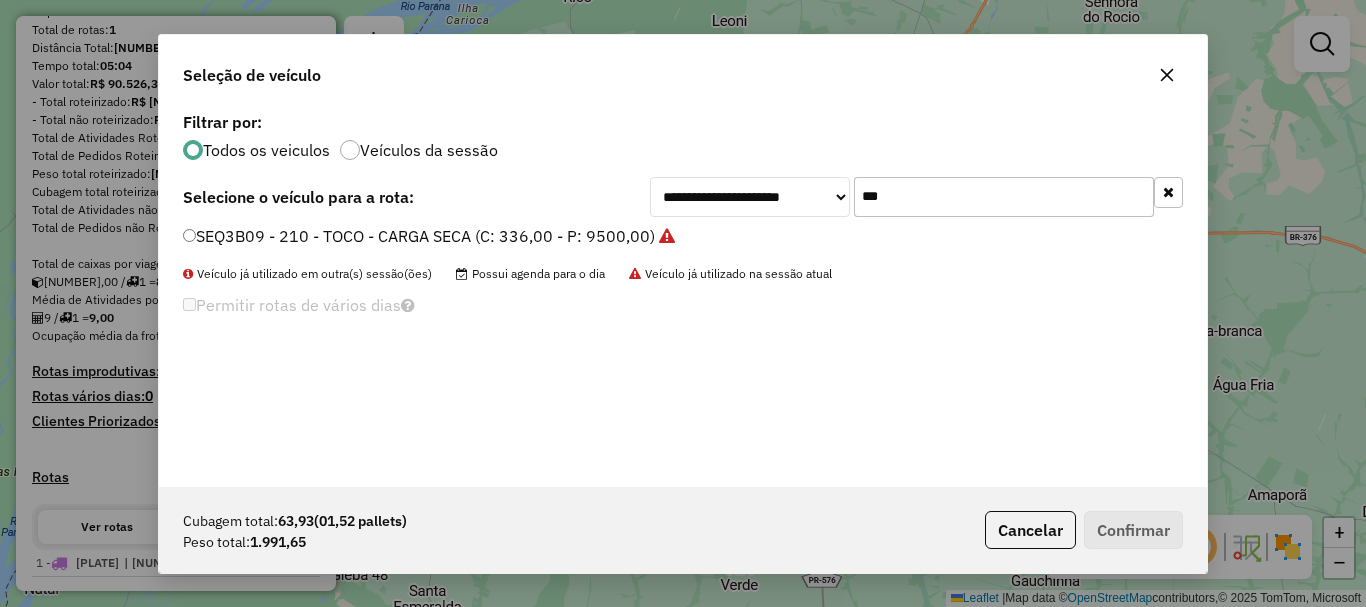 drag, startPoint x: 914, startPoint y: 200, endPoint x: 770, endPoint y: 173, distance: 146.50938 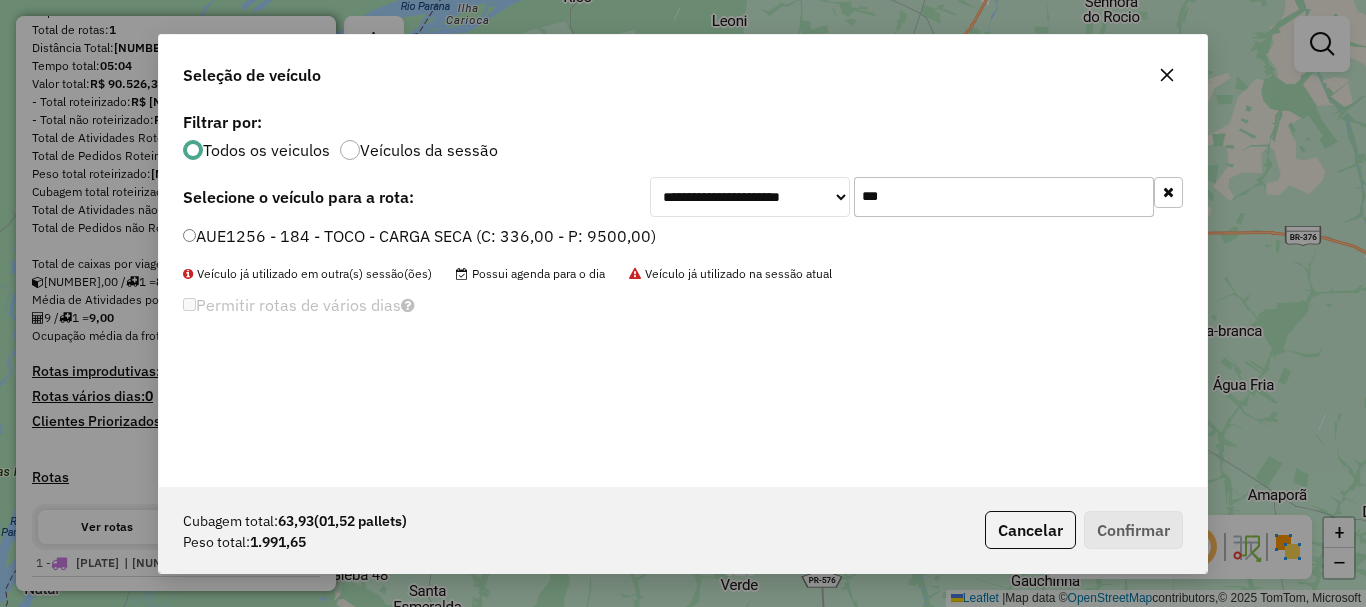 type on "***" 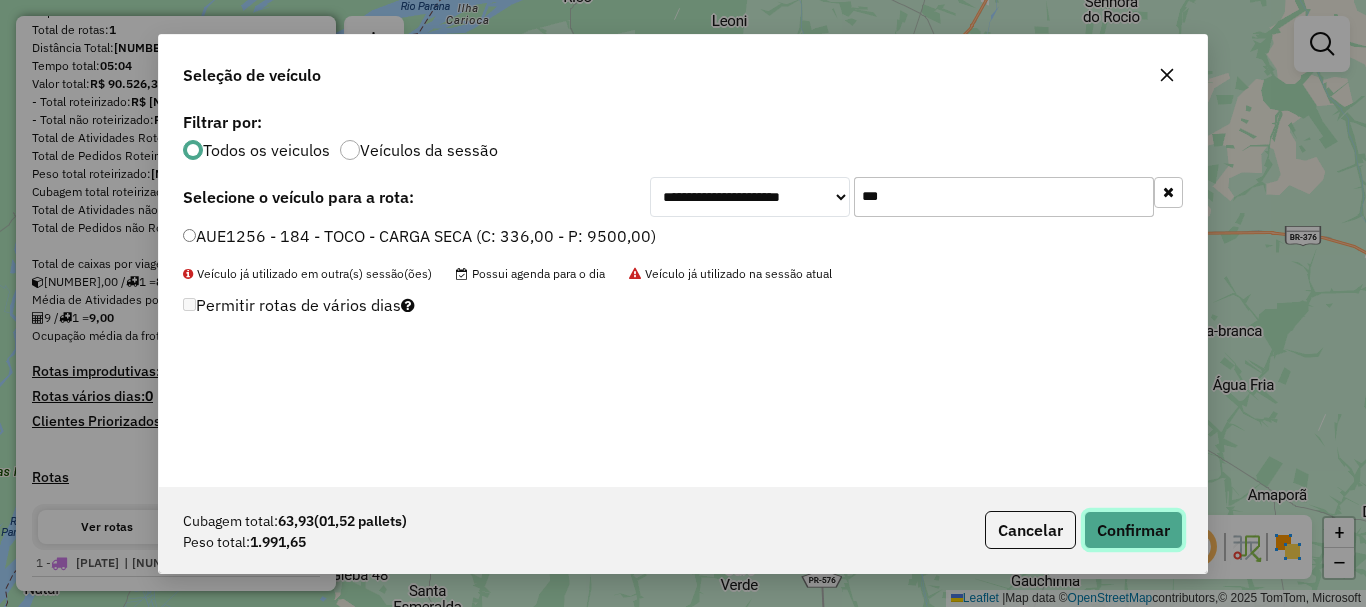 click on "Confirmar" 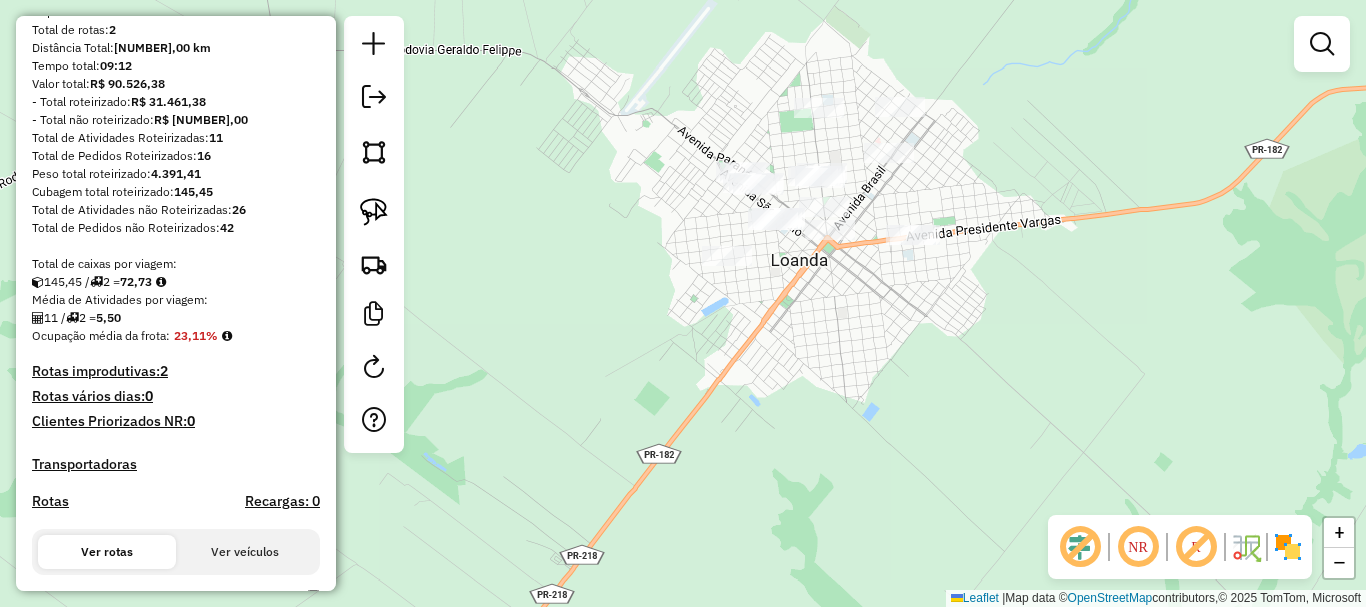 drag, startPoint x: 762, startPoint y: 329, endPoint x: 762, endPoint y: 347, distance: 18 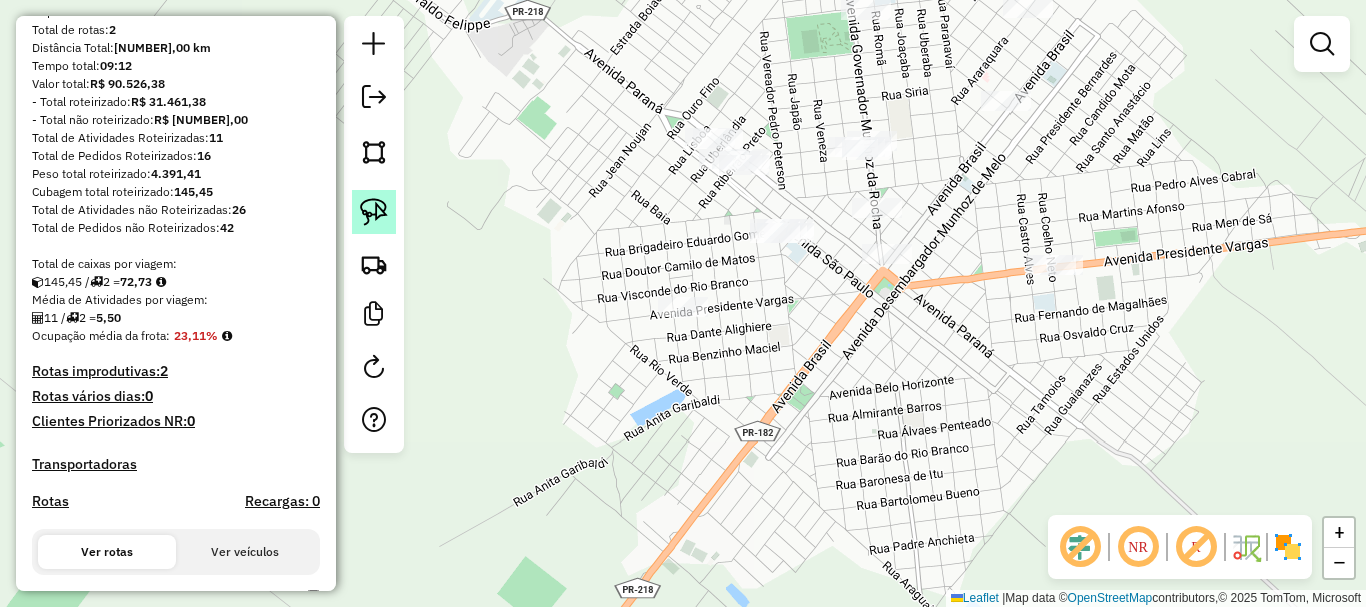 click 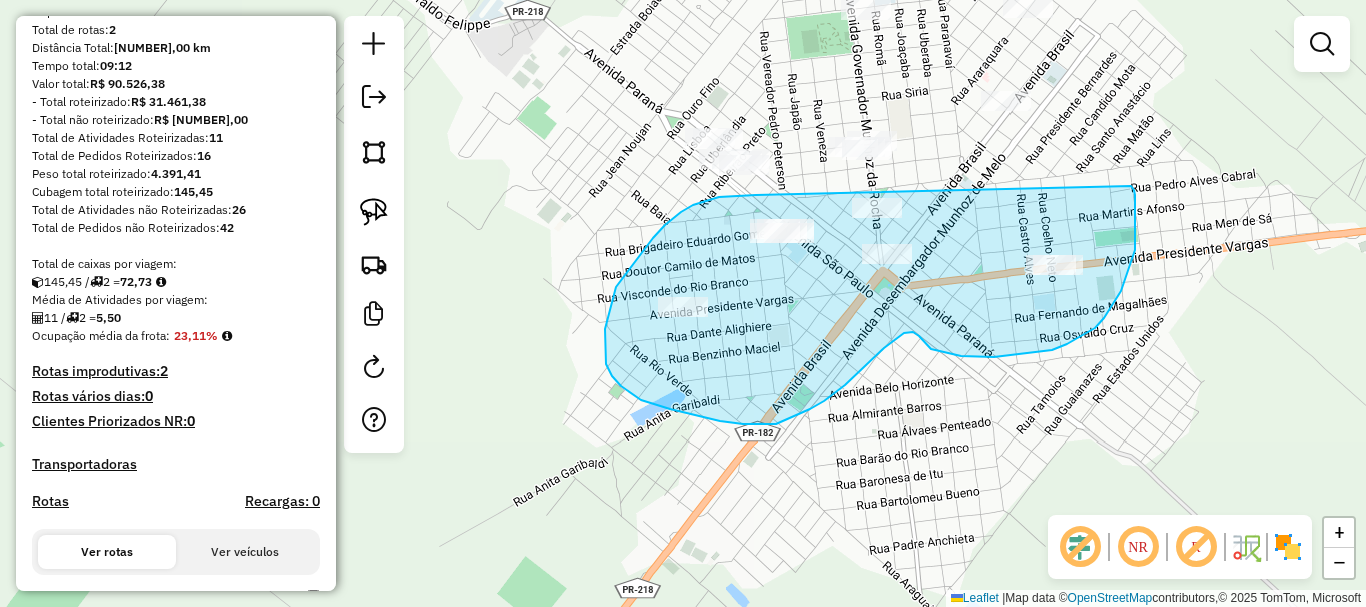 drag, startPoint x: 756, startPoint y: 195, endPoint x: 1129, endPoint y: 181, distance: 373.26263 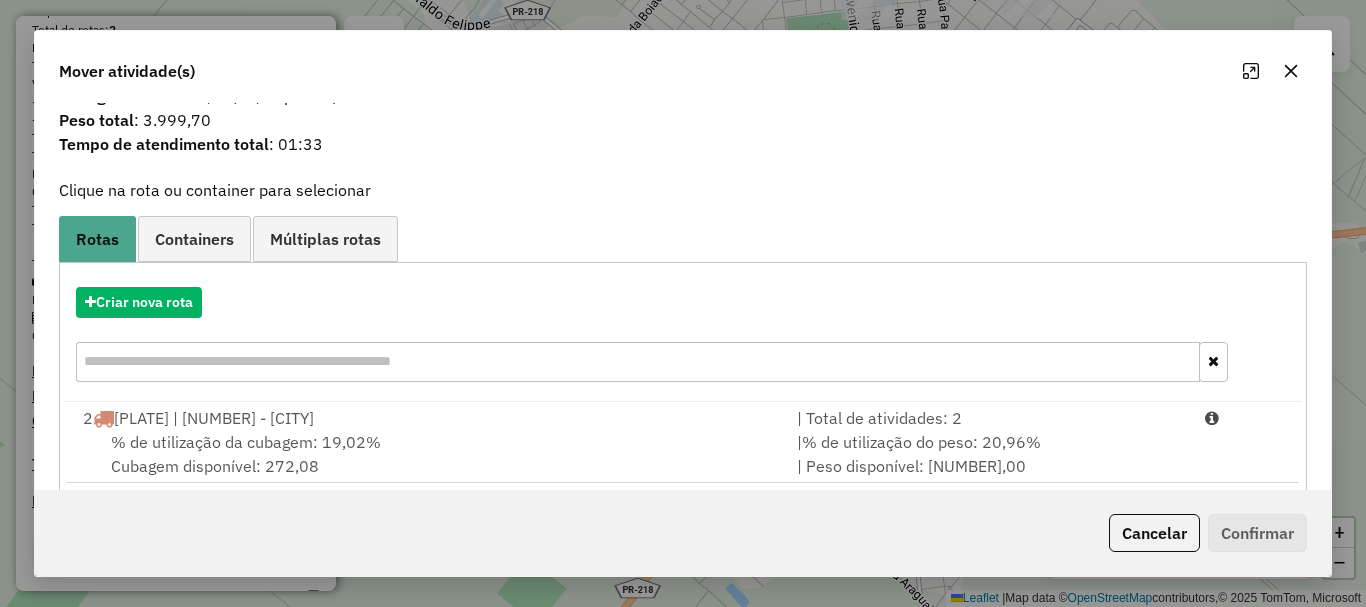 scroll, scrollTop: 78, scrollLeft: 0, axis: vertical 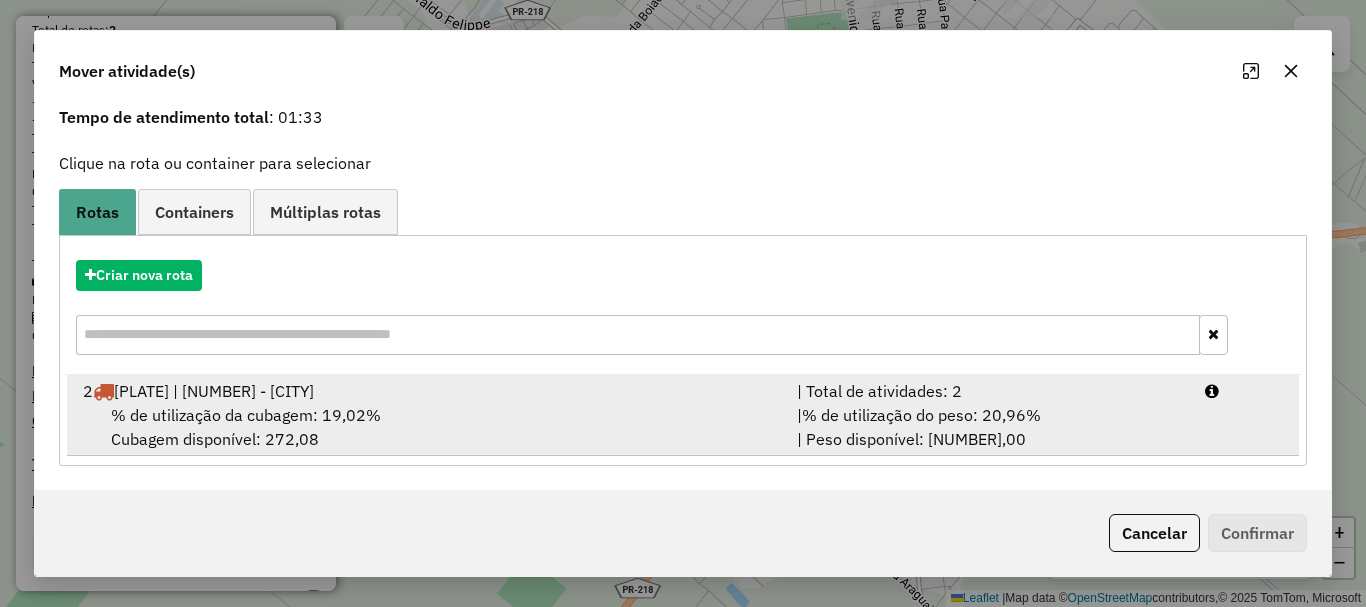 click on "% de utilização do peso: 20,96%" at bounding box center [921, 415] 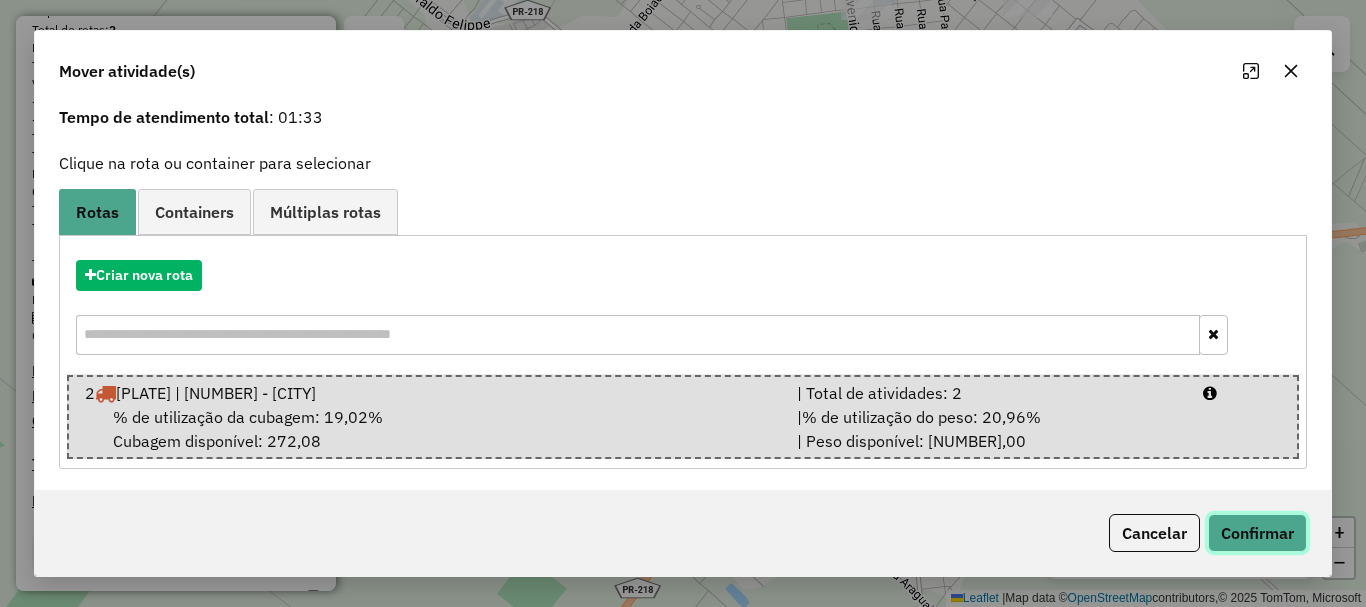 click on "Confirmar" 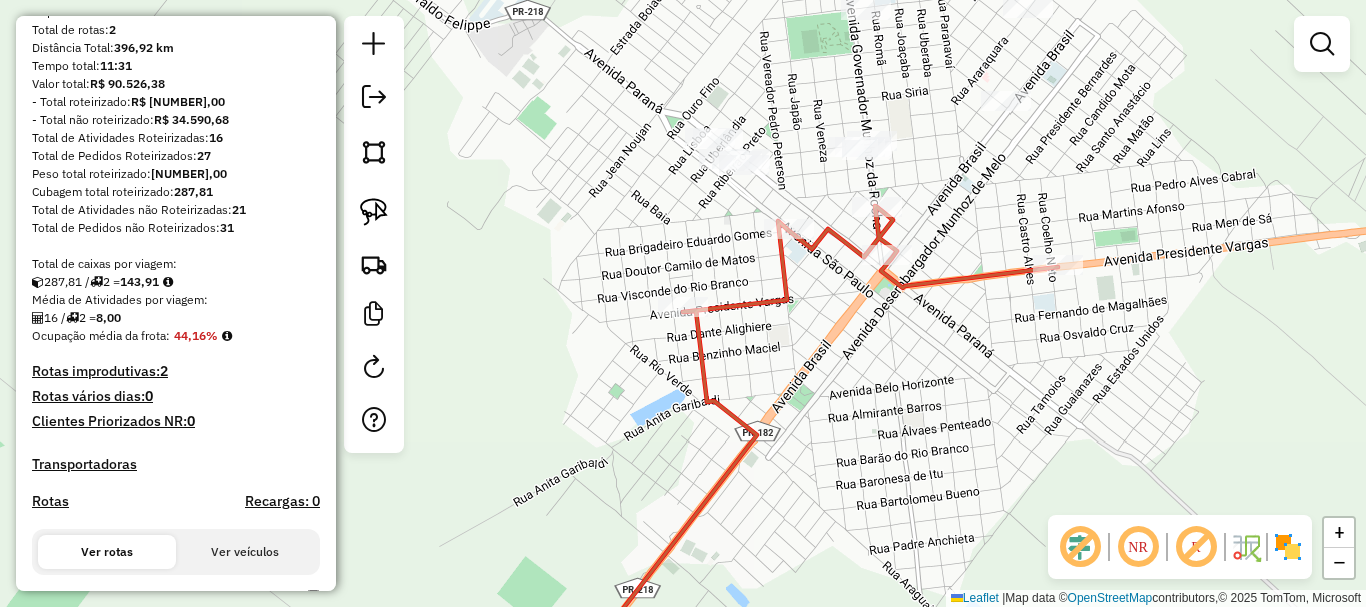 scroll, scrollTop: 0, scrollLeft: 0, axis: both 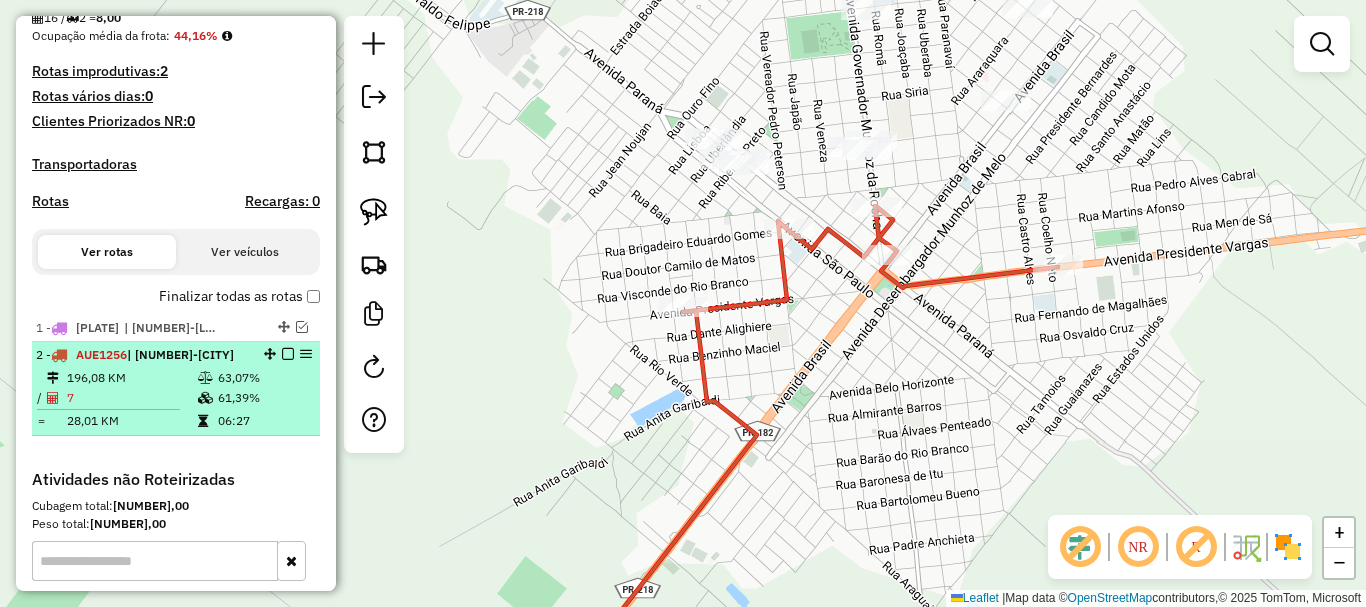 click on "[NUMBER] -       [PLATE]   | [NUMBER]-[LOCATION]" at bounding box center [142, 355] 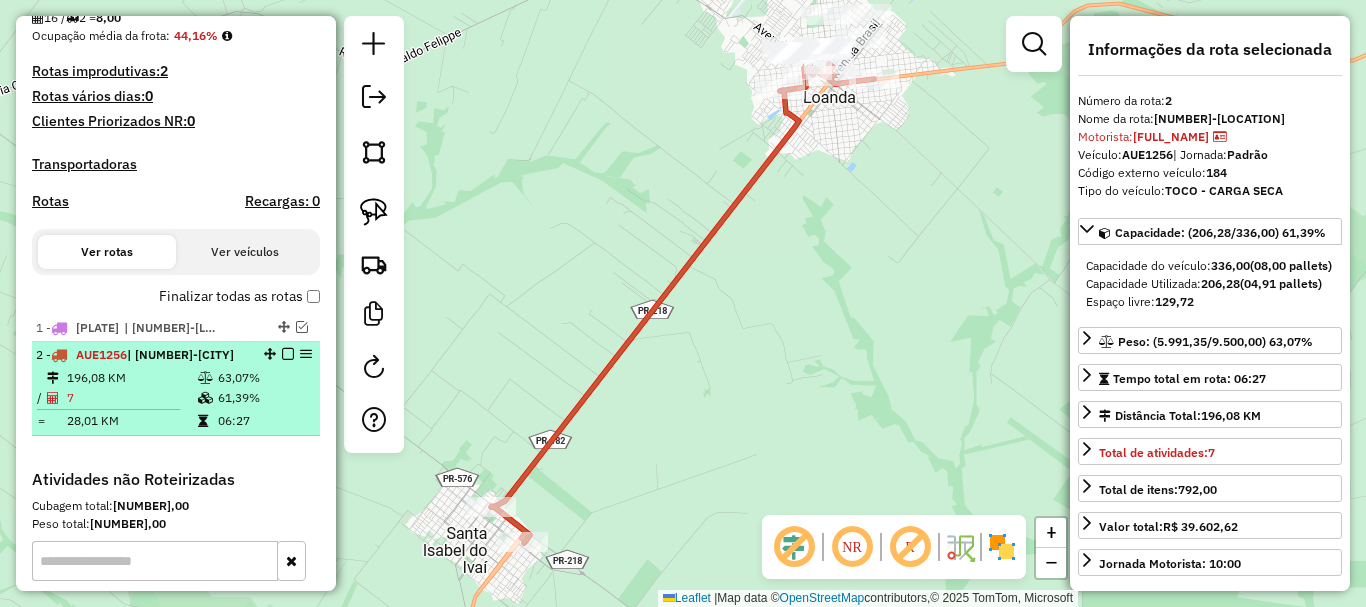 click on "196,08 KM" at bounding box center [131, 378] 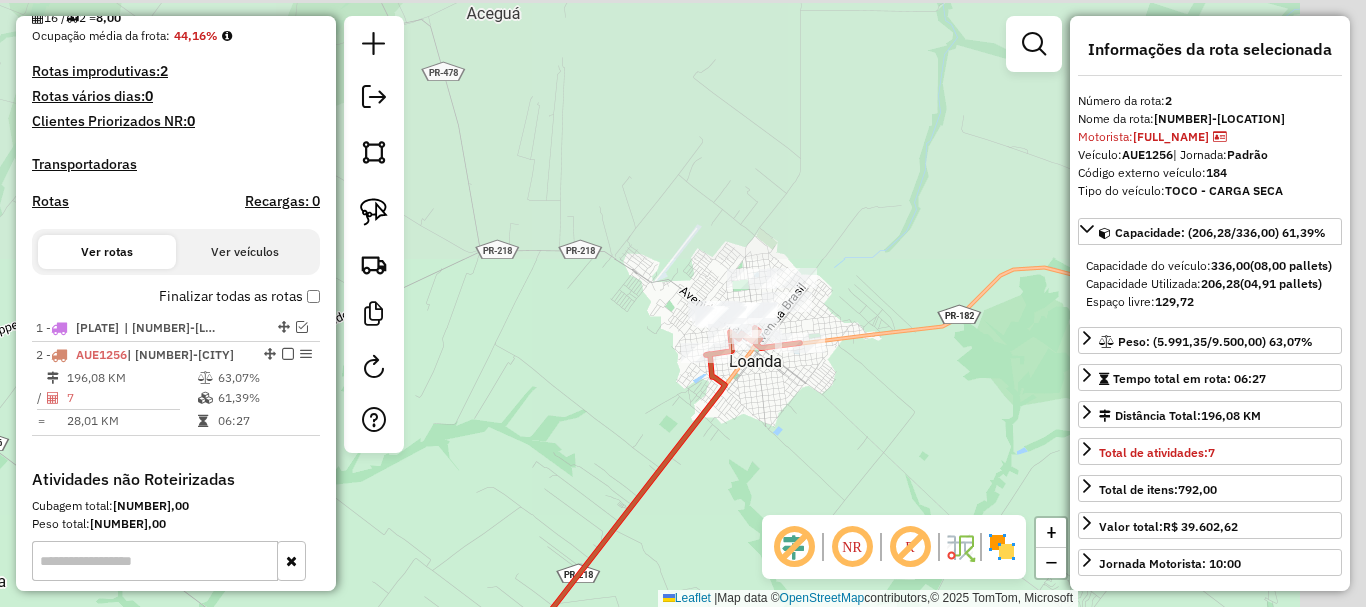 drag, startPoint x: 896, startPoint y: 157, endPoint x: 814, endPoint y: 435, distance: 289.84134 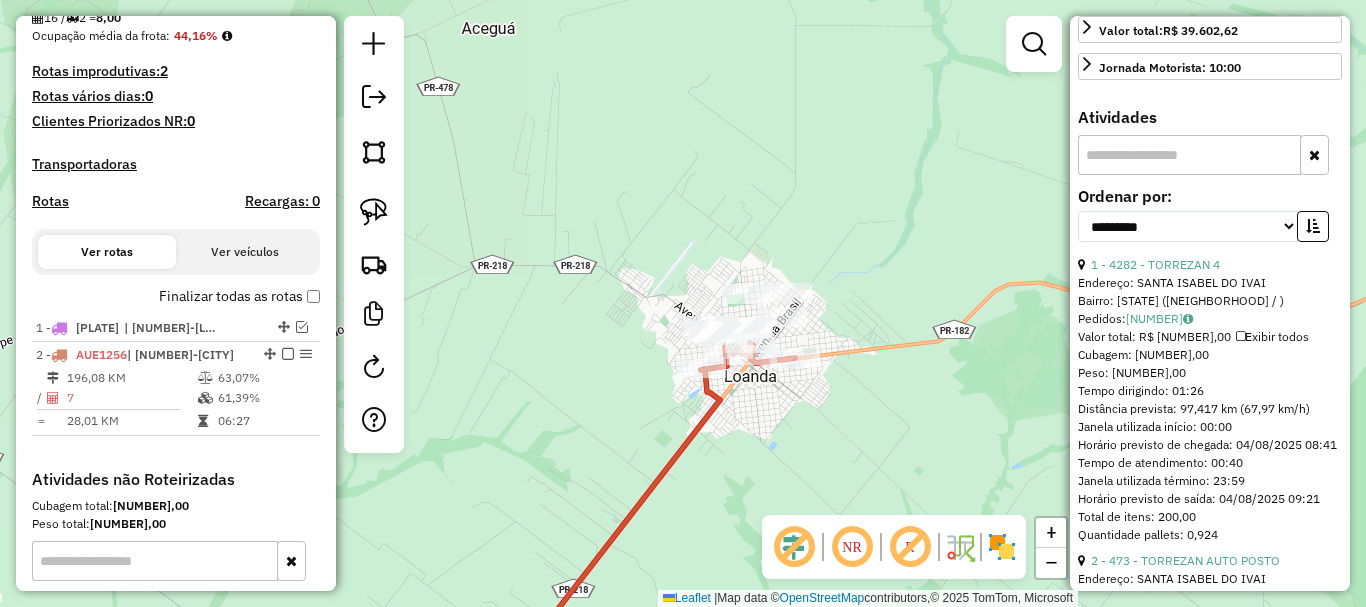 scroll, scrollTop: 500, scrollLeft: 0, axis: vertical 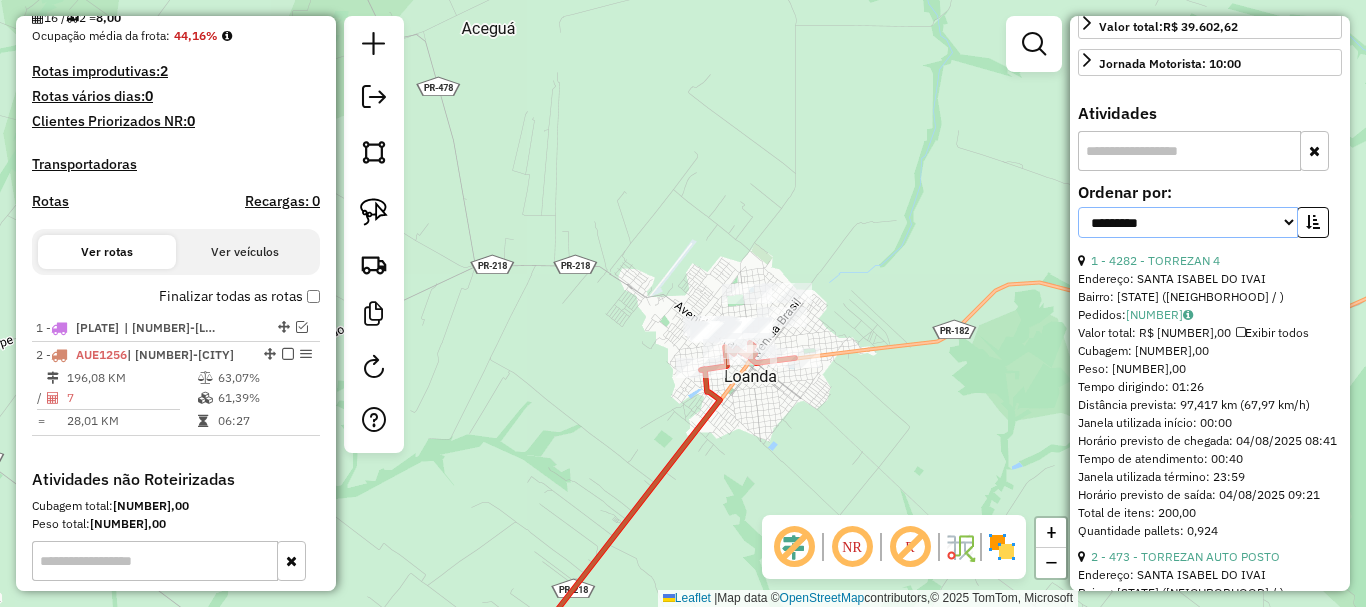 click on "**********" at bounding box center (1188, 222) 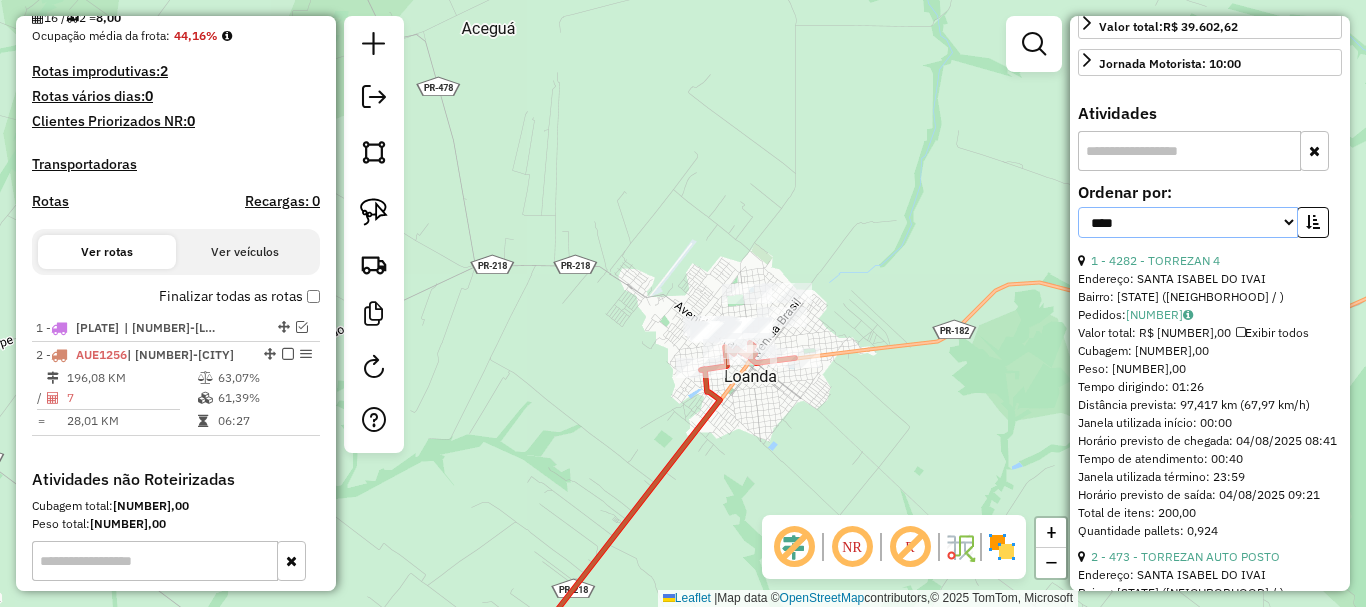 click on "**********" at bounding box center [1188, 222] 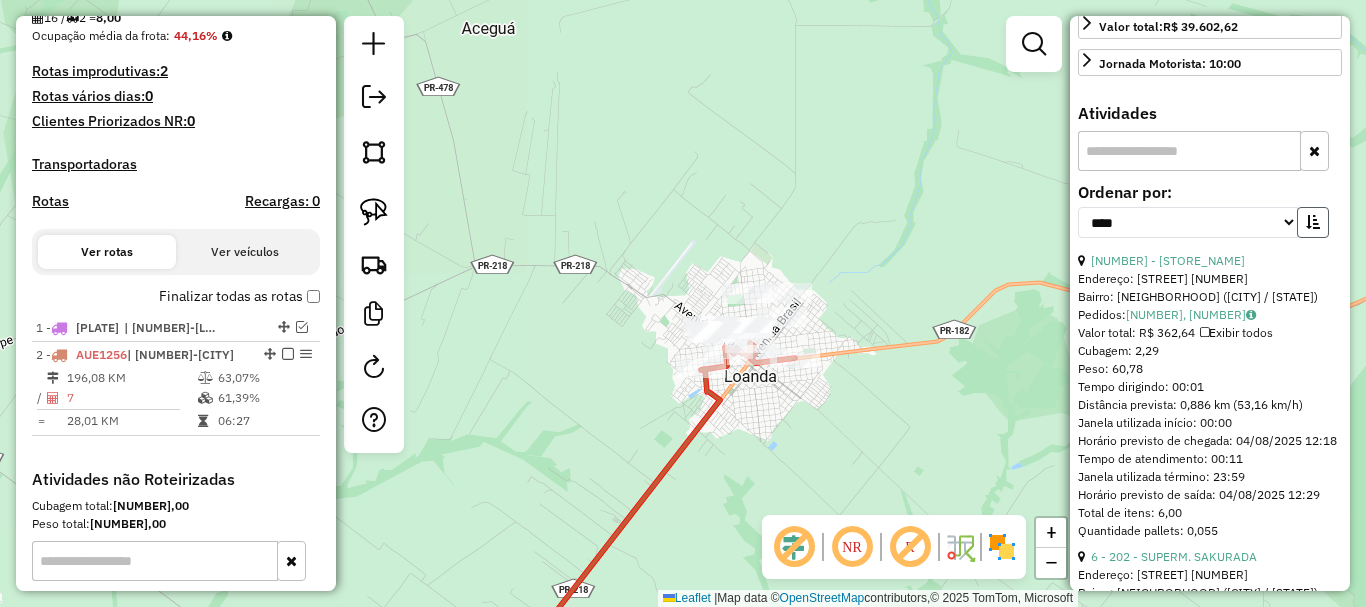 click at bounding box center [1313, 222] 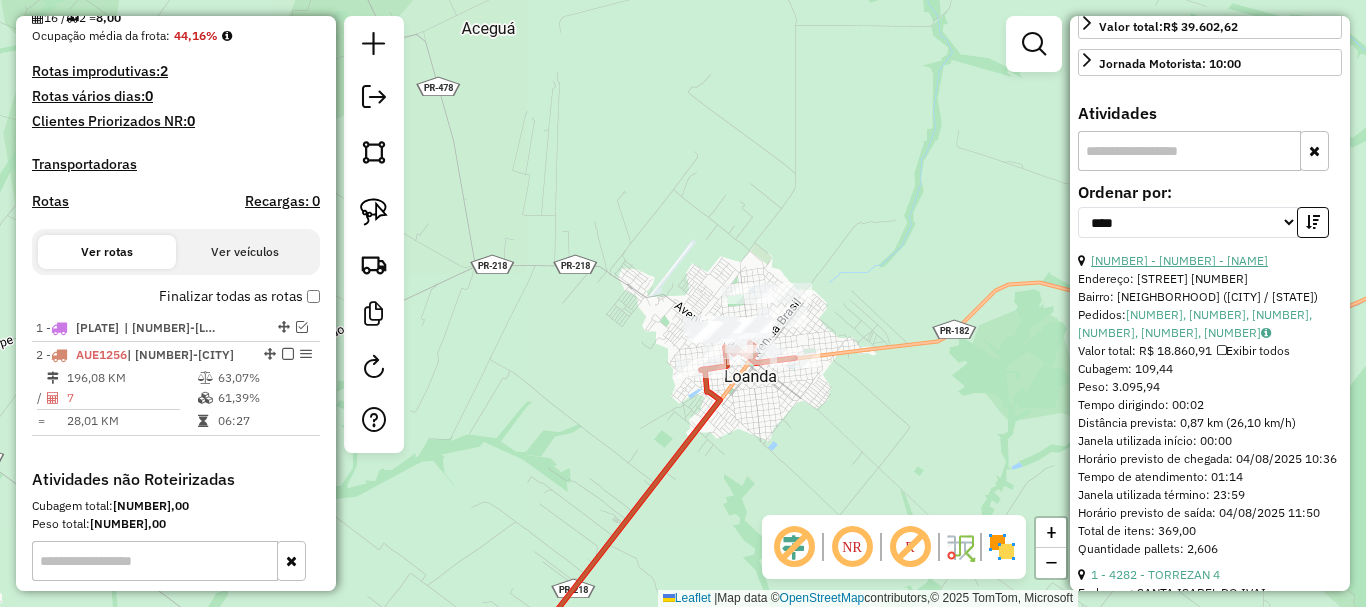 click on "[NUMBER] - [NUMBER] - [NAME]" at bounding box center [1179, 260] 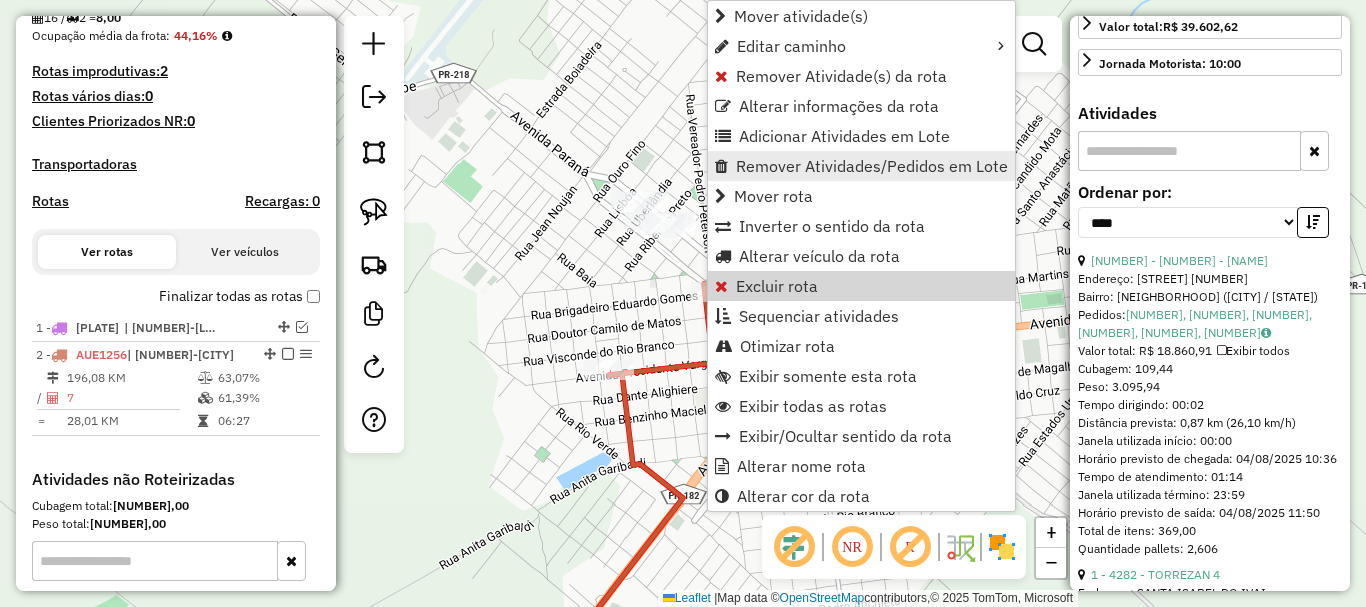 scroll, scrollTop: 757, scrollLeft: 0, axis: vertical 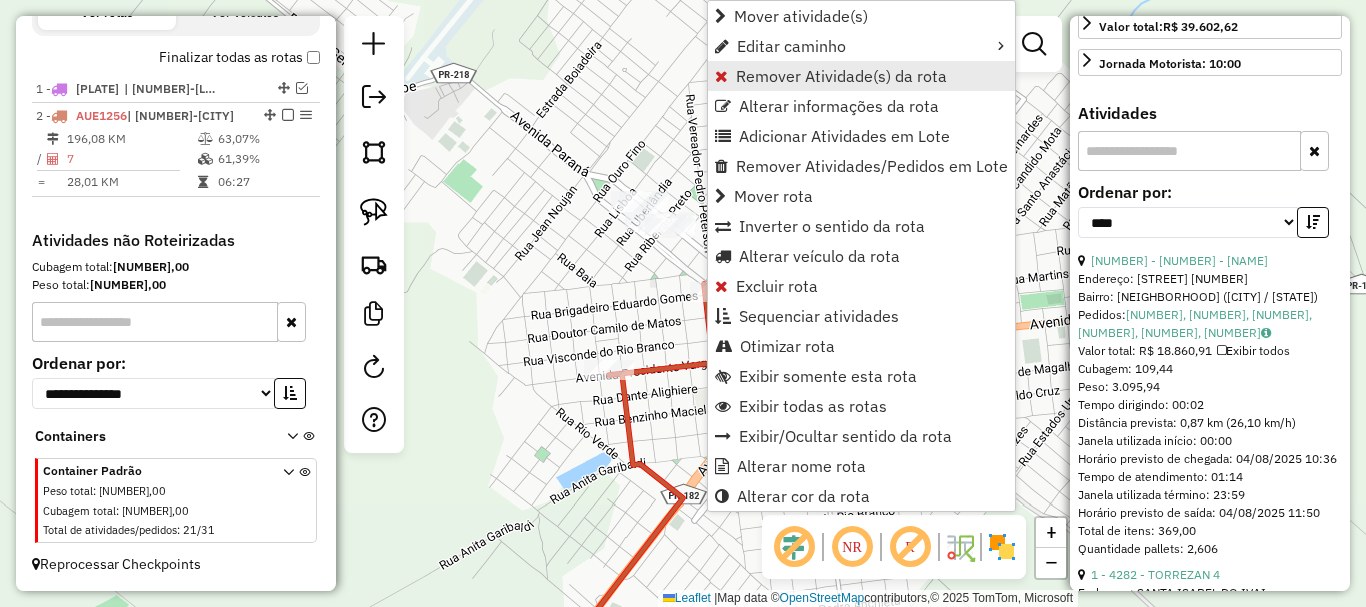click on "Remover Atividade(s) da rota" at bounding box center [841, 76] 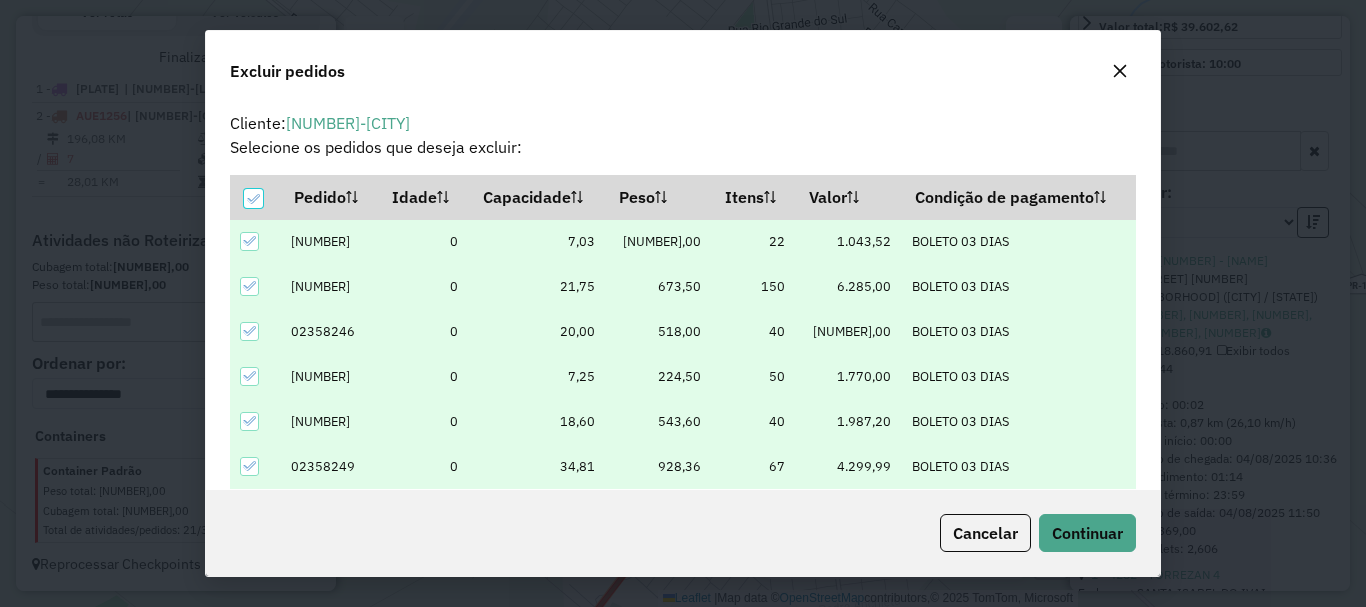 scroll, scrollTop: 70, scrollLeft: 0, axis: vertical 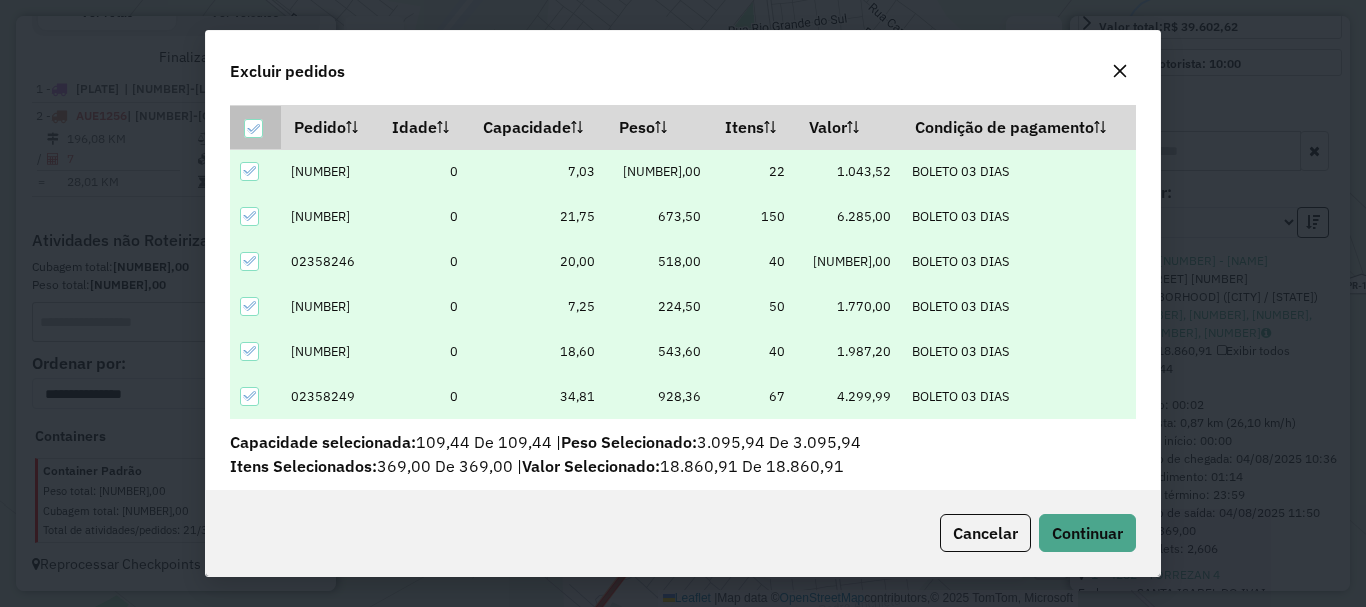 click 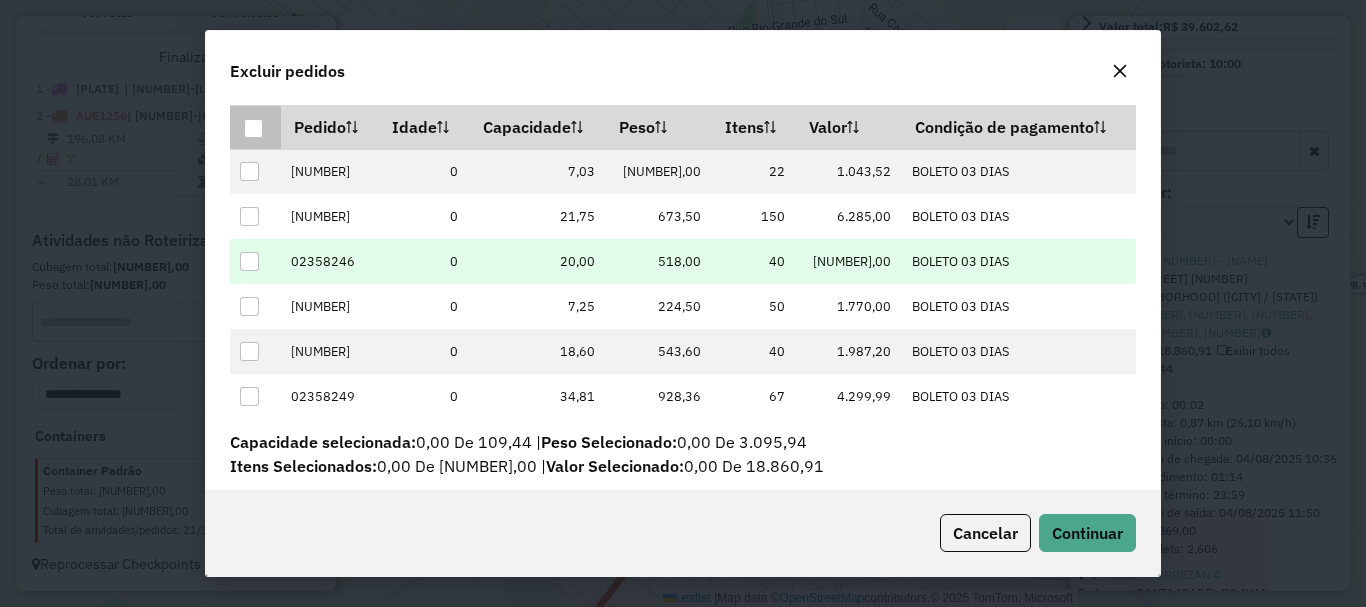click at bounding box center [249, 261] 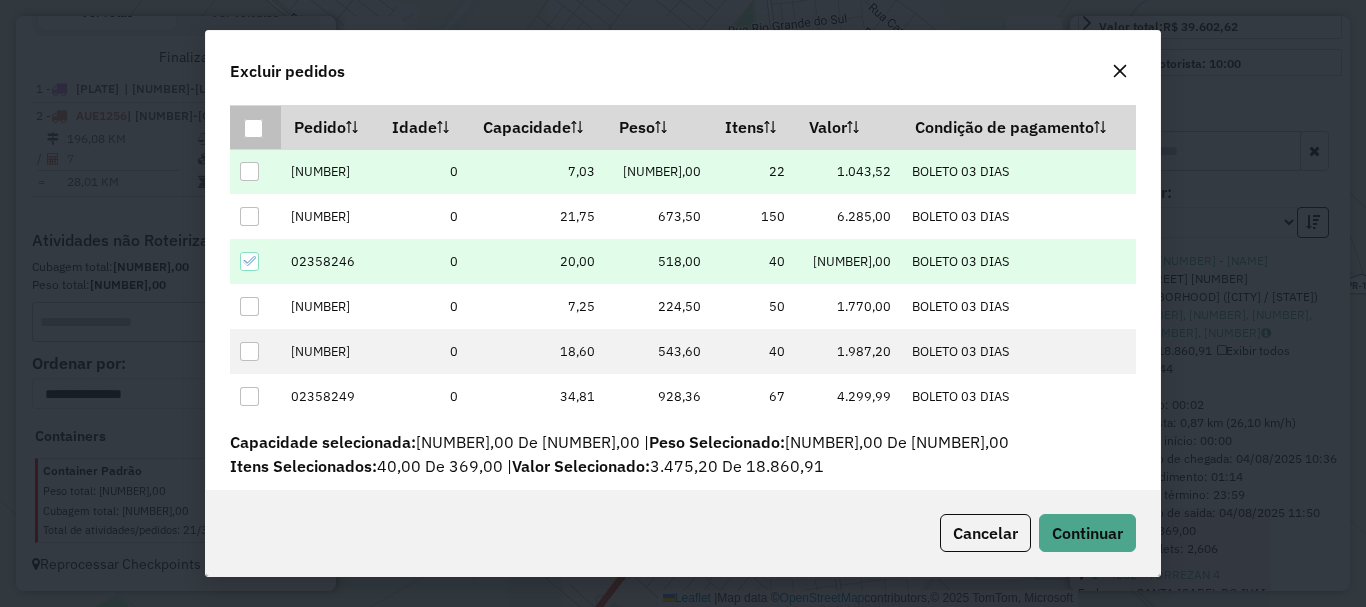 click at bounding box center (249, 171) 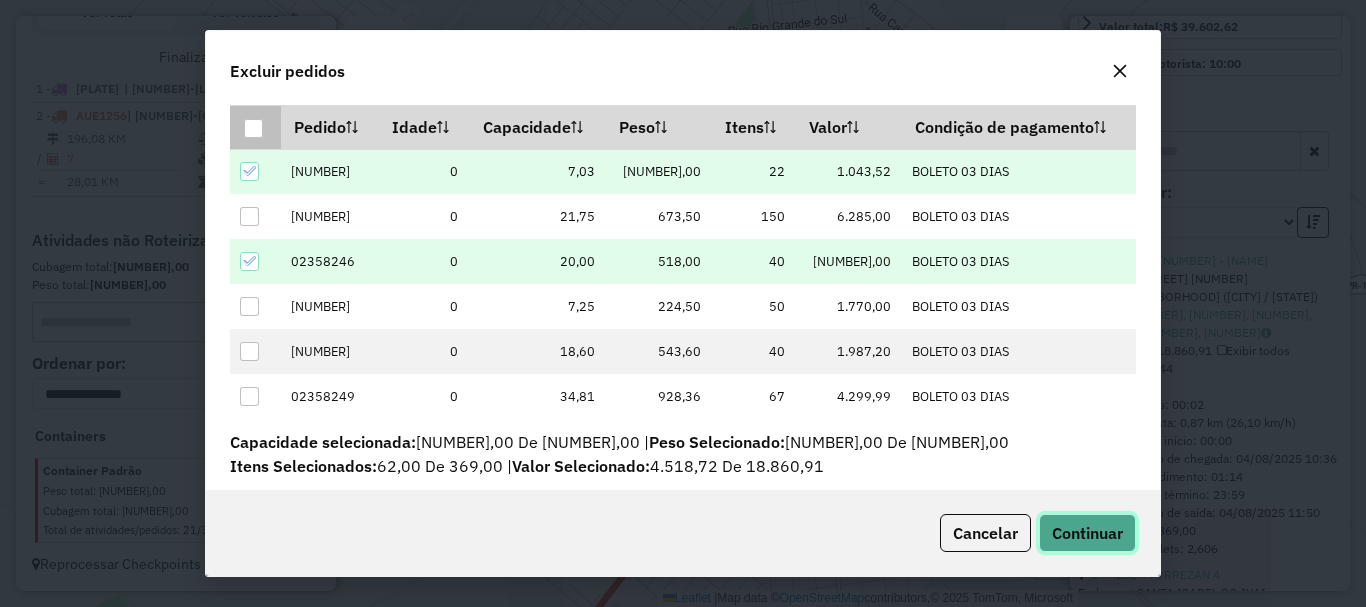click on "Continuar" 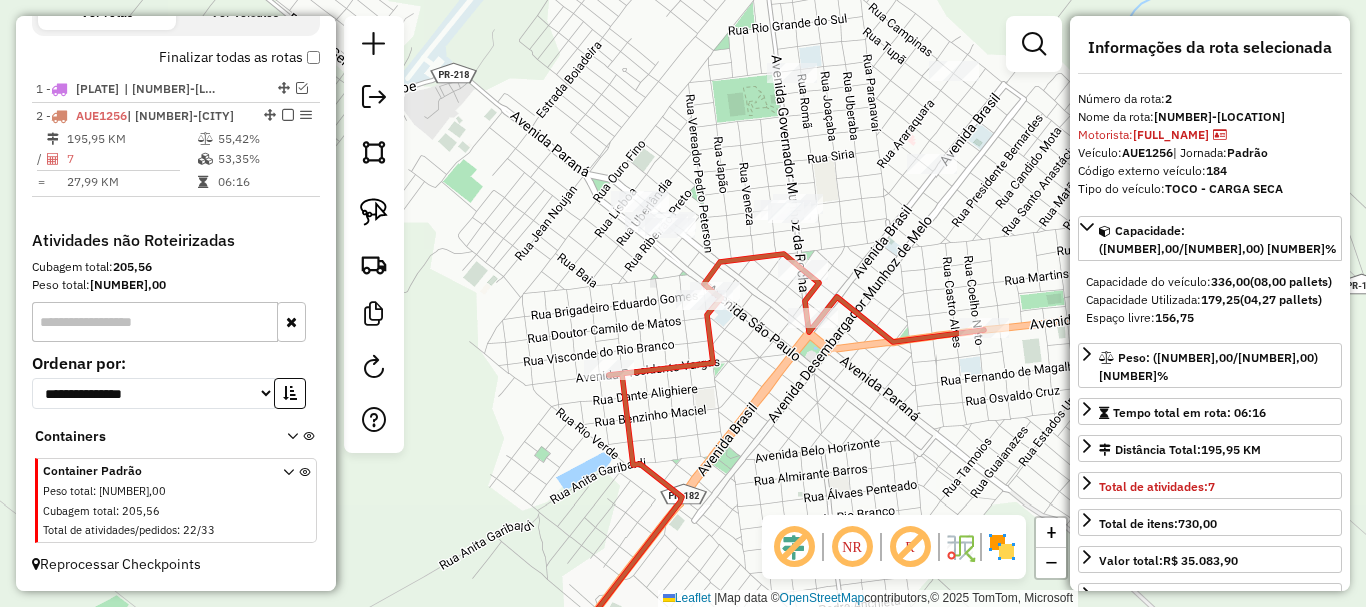 scroll, scrollTop: 0, scrollLeft: 0, axis: both 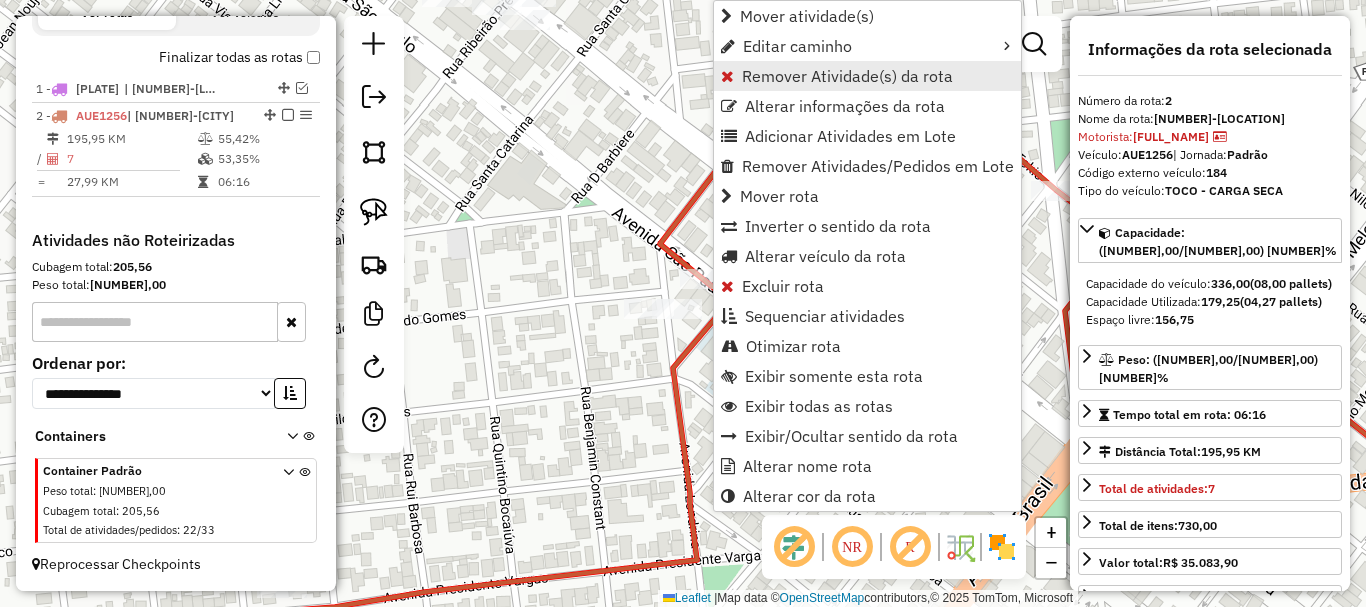 click on "Remover Atividade(s) da rota" at bounding box center (847, 76) 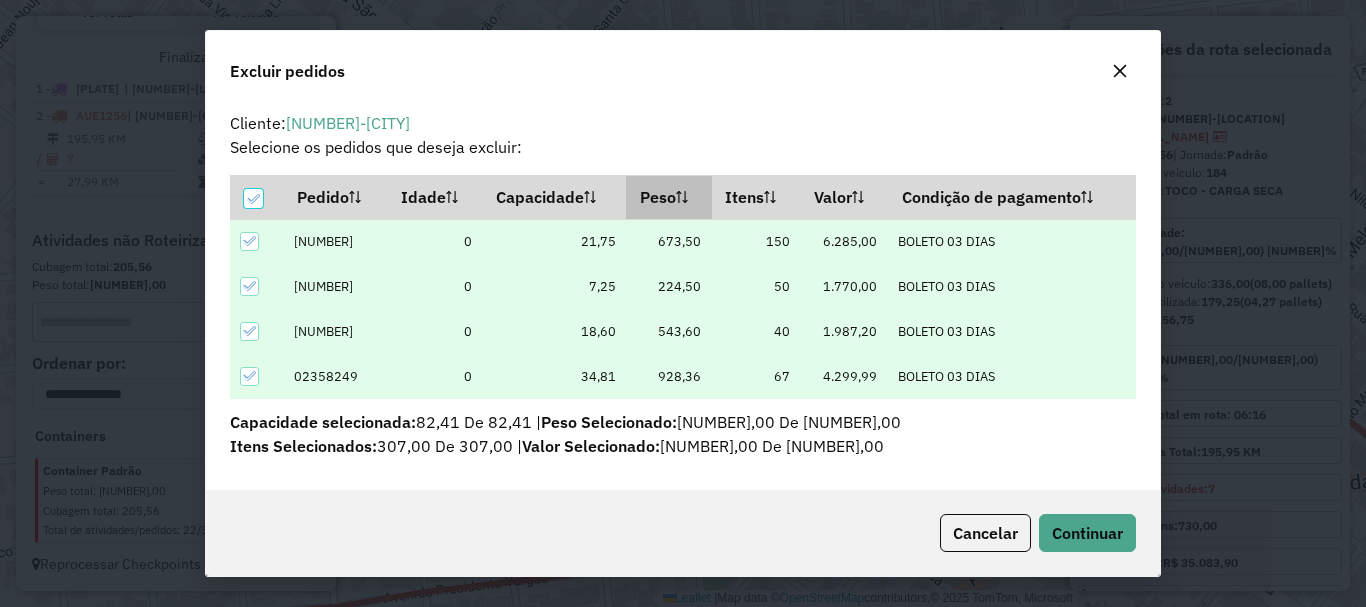 scroll, scrollTop: 8, scrollLeft: 0, axis: vertical 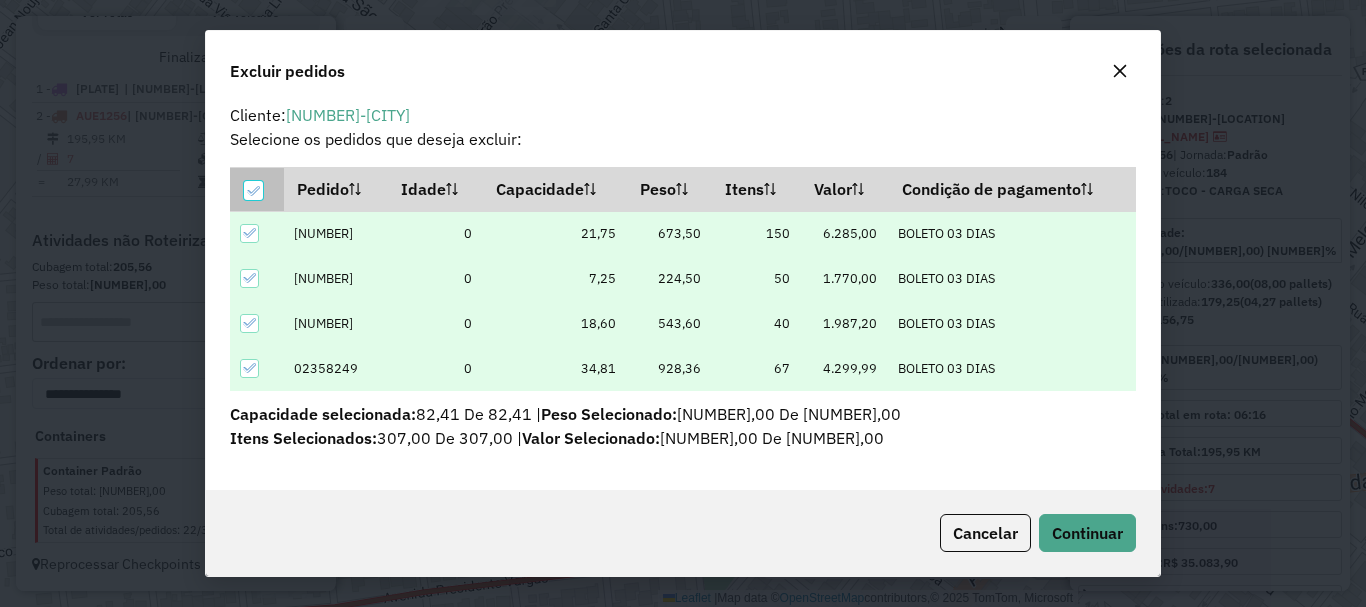 click 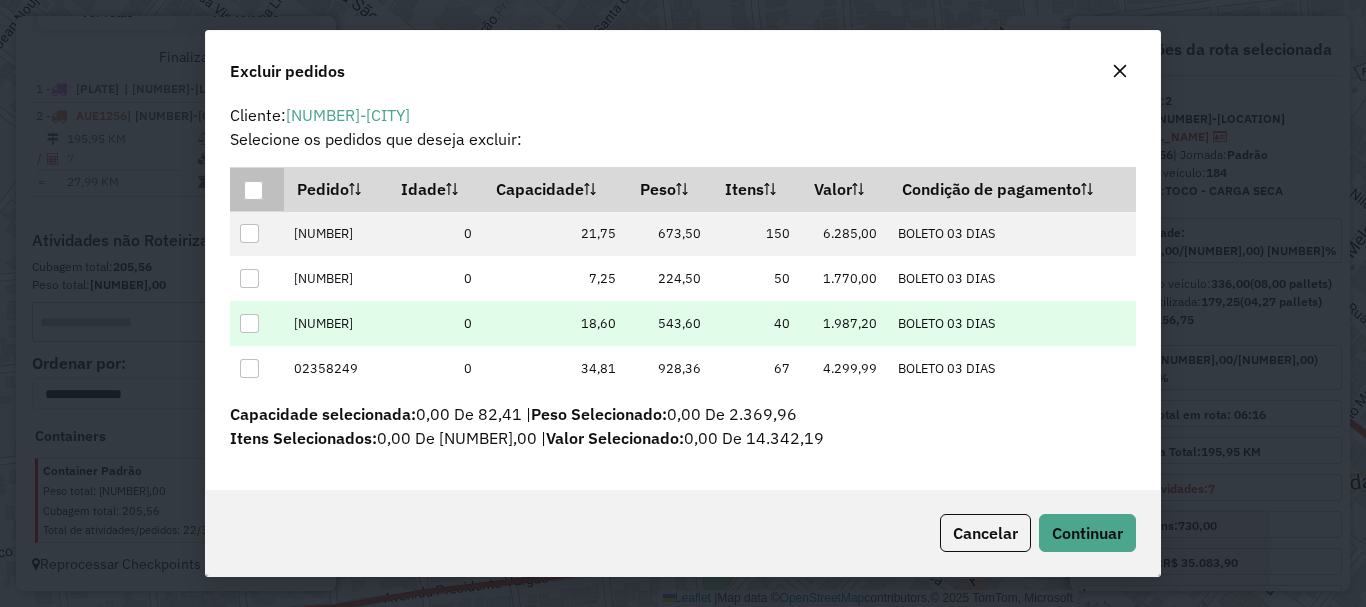 click at bounding box center (249, 323) 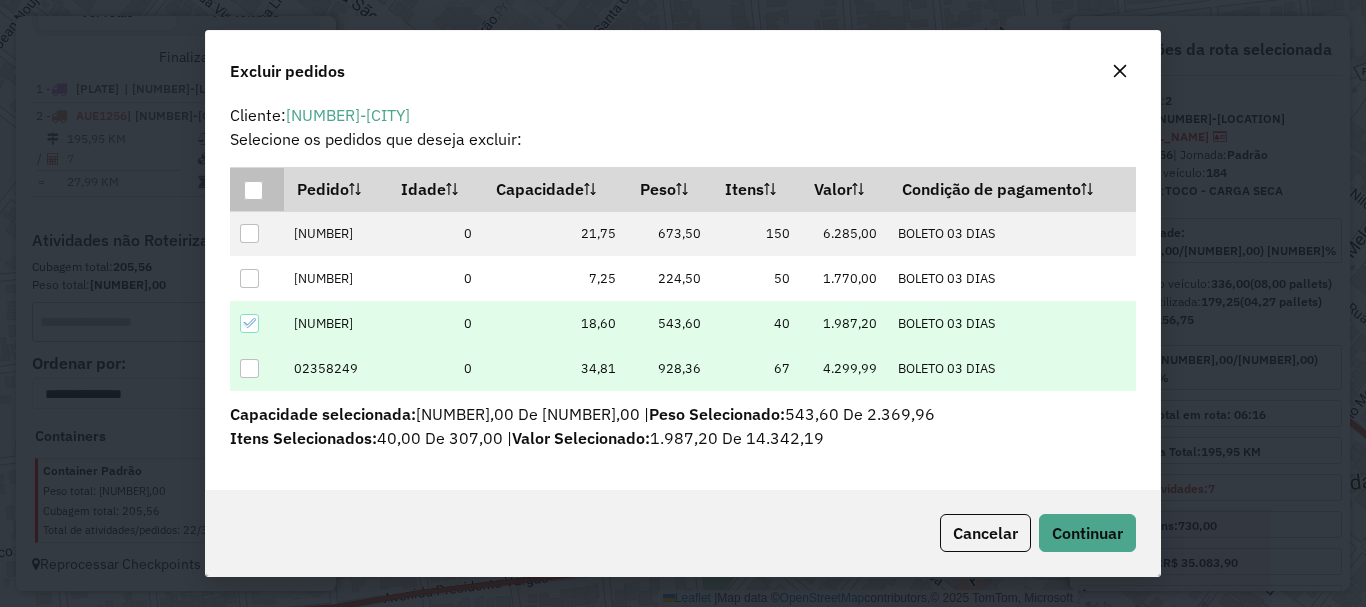 click at bounding box center (249, 368) 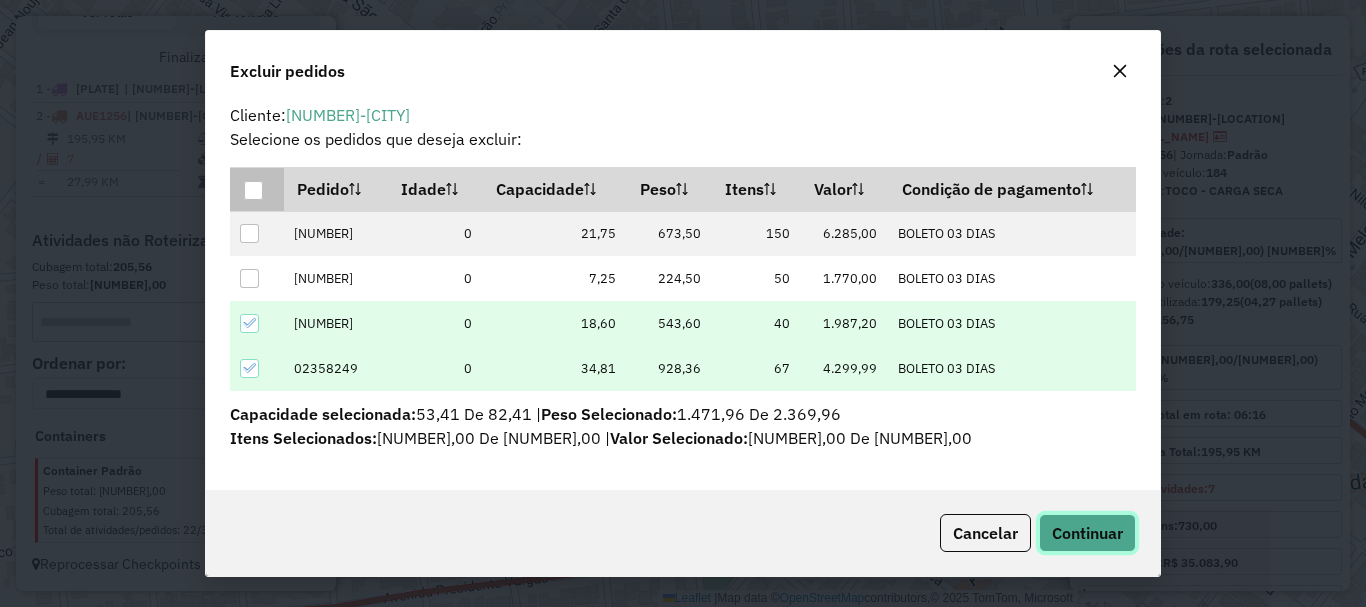 click on "Continuar" 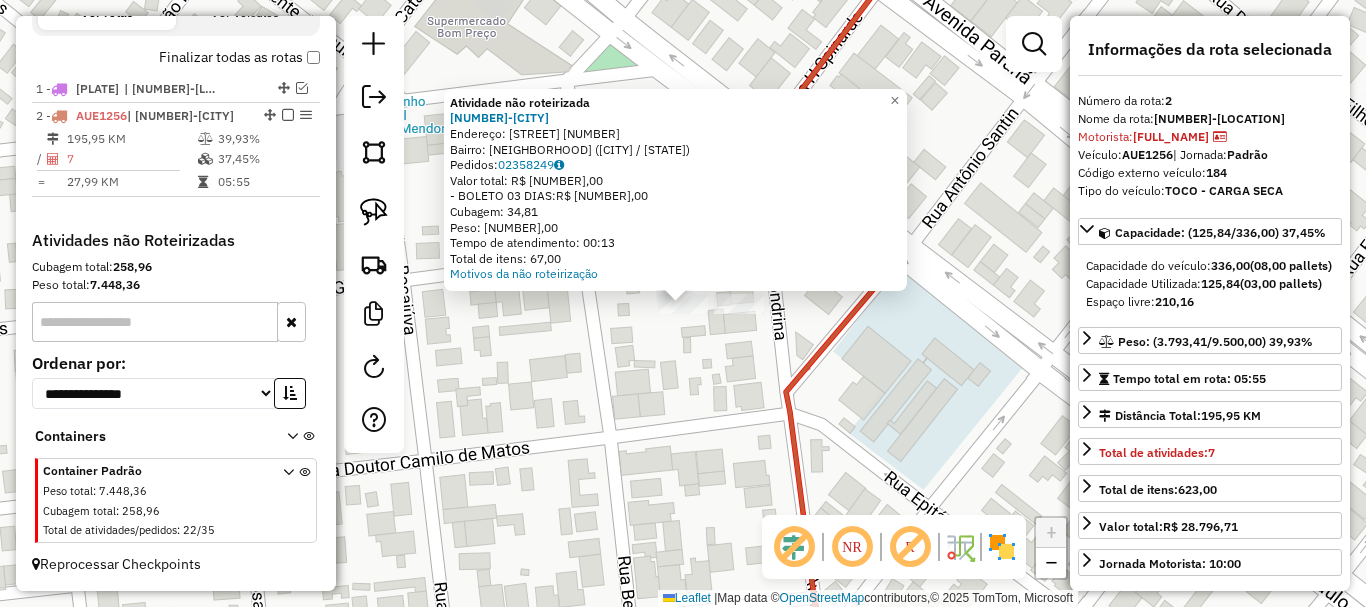 click on "Atividade não roteirizada [NUMBER] - [NAME]  Endereço:  [STREET] [NUMBER]   Bairro: [CITY] ([CITY] / [STATE])   Pedidos:  [NUMBER]   Valor total: [CURRENCY] [AMOUNT]   - BOLETO 03 DIAS:  [CURRENCY] [AMOUNT]   Cubagem: [AMOUNT]   Peso: [AMOUNT]   Tempo de atendimento: [TIME]   Total de itens: [AMOUNT]  Motivos da não roteirização × Janela de atendimento Grade de atendimento Capacidade Transportadoras Veículos Cliente Pedidos  Rotas Selecione os dias de semana para filtrar as janelas de atendimento  Seg   Ter   Qua   Qui   Sex   Sáb   Dom  Informe o período da janela de atendimento: De: Até:  Filtrar exatamente a janela do cliente  Considerar janela de atendimento padrão  Selecione os dias de semana para filtrar as grades de atendimento  Seg   Ter   Qua   Qui   Sex   Sáb   Dom   Considerar clientes sem dia de atendimento cadastrado  Clientes fora do dia de atendimento selecionado Filtrar as atividades entre os valores definidos abaixo:  Peso mínimo:   Peso máximo:   Cubagem mínima:   Cubagem máxima:   De:   Até:   De:  Nome:" 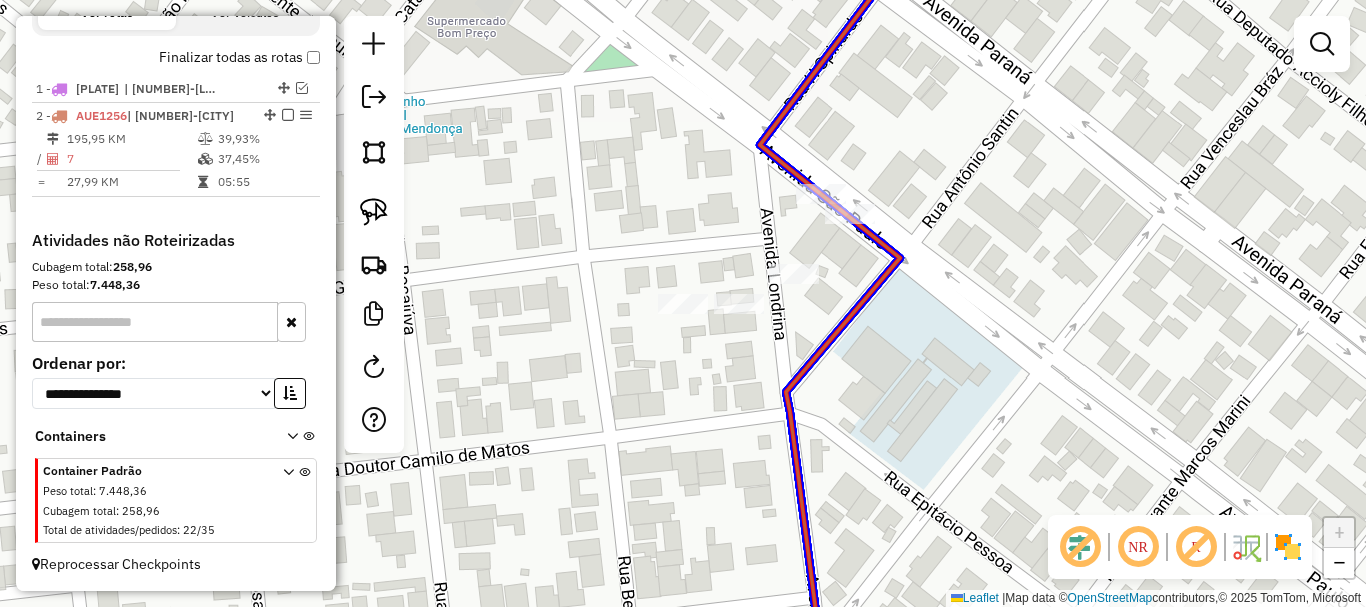click 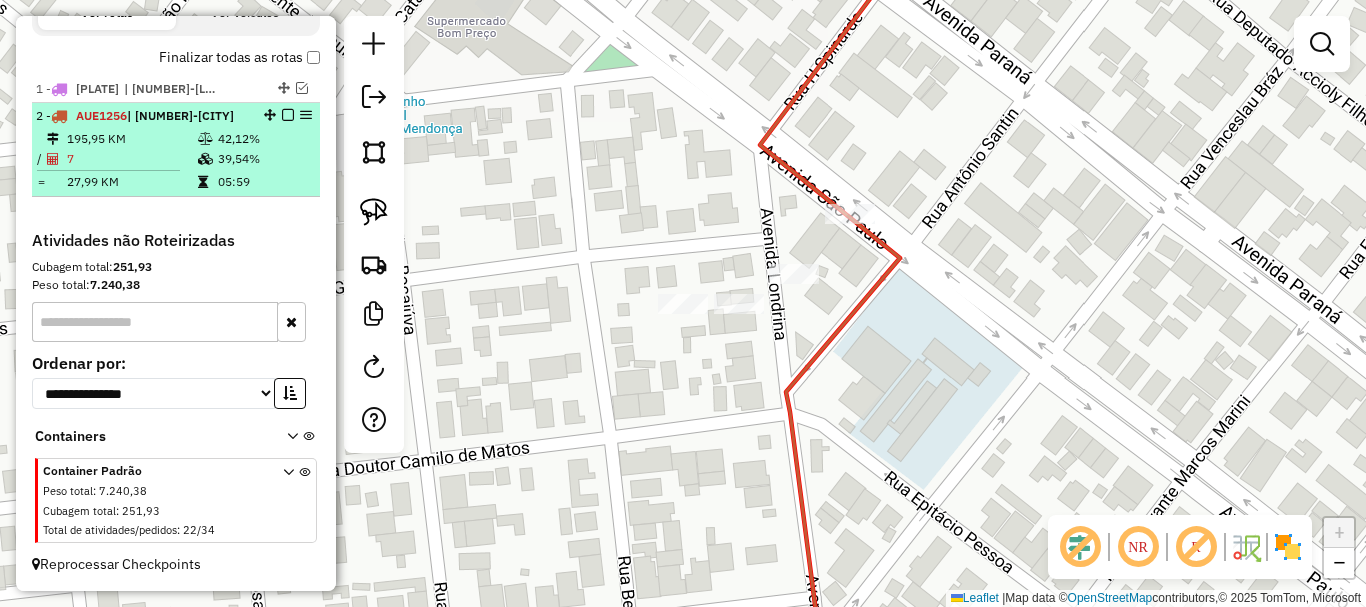 click at bounding box center [205, 139] 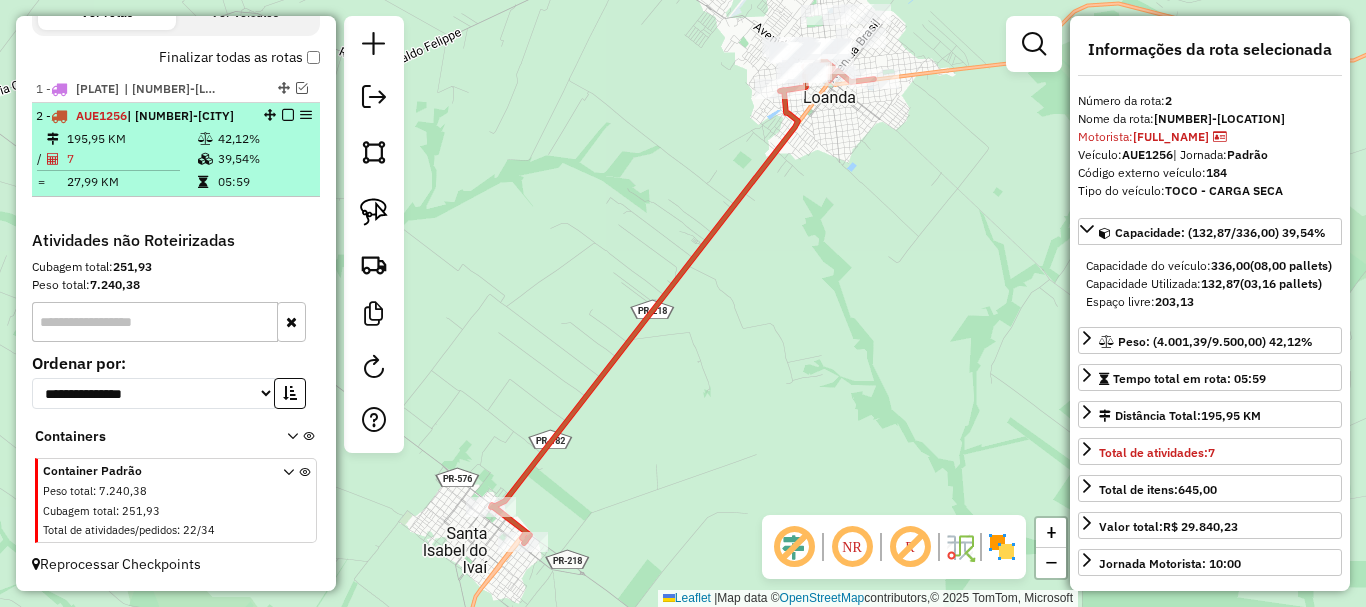 click at bounding box center [288, 115] 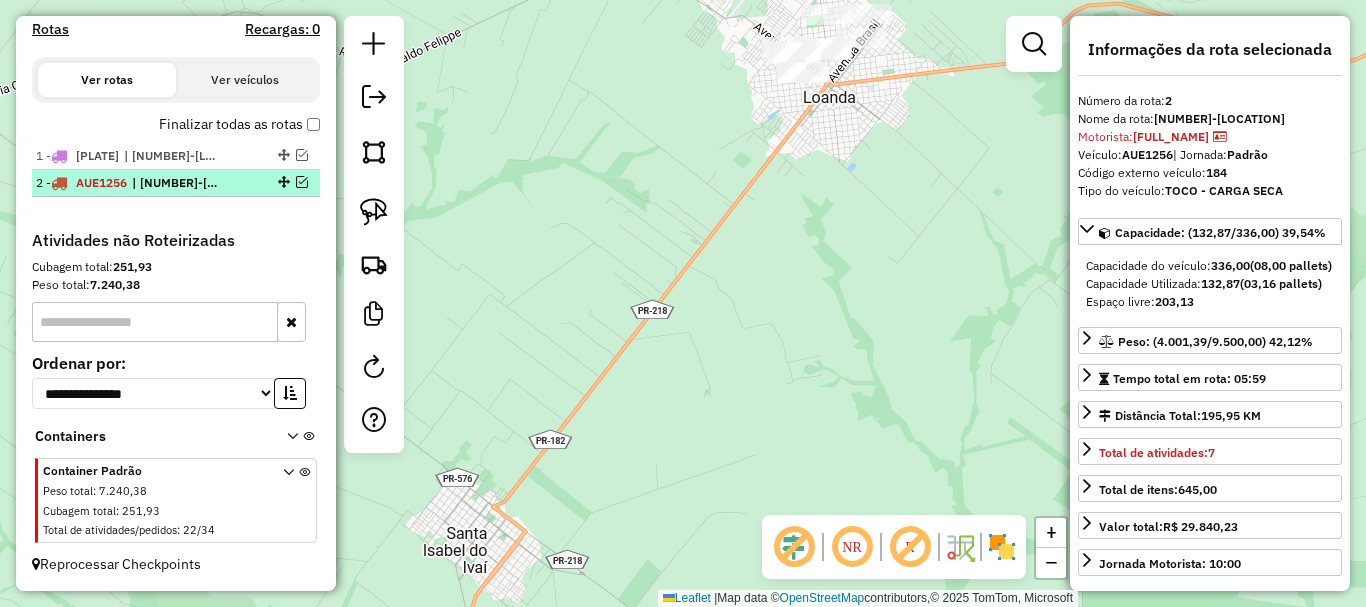 scroll, scrollTop: 672, scrollLeft: 0, axis: vertical 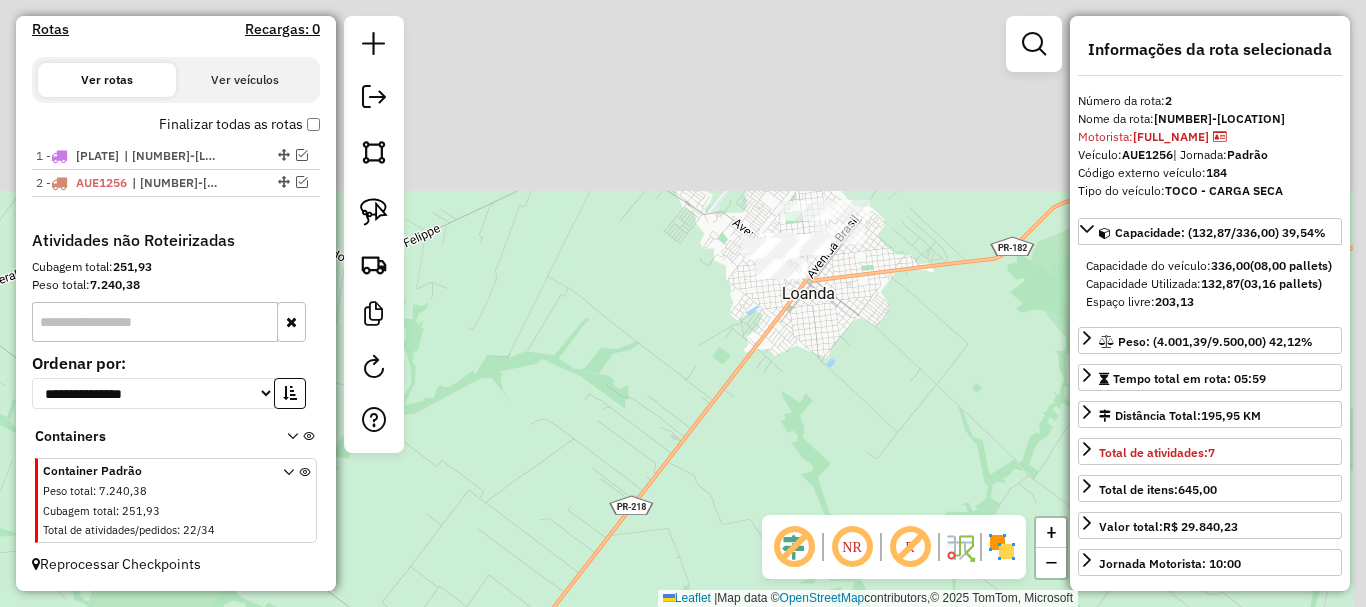 drag, startPoint x: 572, startPoint y: 180, endPoint x: 531, endPoint y: 464, distance: 286.94424 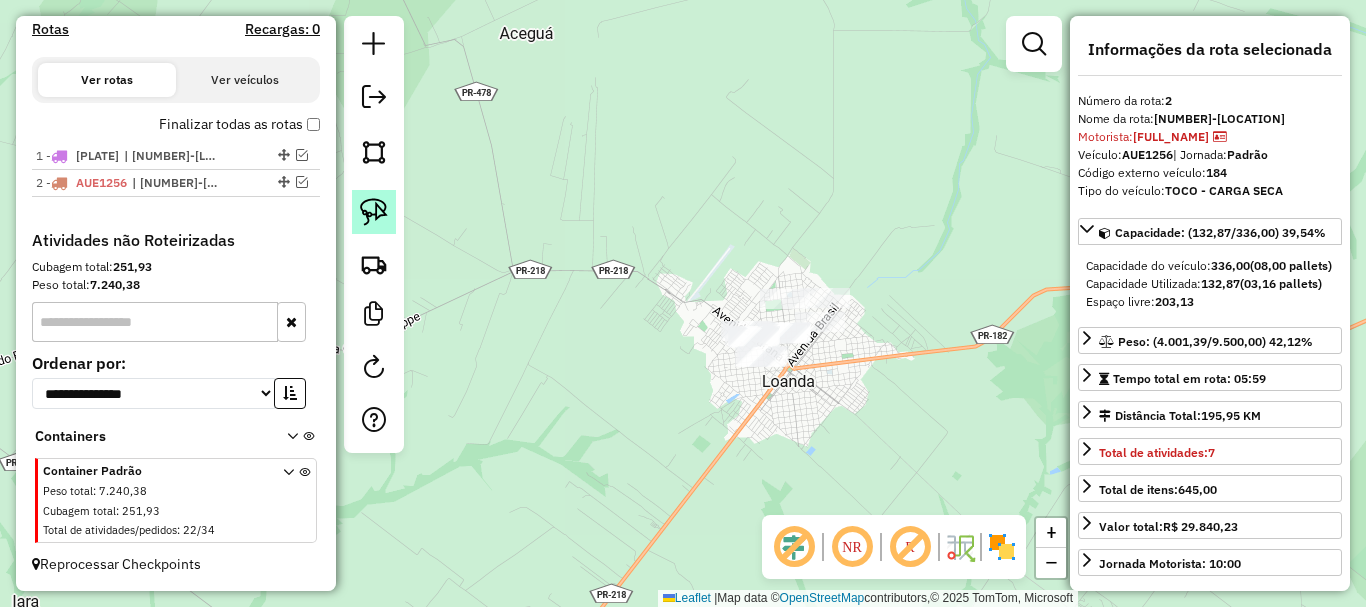 click 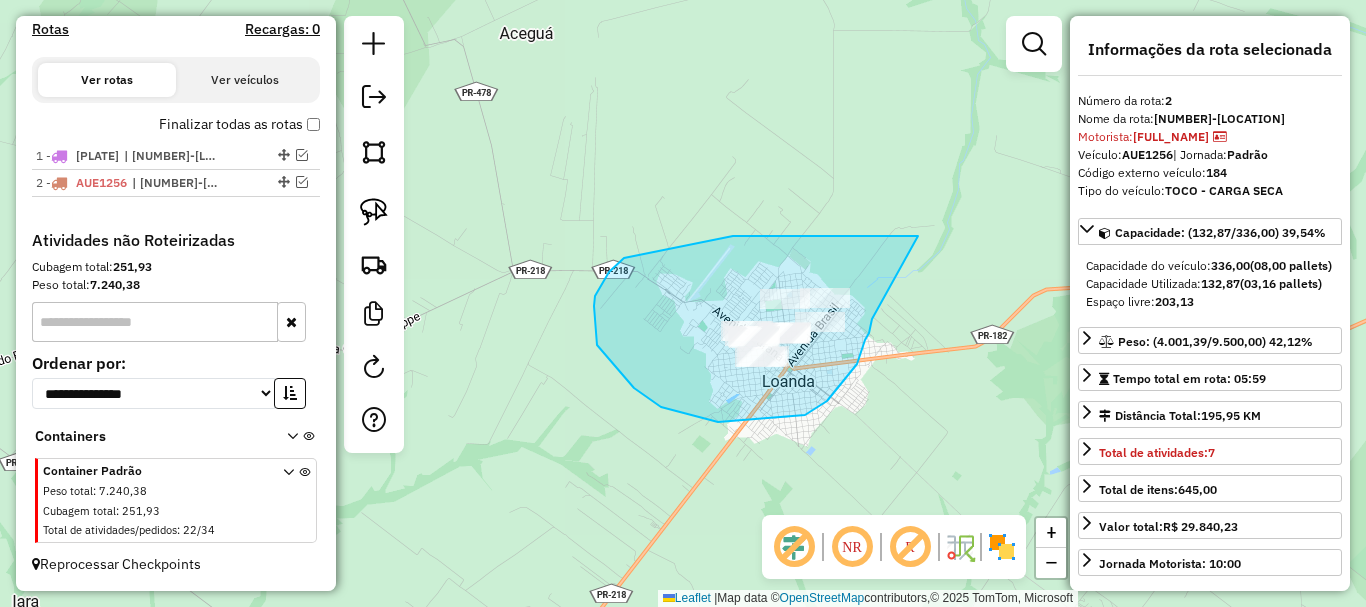 drag, startPoint x: 918, startPoint y: 236, endPoint x: 876, endPoint y: 310, distance: 85.08819 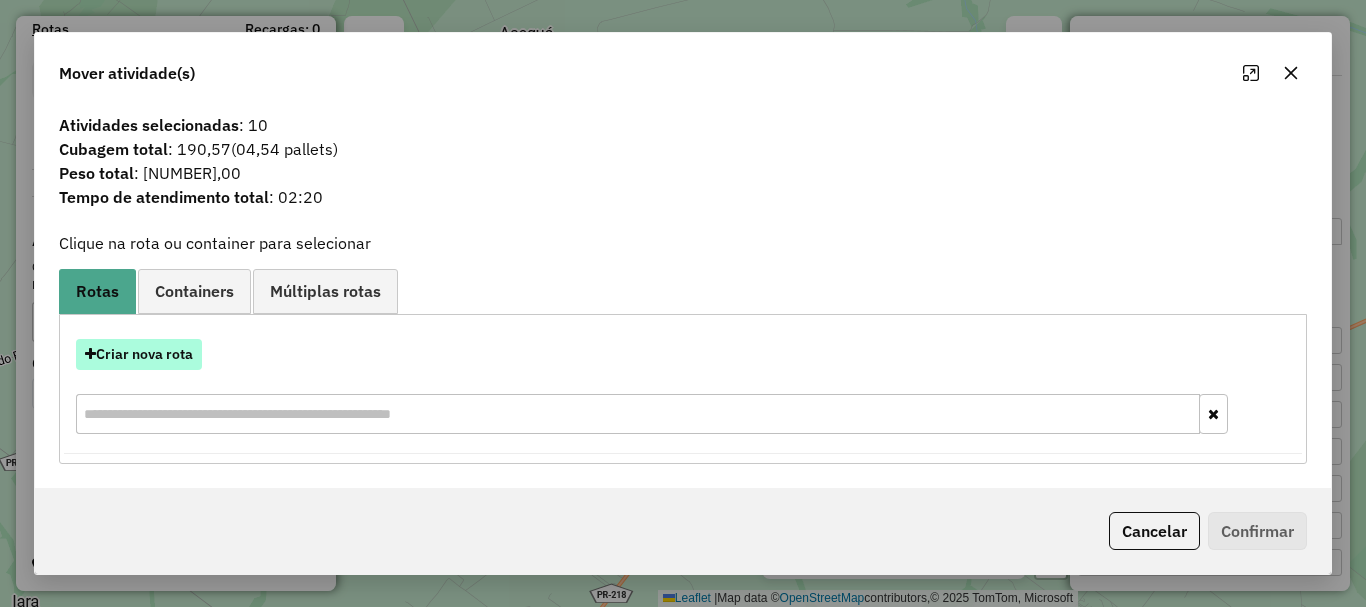 click on "Criar nova rota" at bounding box center (139, 354) 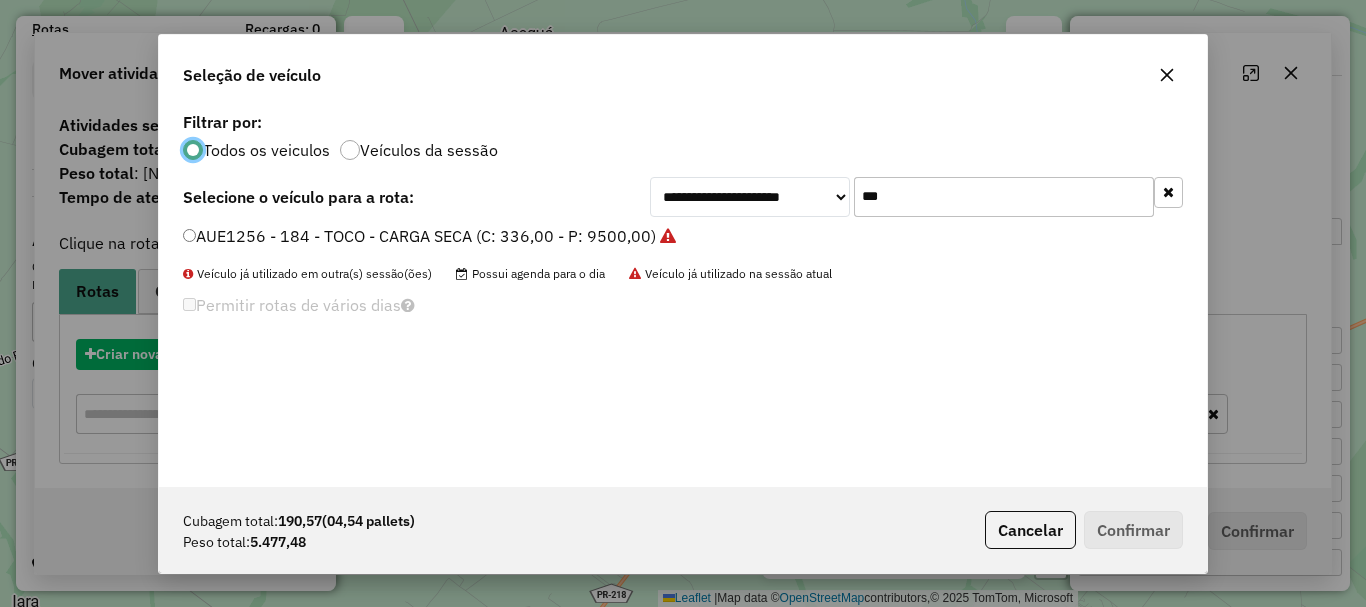 scroll, scrollTop: 11, scrollLeft: 6, axis: both 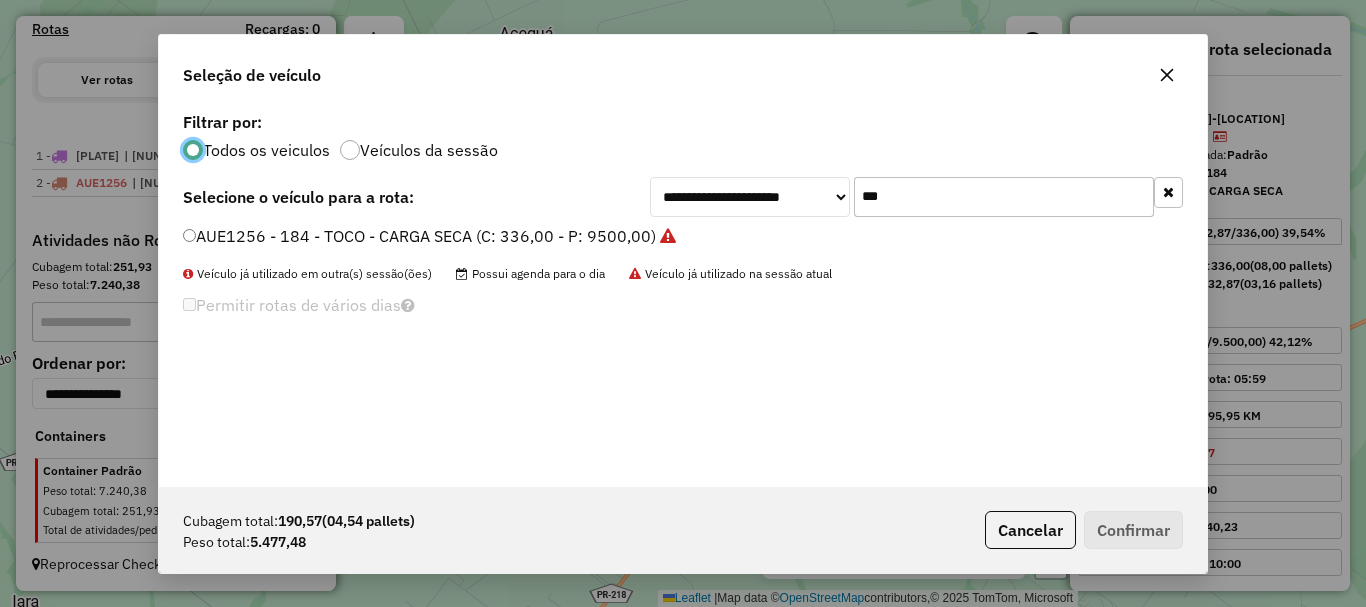 drag, startPoint x: 847, startPoint y: 203, endPoint x: 690, endPoint y: 176, distance: 159.30473 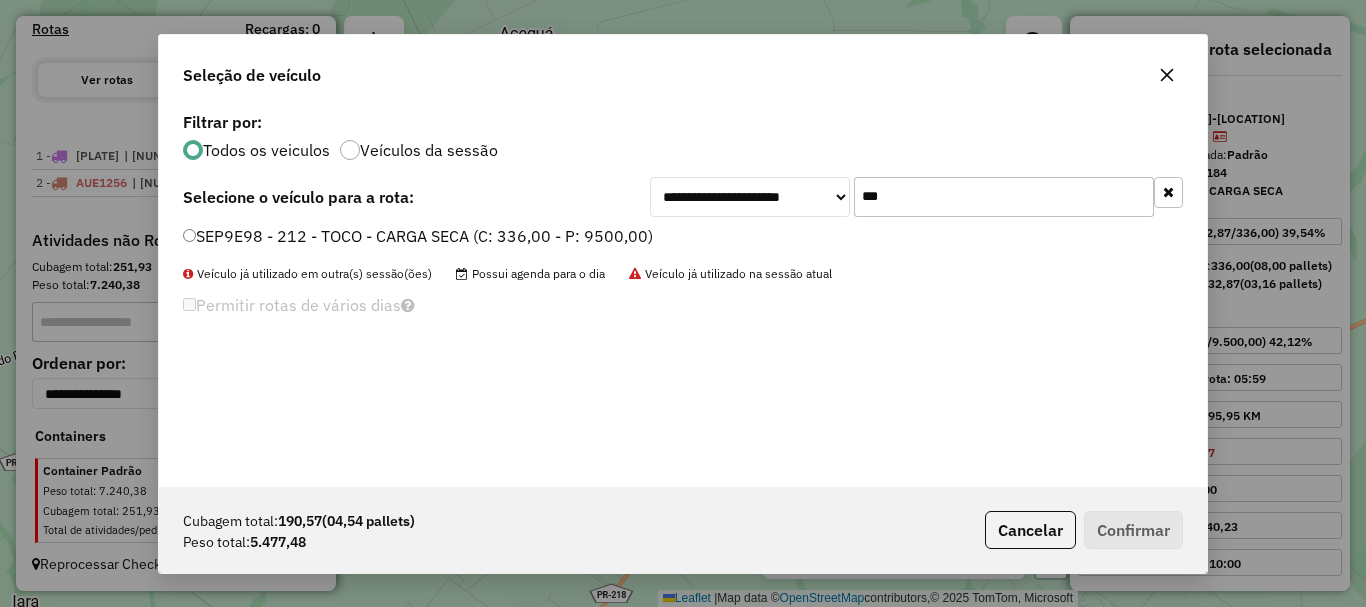 type on "***" 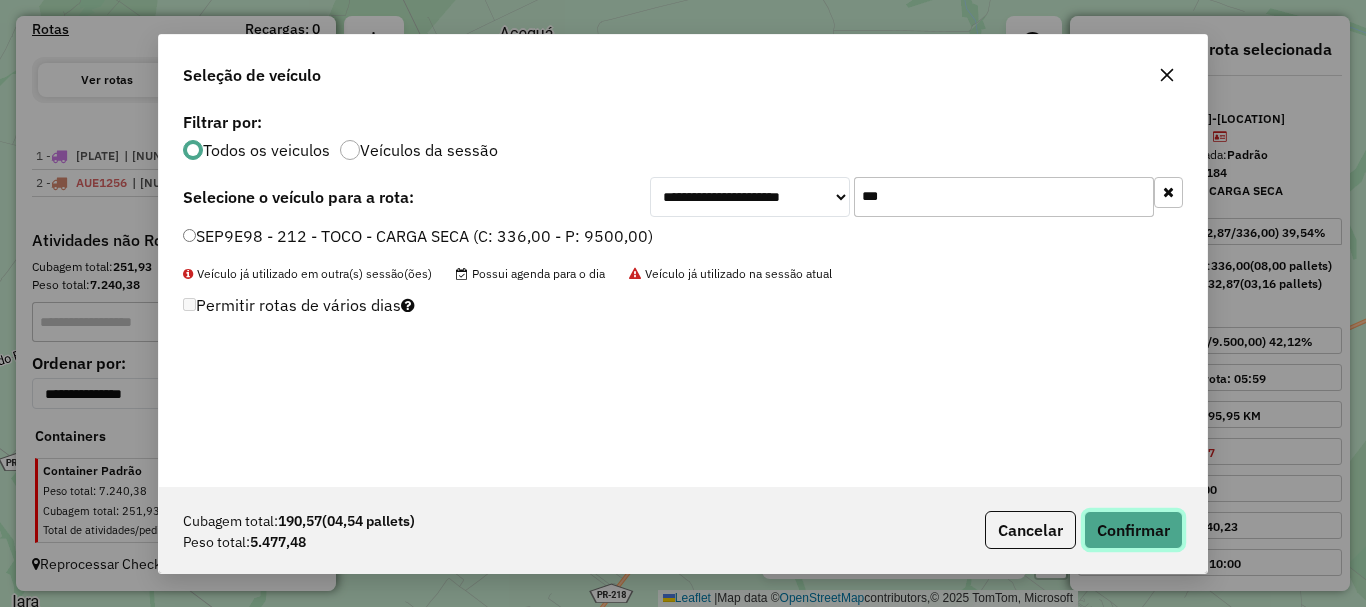 click on "Confirmar" 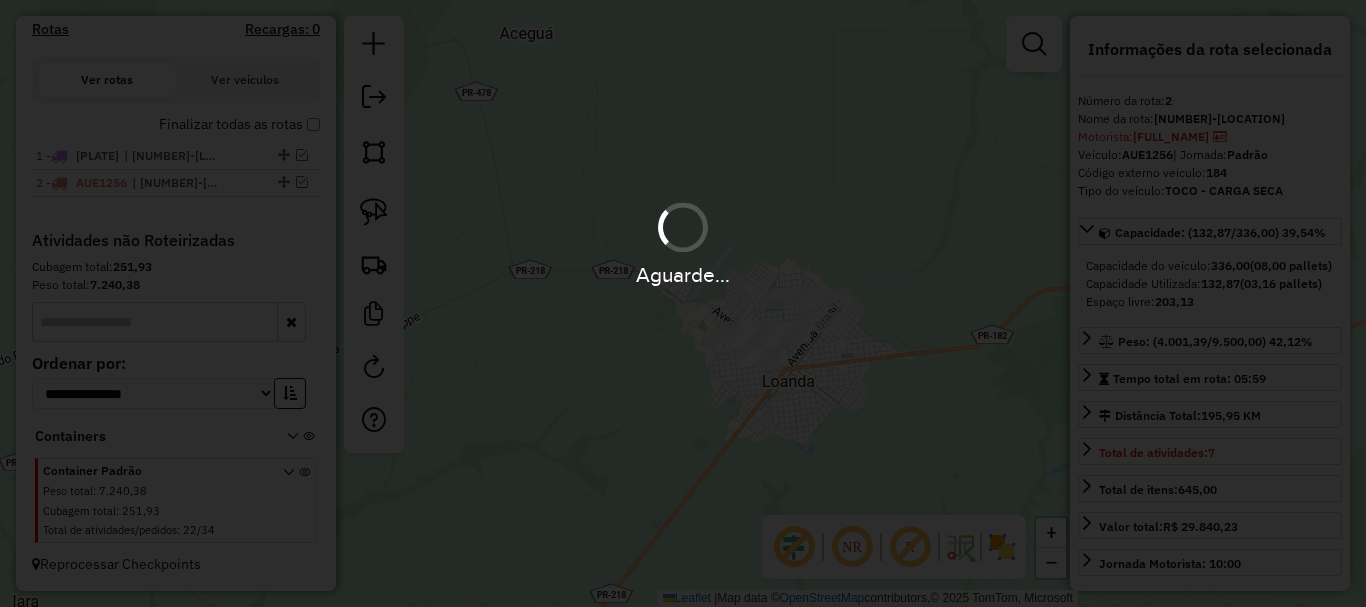 scroll, scrollTop: 766, scrollLeft: 0, axis: vertical 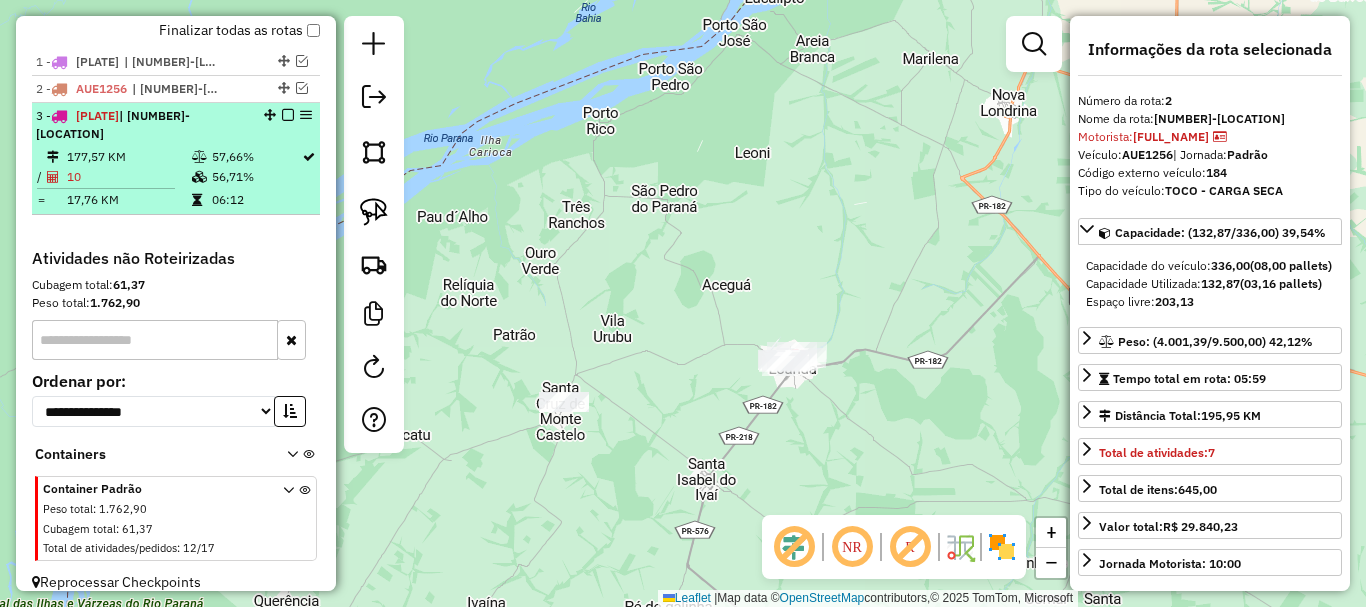 click at bounding box center [288, 115] 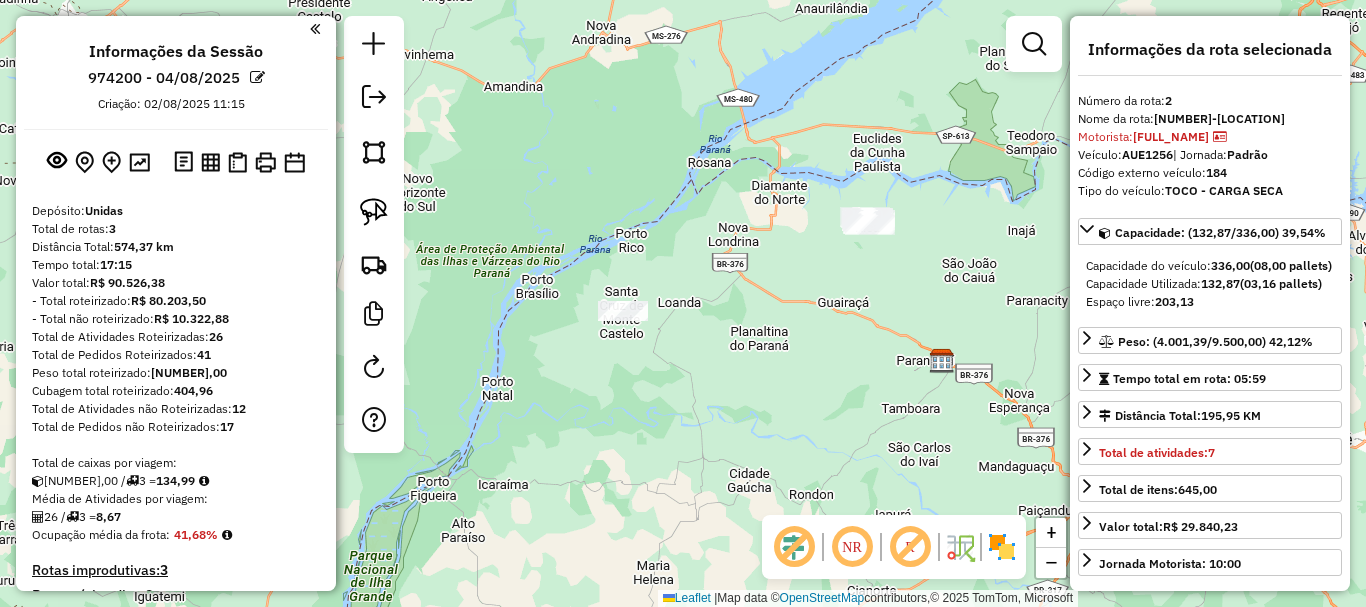 scroll, scrollTop: 0, scrollLeft: 0, axis: both 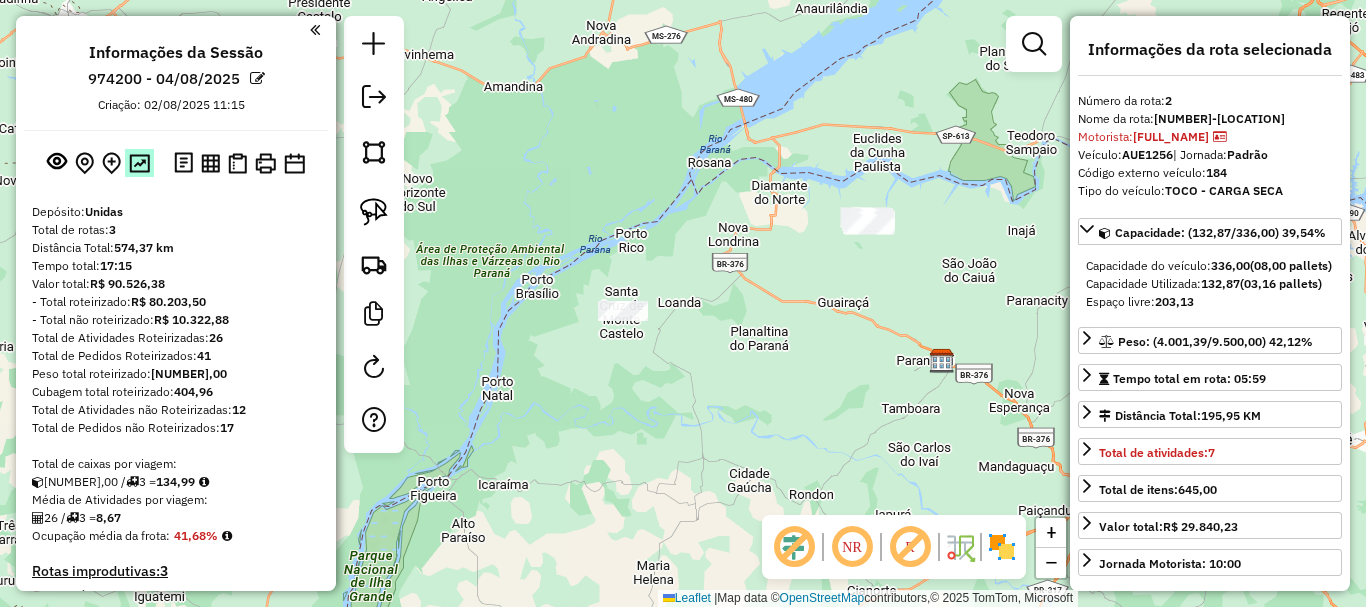 click at bounding box center (139, 163) 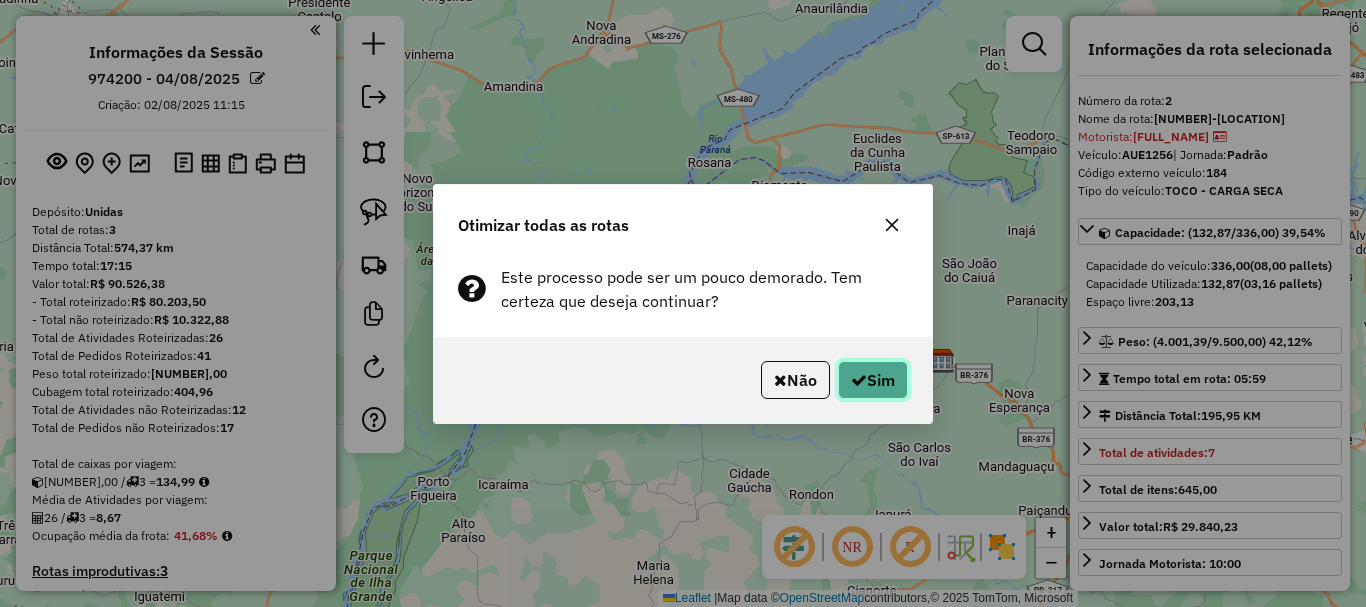 click on "Sim" 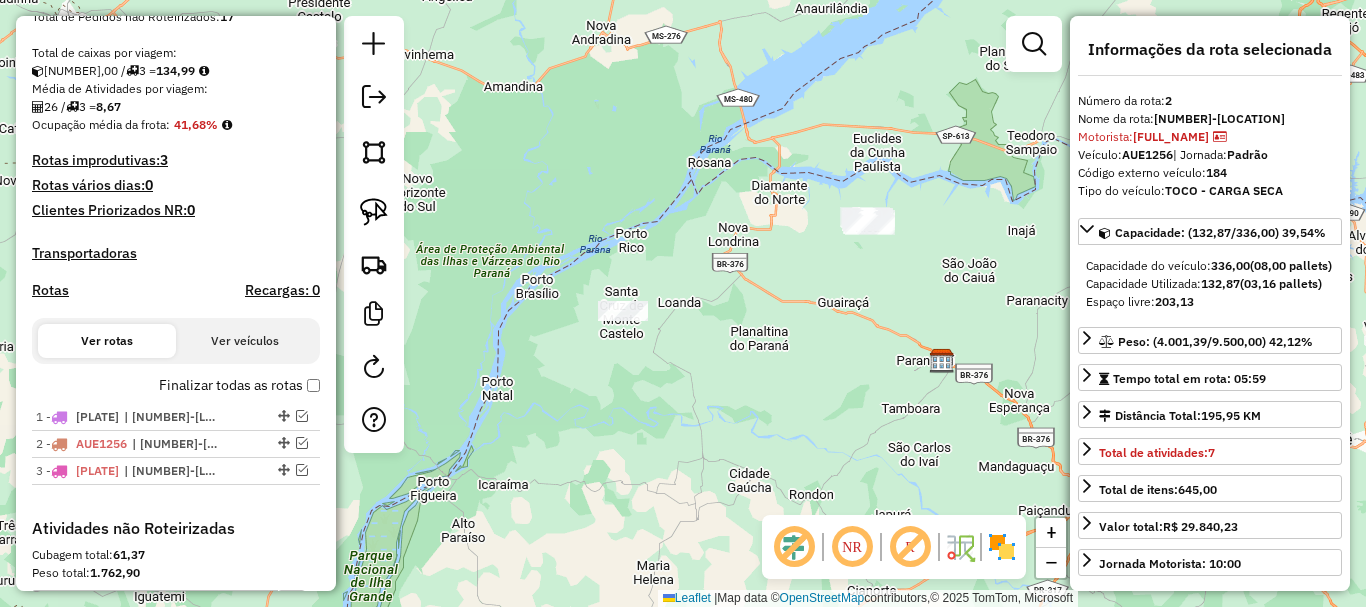 scroll, scrollTop: 699, scrollLeft: 0, axis: vertical 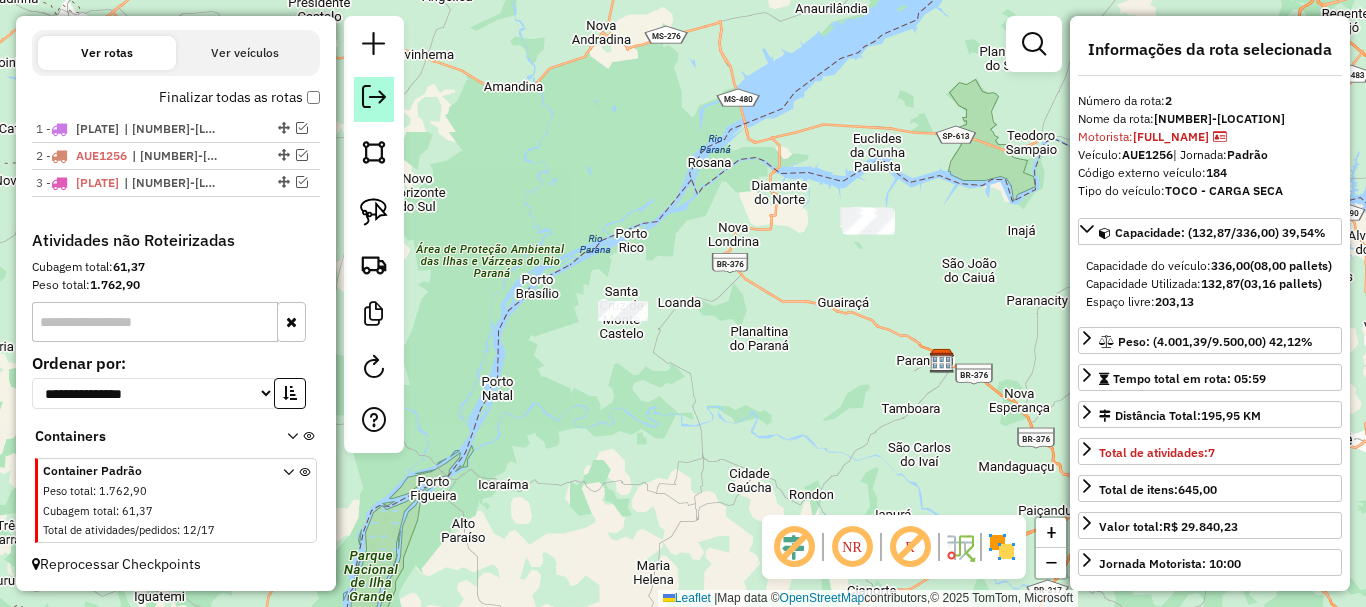 click 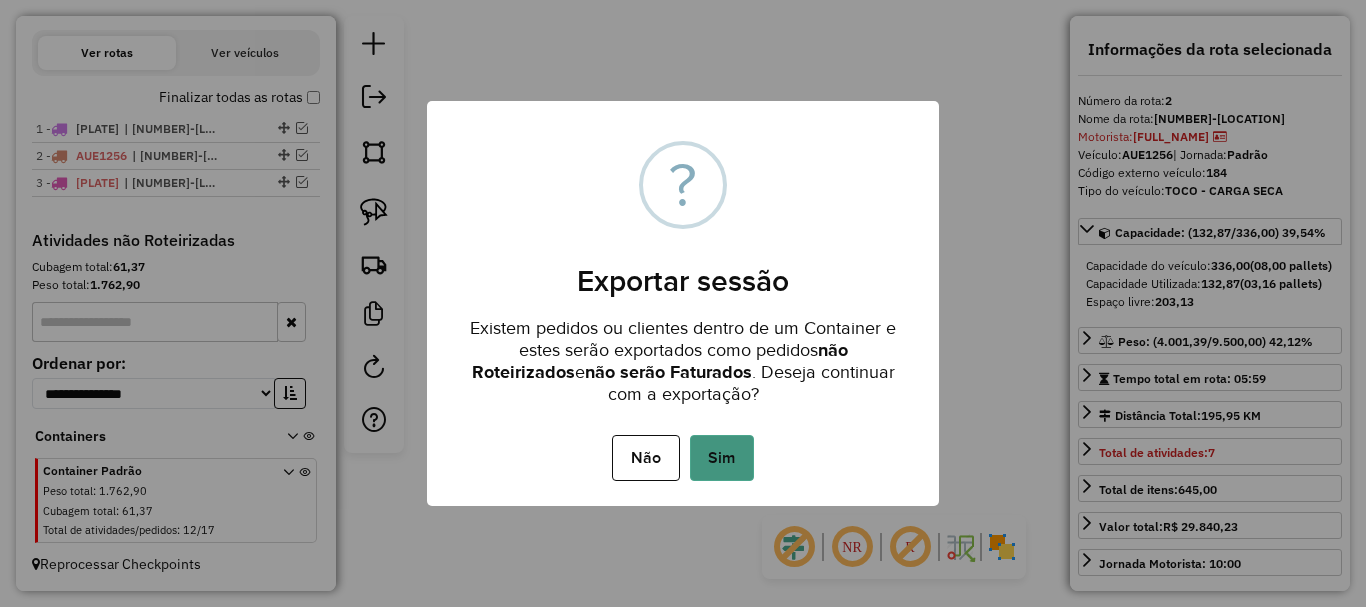 click on "Sim" at bounding box center (722, 458) 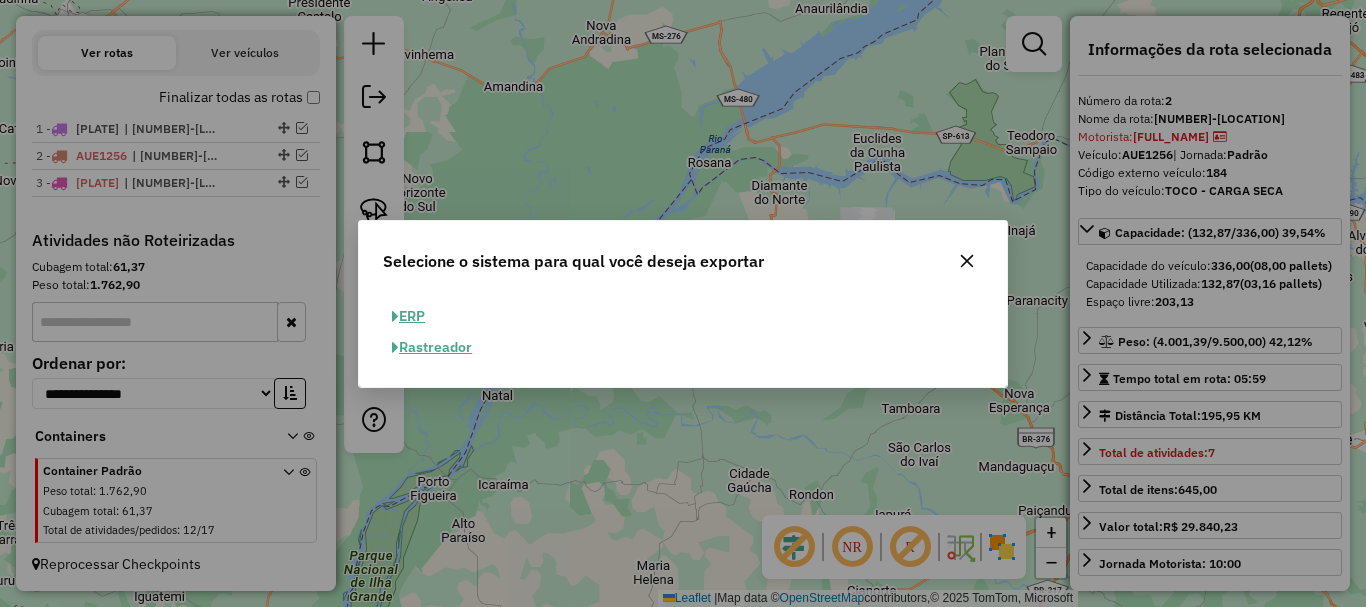 click on "ERP" 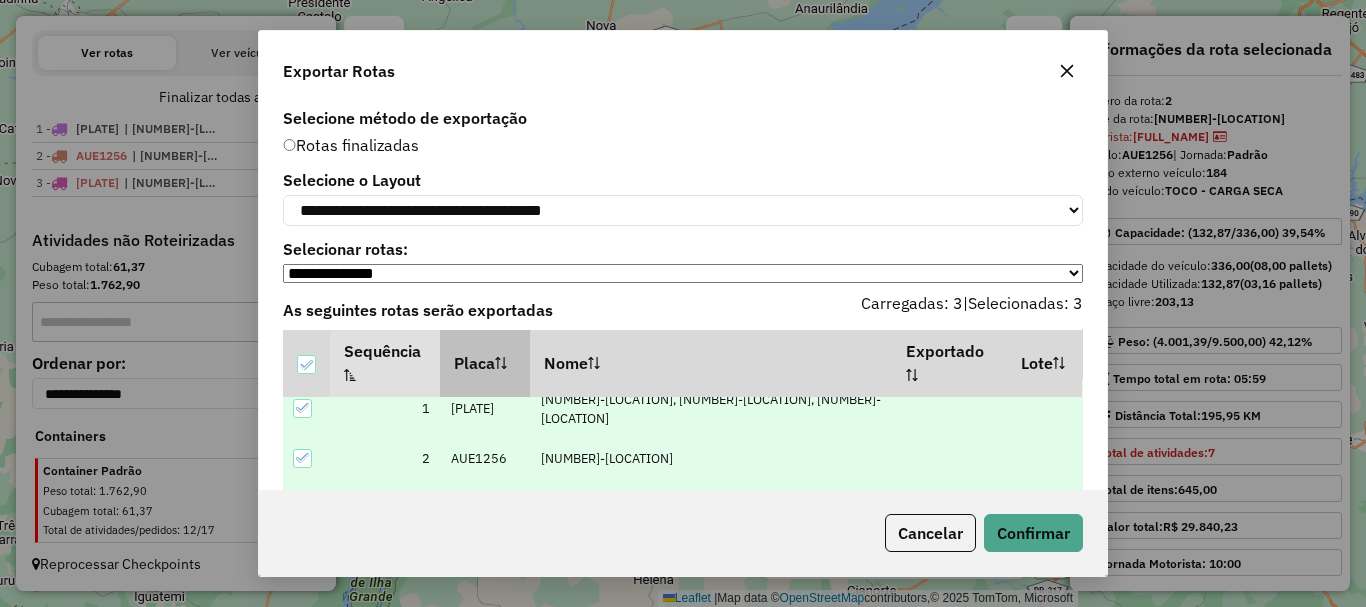 scroll, scrollTop: 21, scrollLeft: 0, axis: vertical 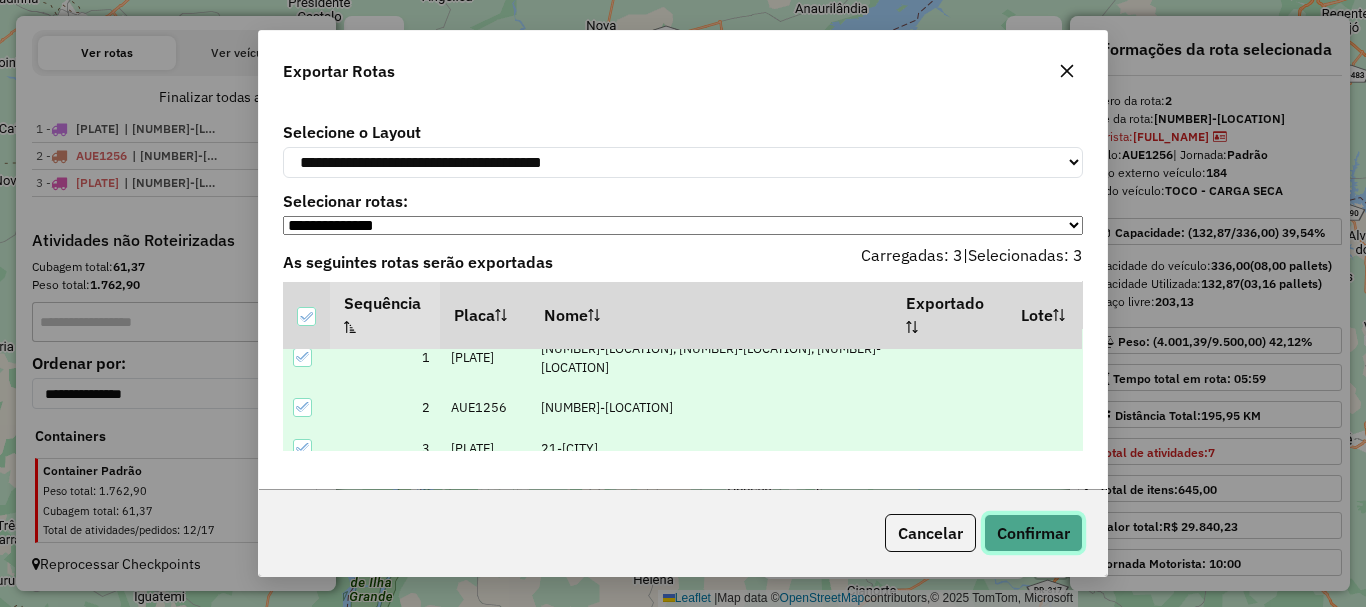 click on "Confirmar" 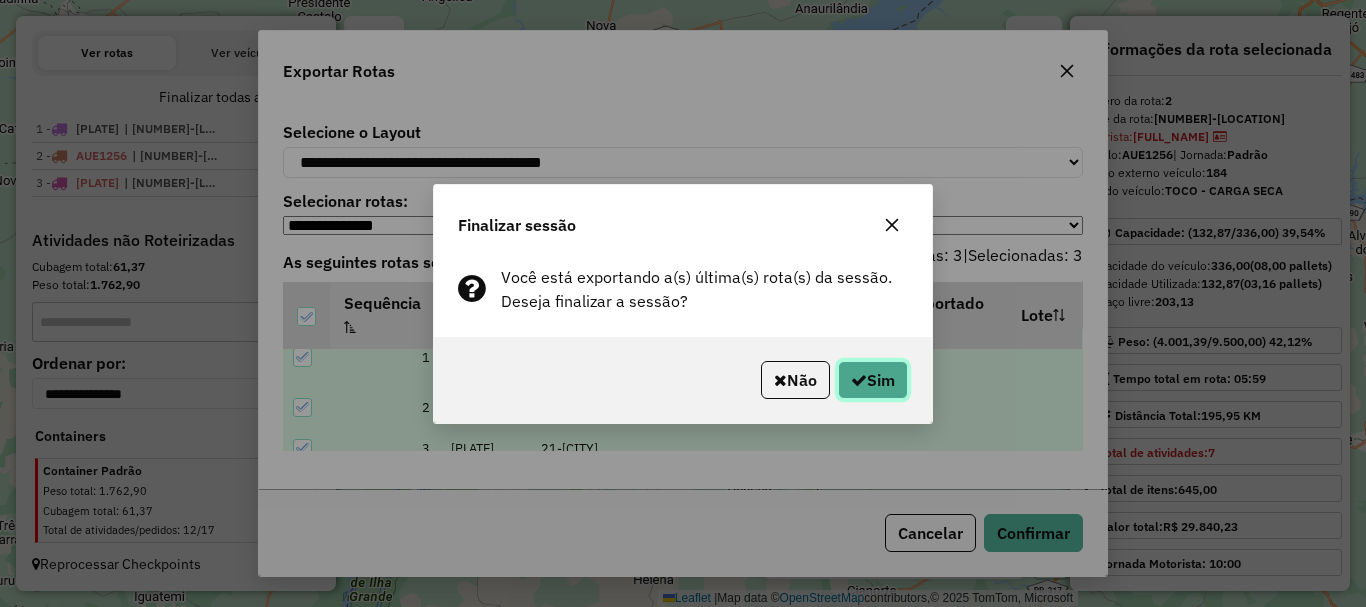 click 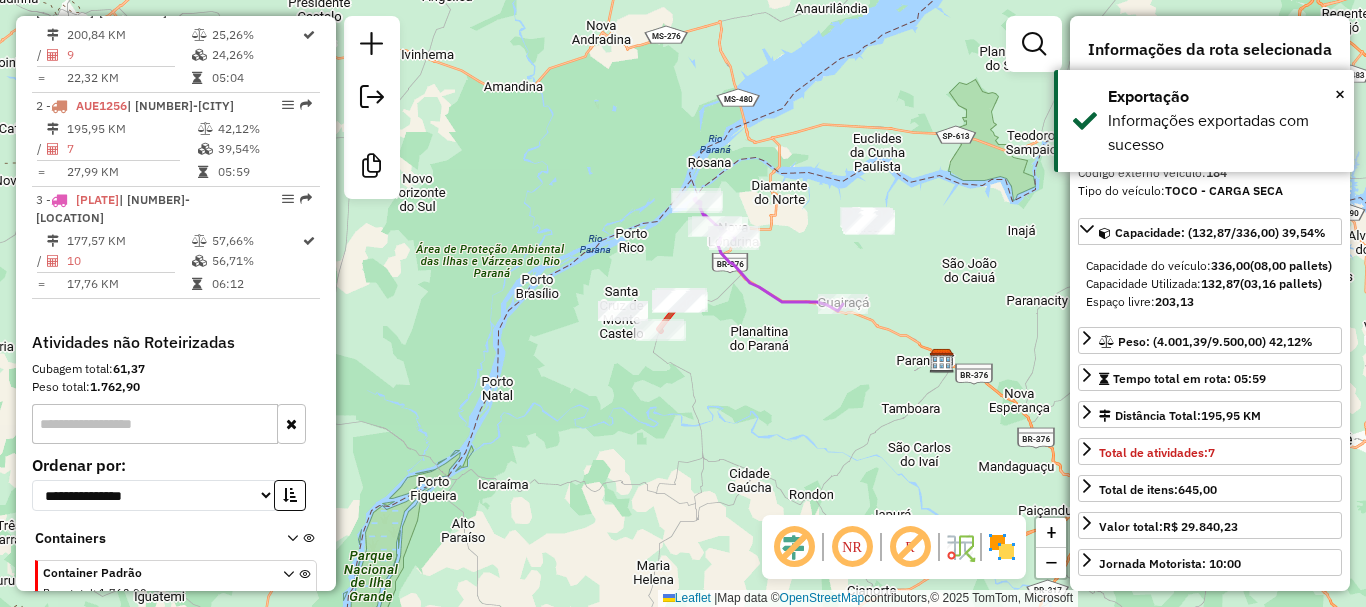 scroll, scrollTop: 905, scrollLeft: 0, axis: vertical 